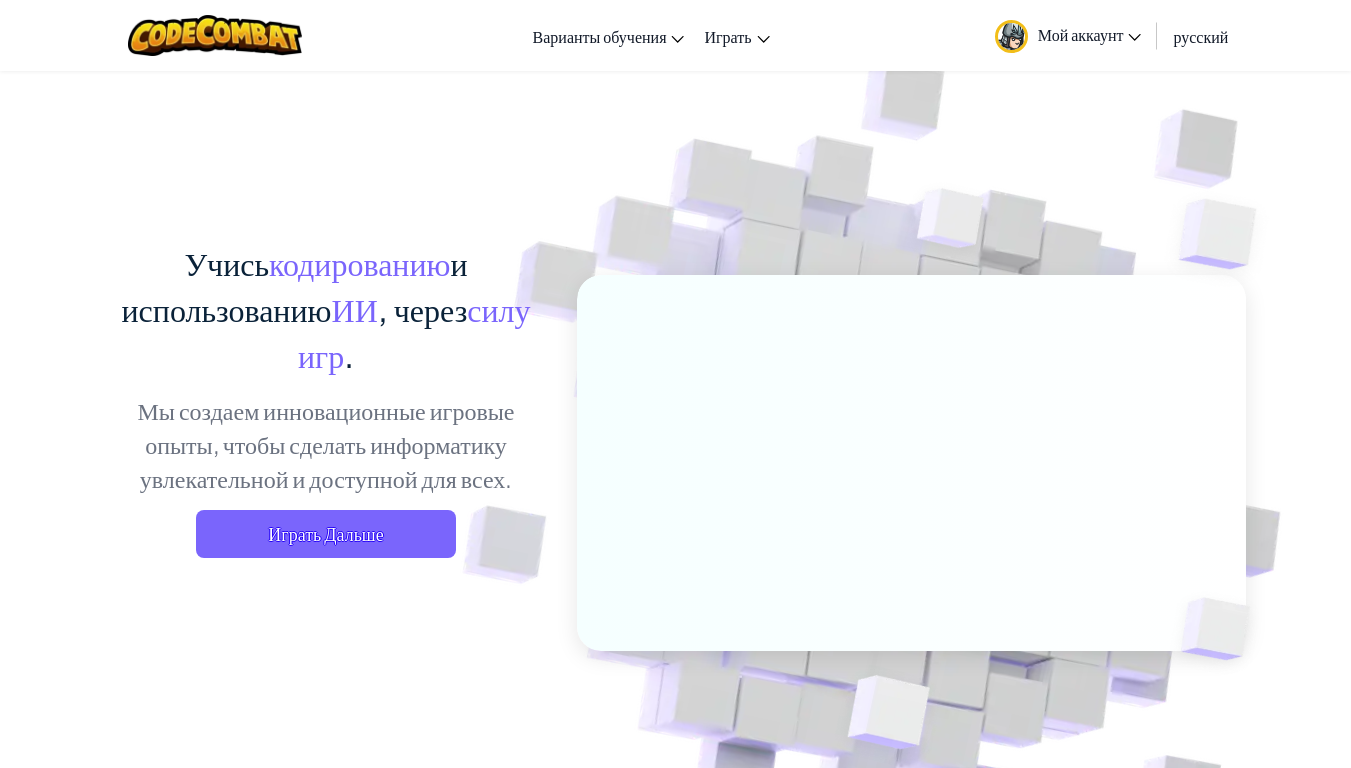 scroll, scrollTop: 0, scrollLeft: 0, axis: both 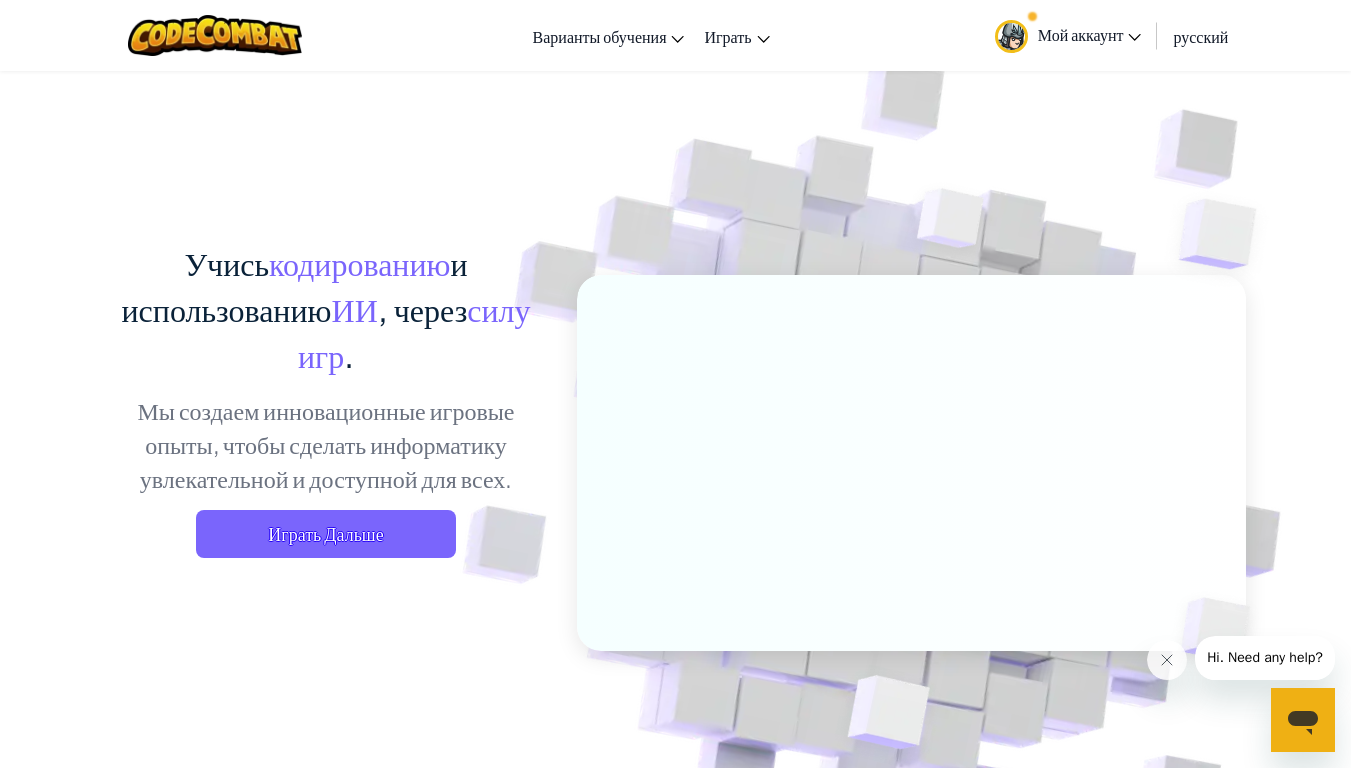 click on "Мой аккаунт" at bounding box center (1090, 34) 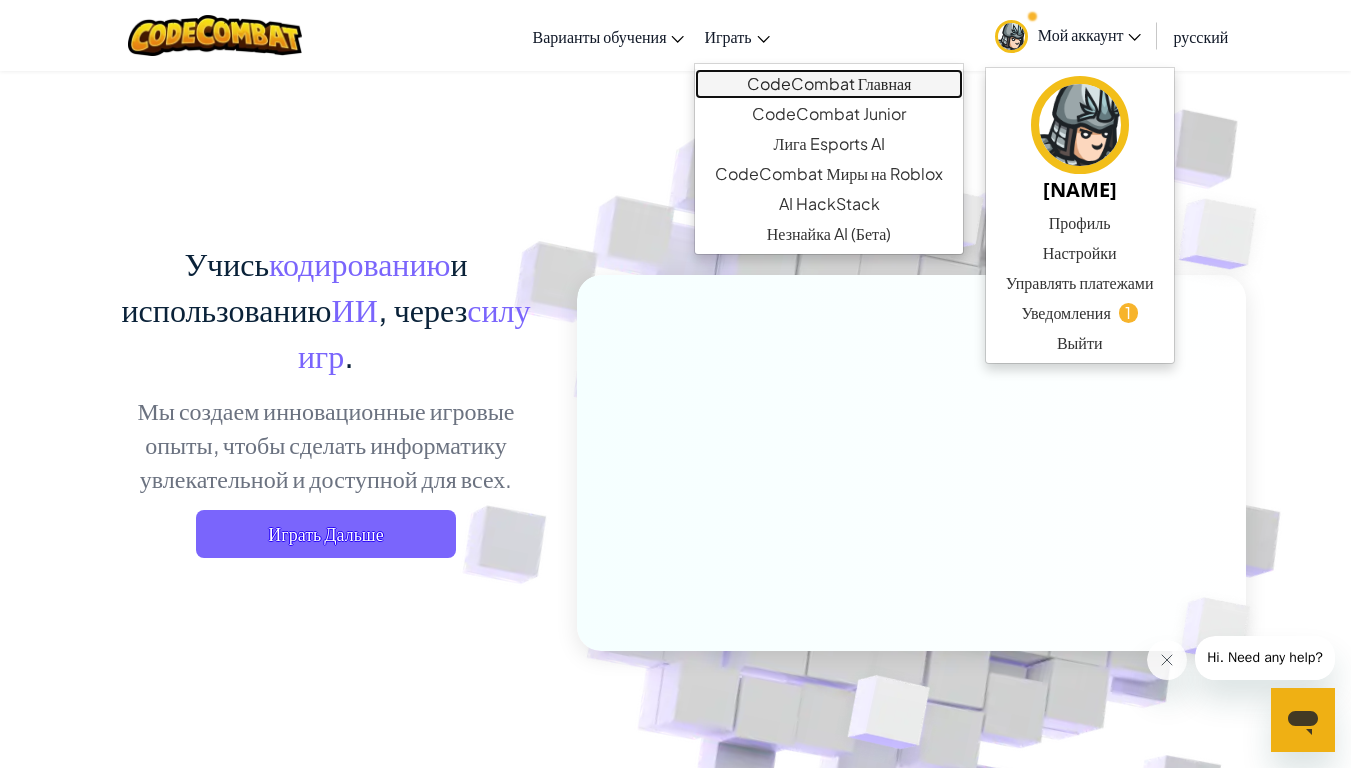 click on "CodeCombat Главная" at bounding box center (828, 84) 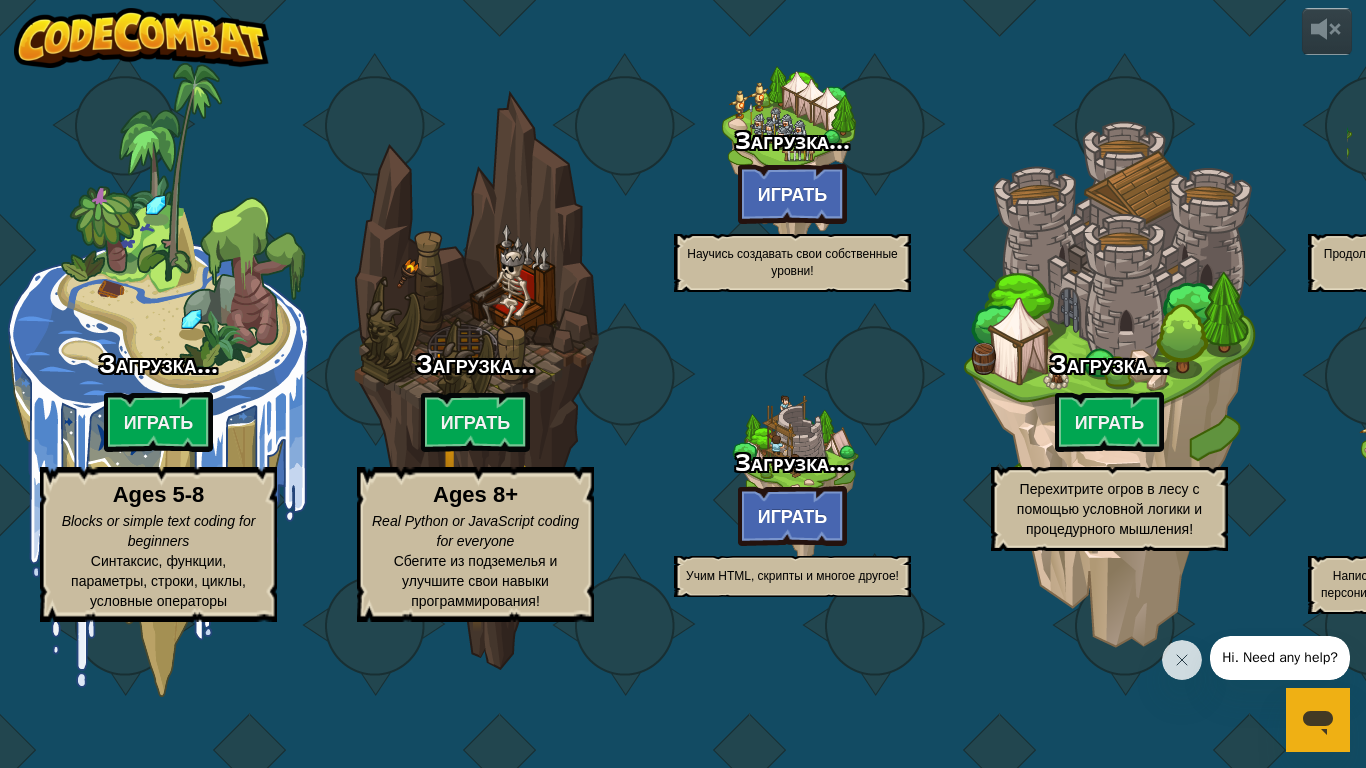 select on "ru" 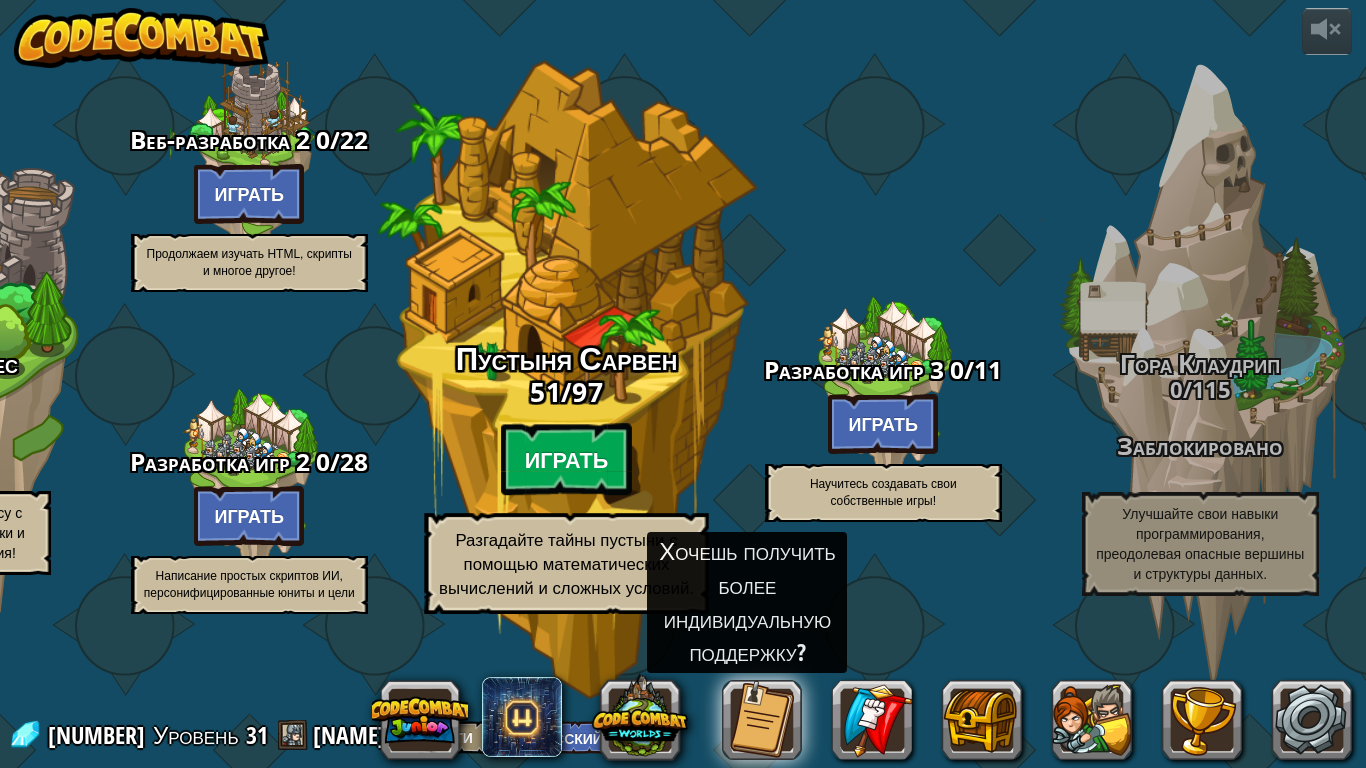 click on "Играть" at bounding box center (566, 460) 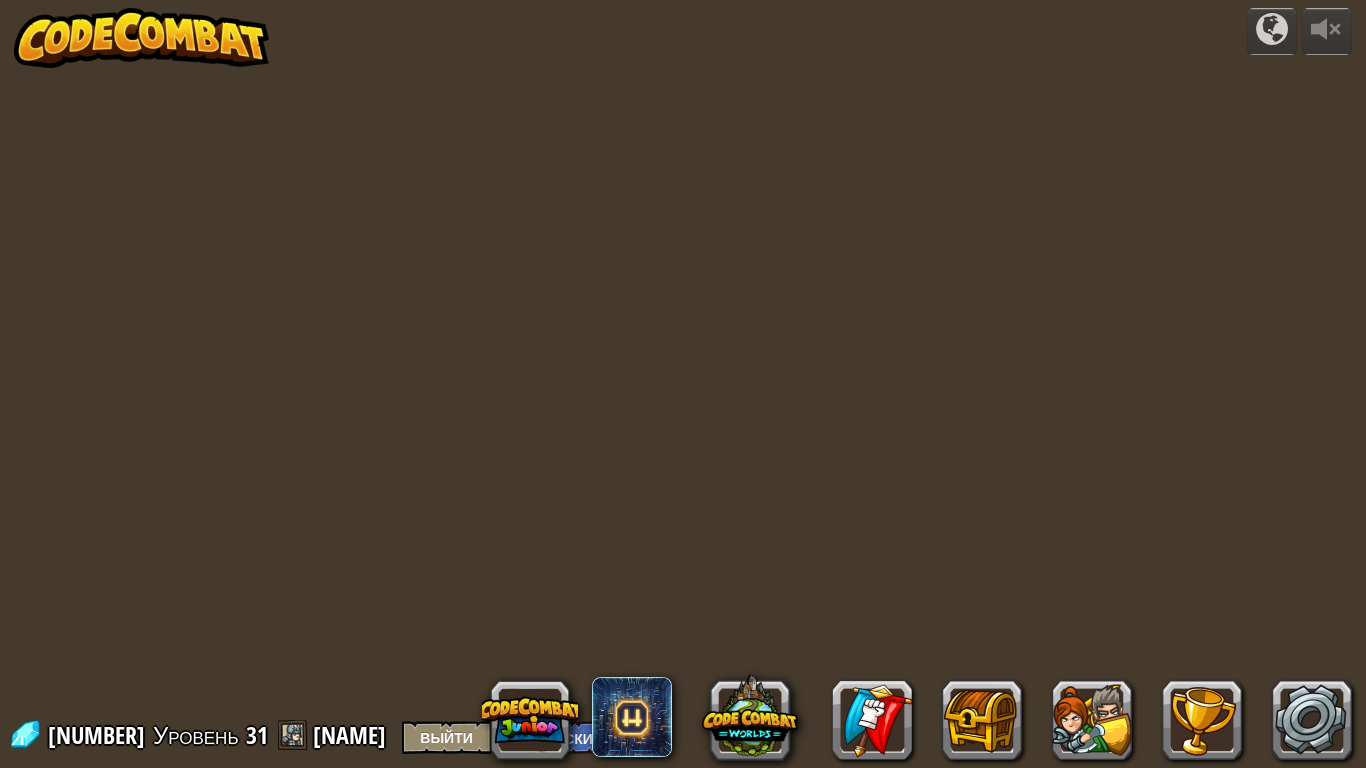 select on "ru" 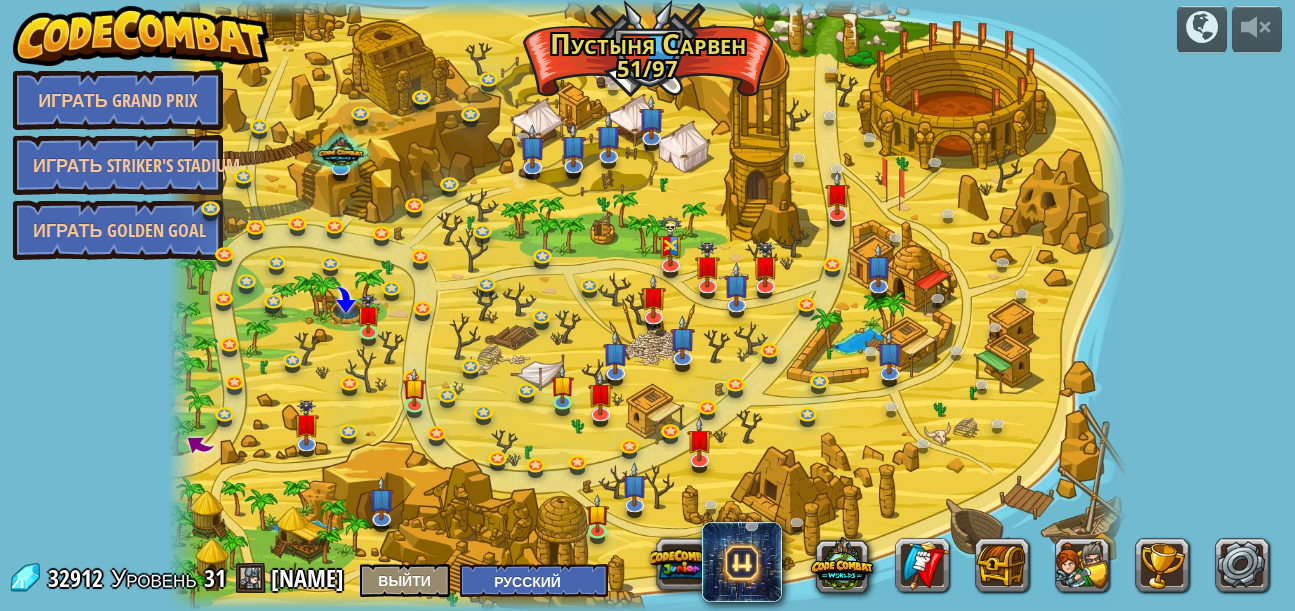 select on "ru" 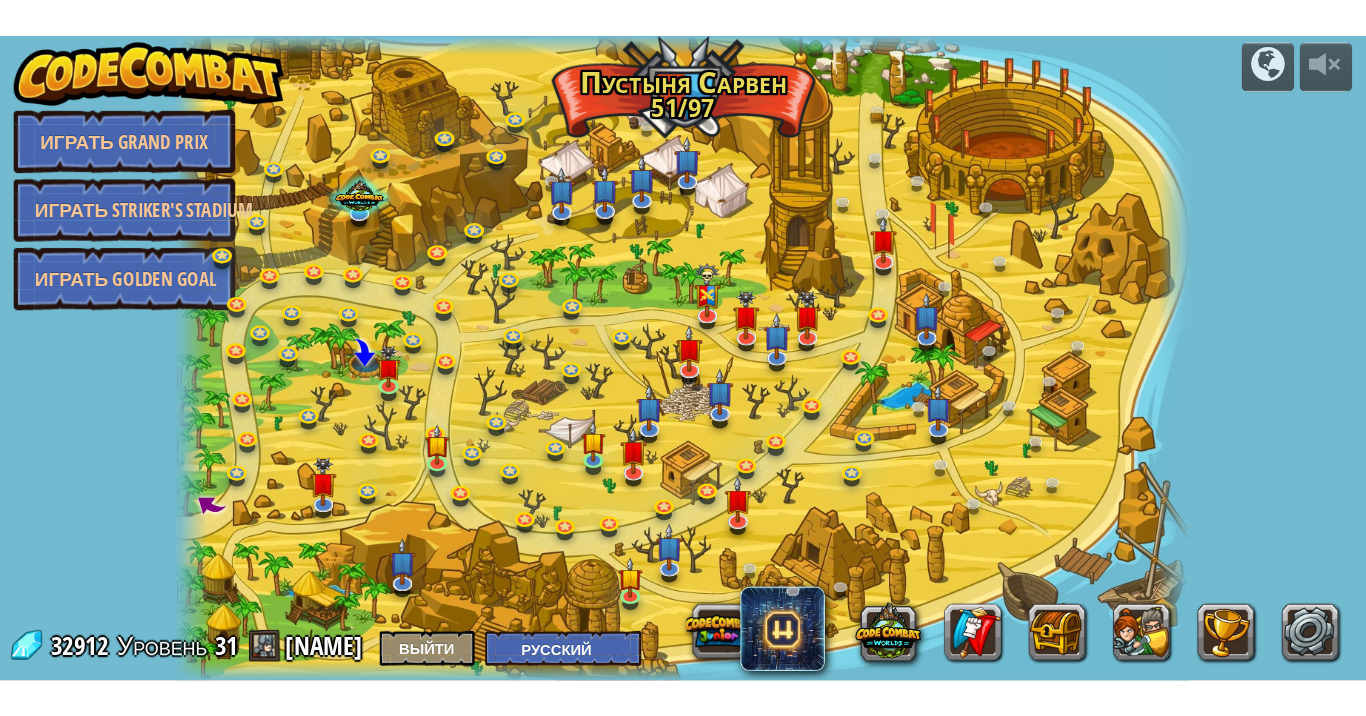 scroll, scrollTop: 0, scrollLeft: 0, axis: both 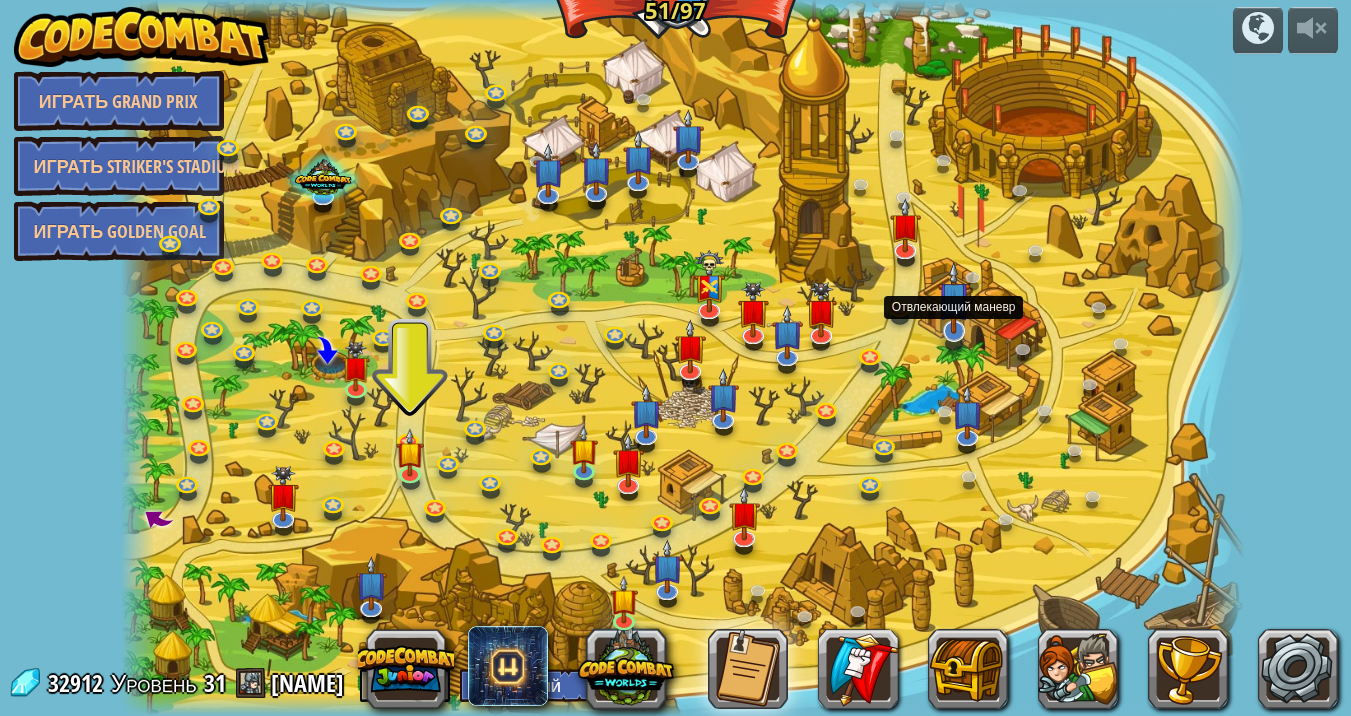 click at bounding box center (953, 297) 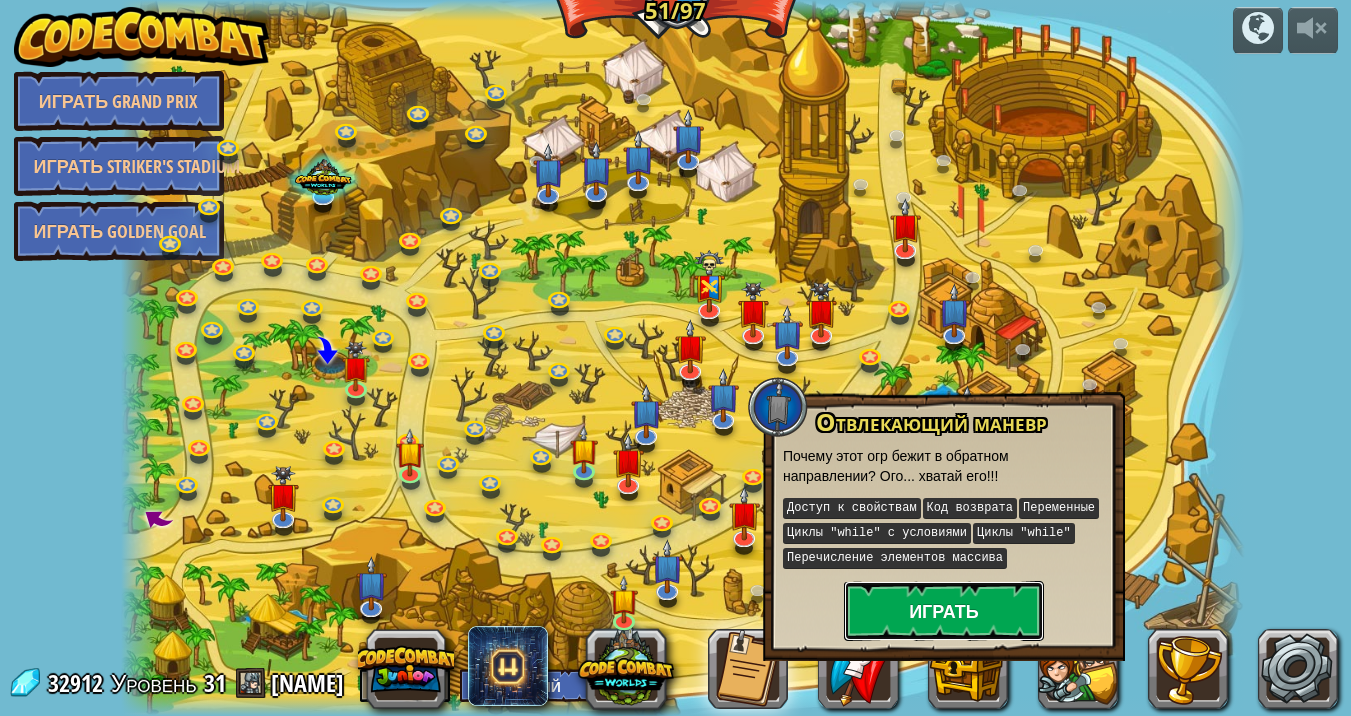click on "Играть" at bounding box center (944, 611) 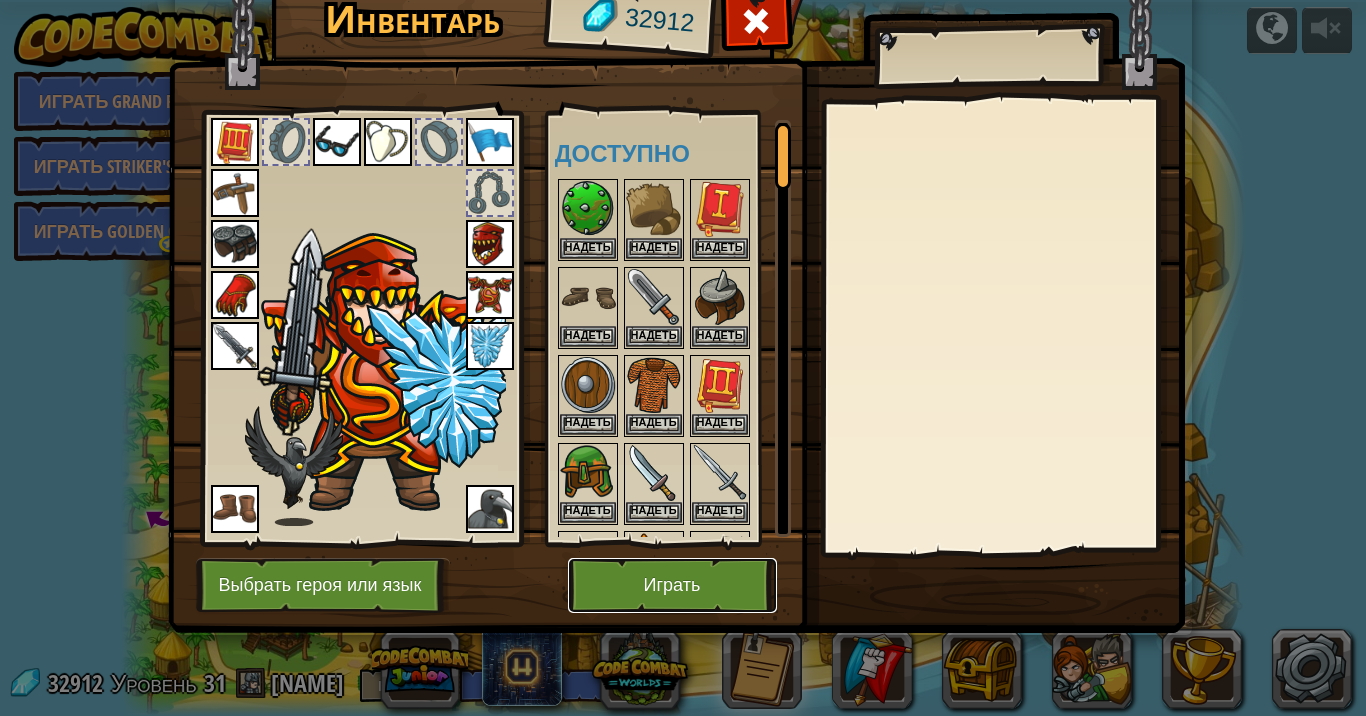 click on "Играть" at bounding box center (672, 585) 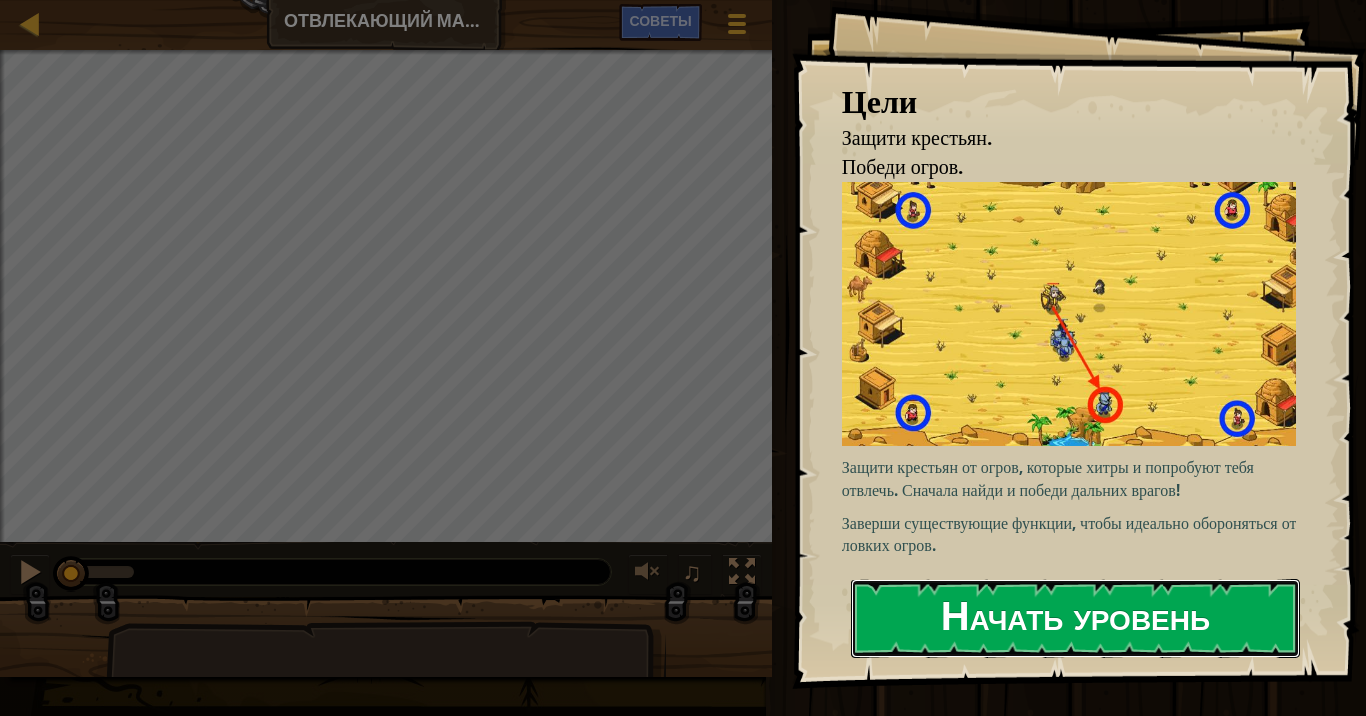 click on "Начать уровень" at bounding box center [1075, 618] 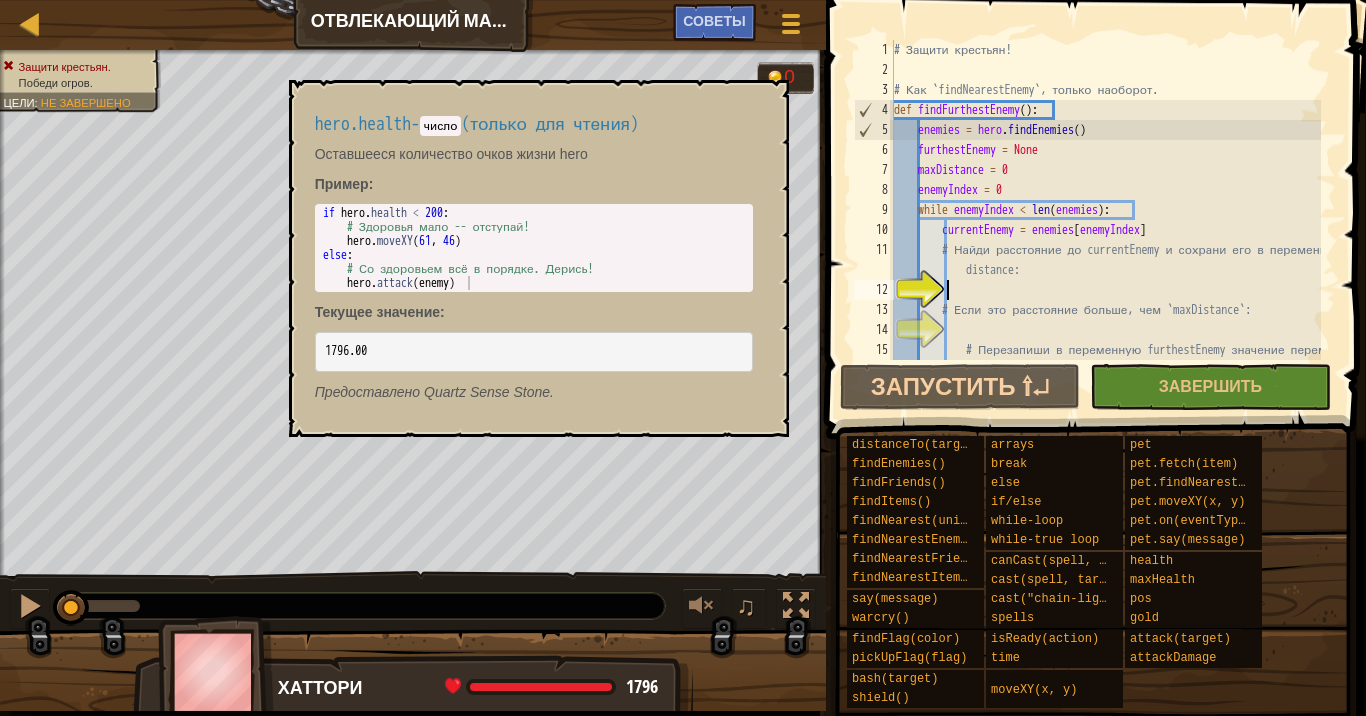 scroll, scrollTop: 80, scrollLeft: 0, axis: vertical 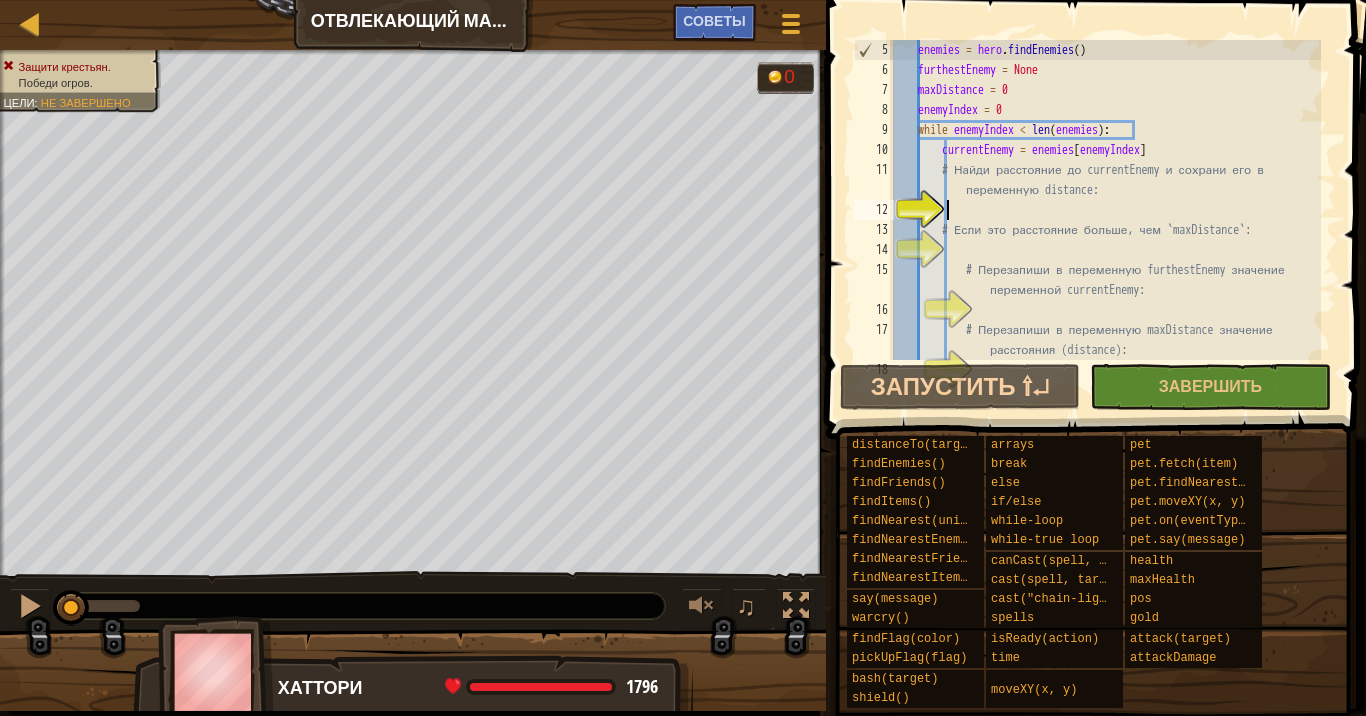 type on "В" 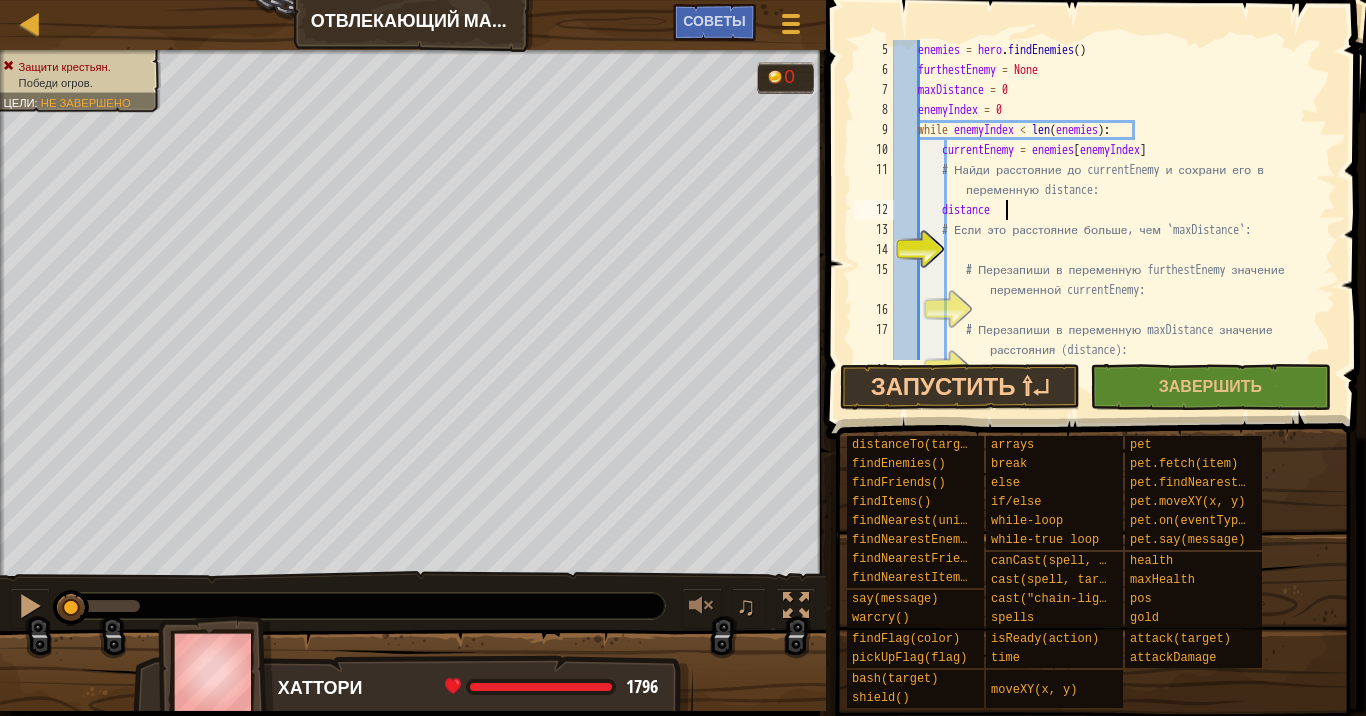scroll, scrollTop: 9, scrollLeft: 8, axis: both 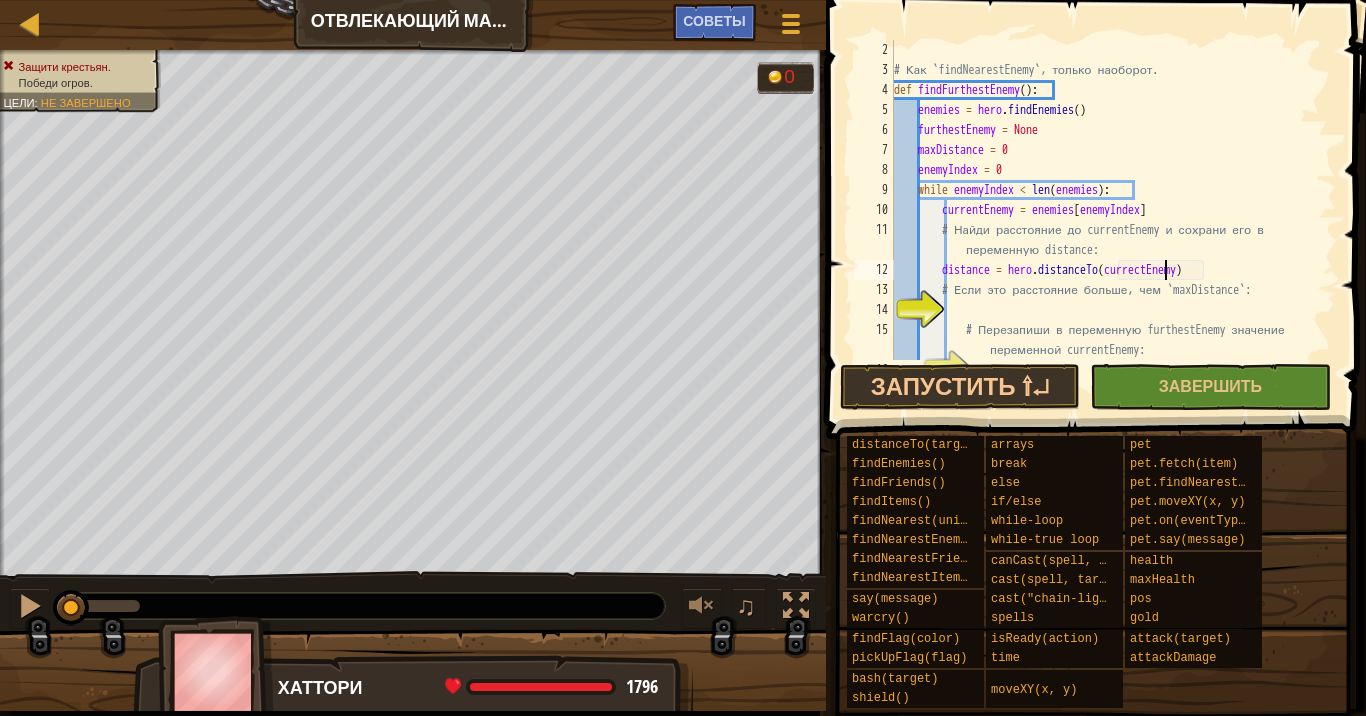 click on "# Как `findNearestEnemy`, только наоборот. def   findFurthestEnemy ( ) :      enemies   =   hero . findEnemies ( )      furthestEnemy   =   None      maxDistance   =   0      enemyIndex   =   0      while   enemyIndex   <   len ( enemies ) :          currentEnemy   =   enemies [ enemyIndex ]          # Найди расстояние до currentEnemy и сохрани его в               переменную distance:          distance   =   hero . distanceTo ( currectEnemy )          # Если это расстояние больше, чем `maxDistance`:                       # Перезапиши в переменную furthestEnemy значение                   переменной currentEnemy:" at bounding box center [1105, 220] 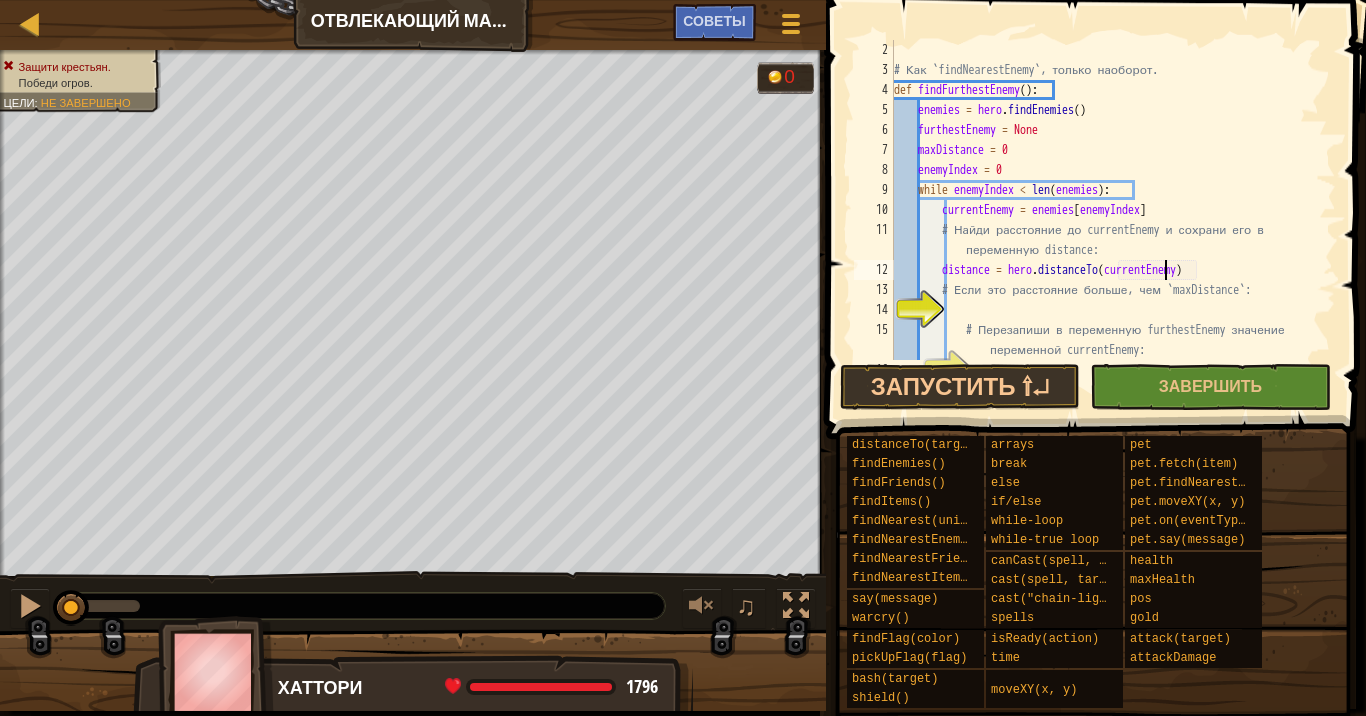 scroll, scrollTop: 9, scrollLeft: 7, axis: both 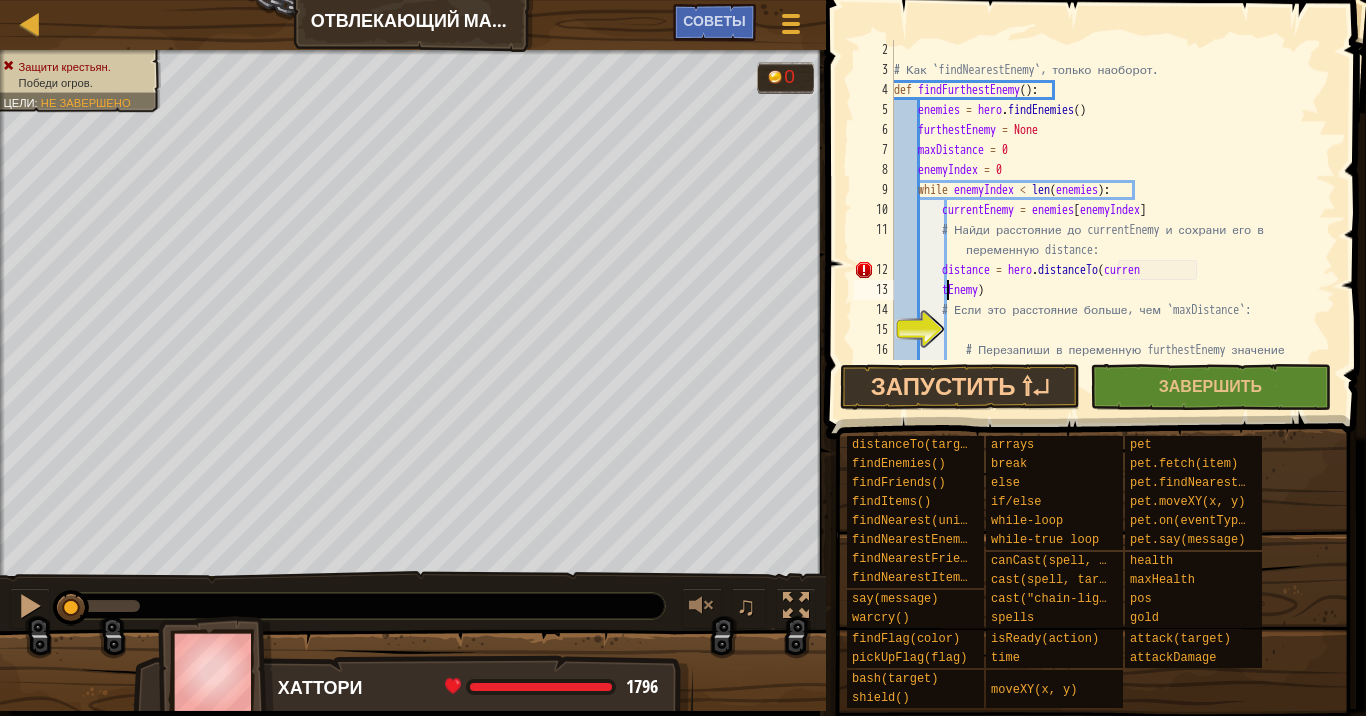 click on "# Как `findNearestEnemy`, только наоборот. def   findFurthestEnemy ( ) :      enemies   =   hero . findEnemies ( )      furthestEnemy   =   None      maxDistance   =   0      enemyIndex   =   0      while   enemyIndex   <   len ( enemies ) :          currentEnemy   =   enemies [ enemyIndex ]          # Найди расстояние до currentEnemy и сохрани его в               переменную distance:          distance   =   hero . distanceTo ( currentEnemy )          # Если это расстояние больше, чем `maxDistance`:                       # Перезапиши в переменную furthestEnemy значение                   переменной currentEnemy:" at bounding box center [1105, 230] 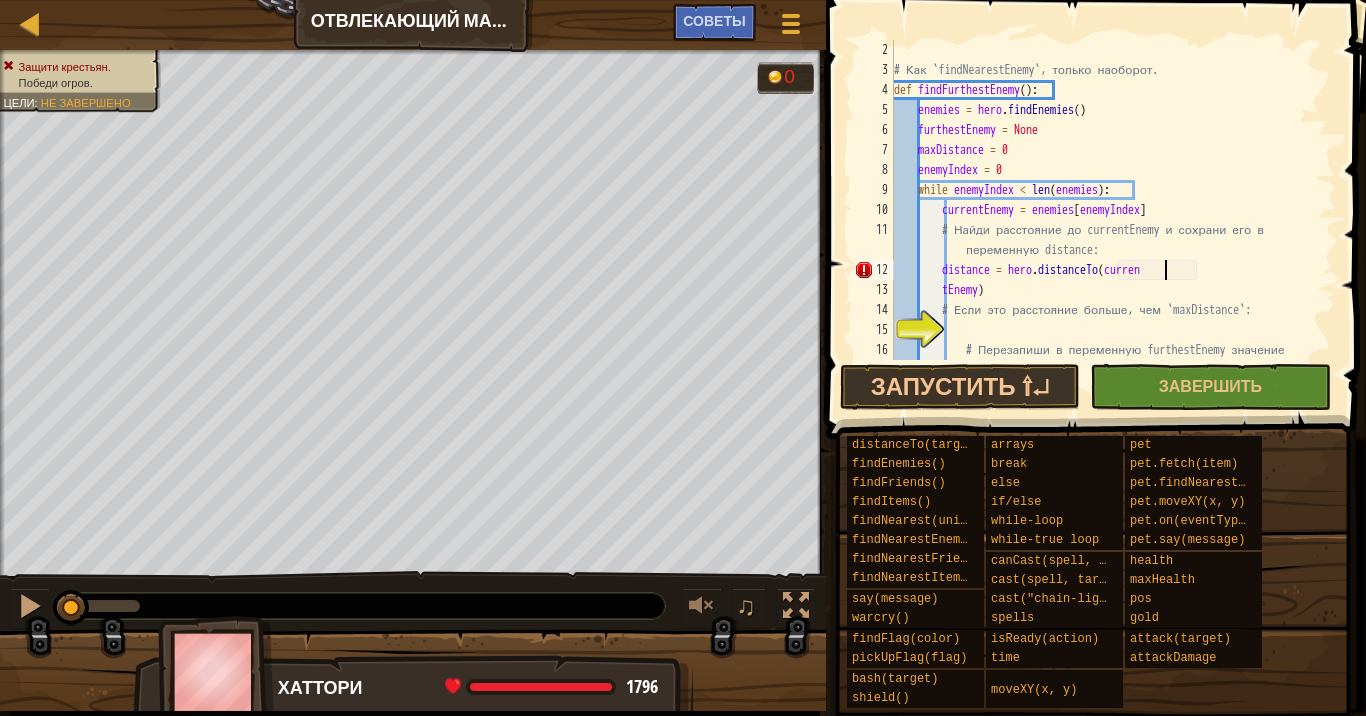 scroll, scrollTop: 9, scrollLeft: 22, axis: both 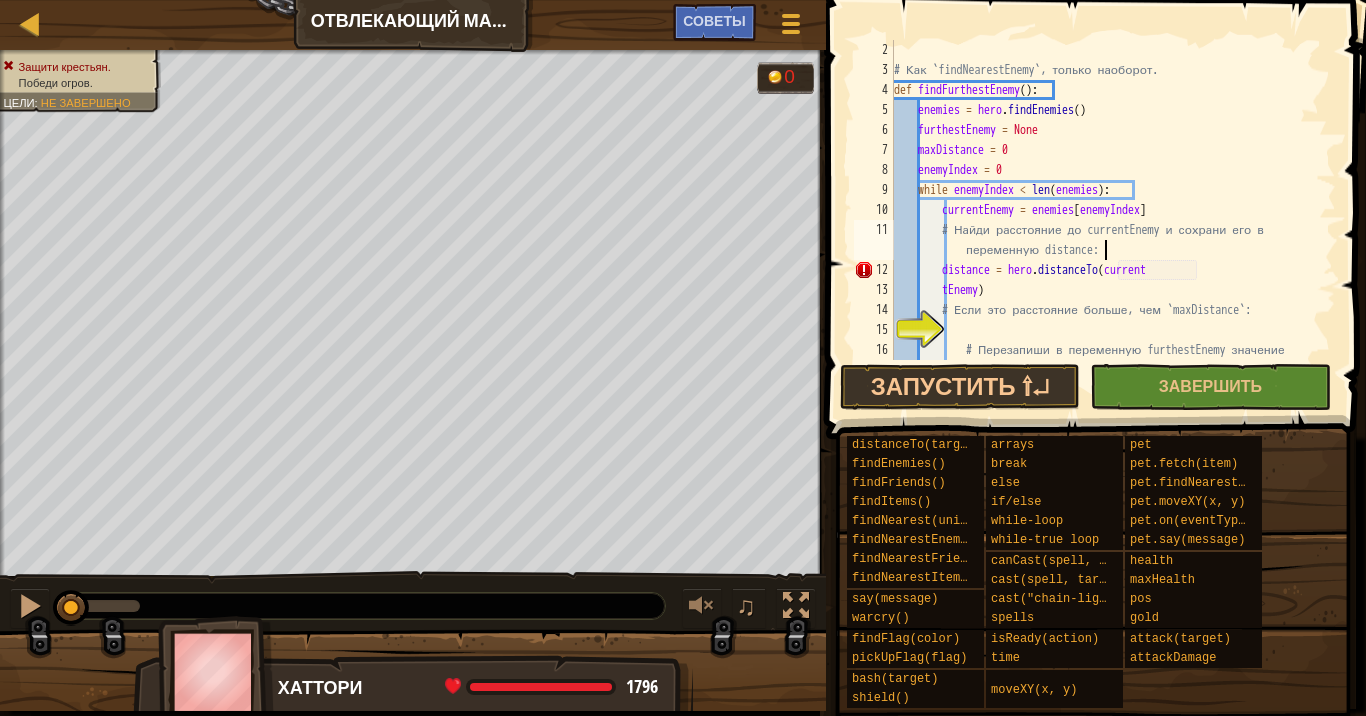 click on "# Как `findNearestEnemy`, только наоборот. def   findFurthestEnemy ( ) :      enemies   =   hero . findEnemies ( )      furthestEnemy   =   None      maxDistance   =   0      enemyIndex   =   0      while   enemyIndex   <   len ( enemies ) :          currentEnemy   =   enemies [ enemyIndex ]          # Найди расстояние до currentEnemy и сохрани его в               переменную distance:          distance   =   hero . distanceTo ( current          tEnemy )          # Если это расстояние больше, чем `maxDistance`:                       # Перезапиши в переменную furthestEnemy значение                   переменной currentEnemy:" at bounding box center (1105, 230) 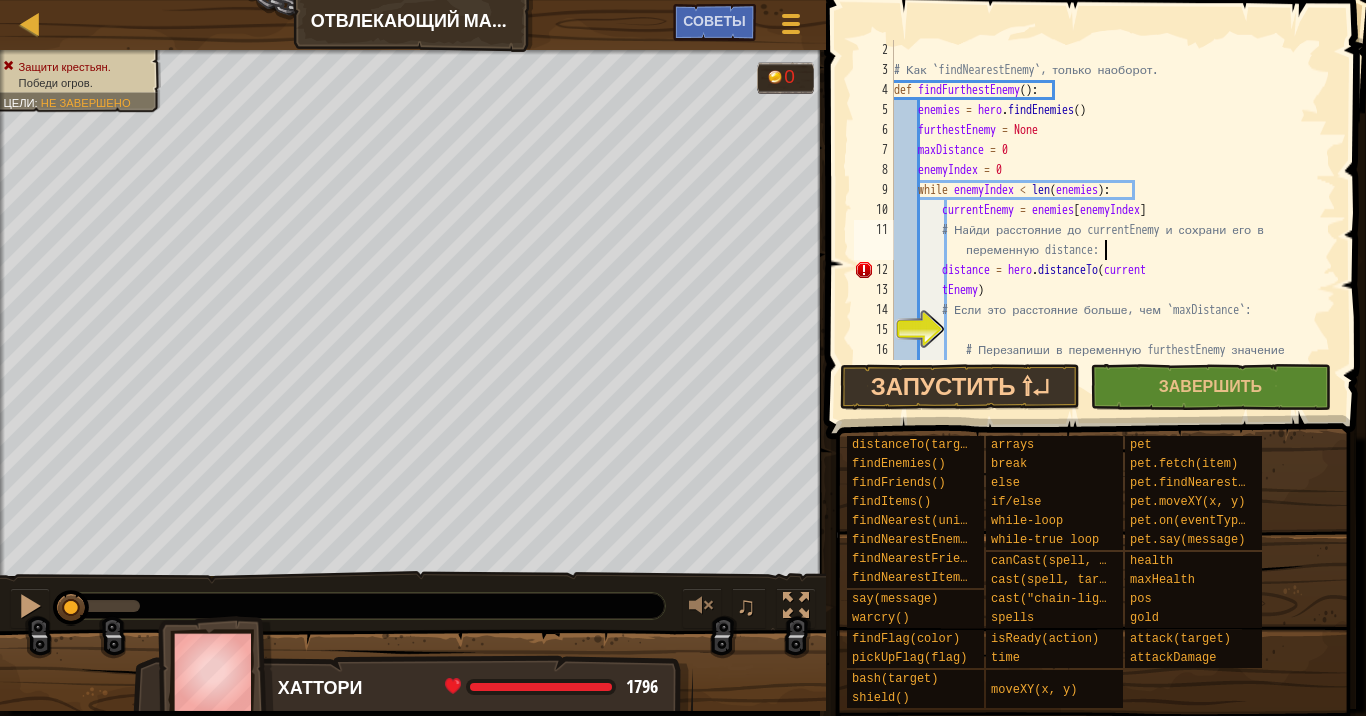 click on "# Как `findNearestEnemy`, только наоборот. def   findFurthestEnemy ( ) :      enemies   =   hero . findEnemies ( )      furthestEnemy   =   None      maxDistance   =   0      enemyIndex   =   0      while   enemyIndex   <   len ( enemies ) :          currentEnemy   =   enemies [ enemyIndex ]          # Найди расстояние до currentEnemy и сохрани его в               переменную distance:          distance   =   hero . distanceTo ( current          tEnemy )          # Если это расстояние больше, чем `maxDistance`:                       # Перезапиши в переменную furthestEnemy значение                   переменной currentEnemy:" at bounding box center (1105, 230) 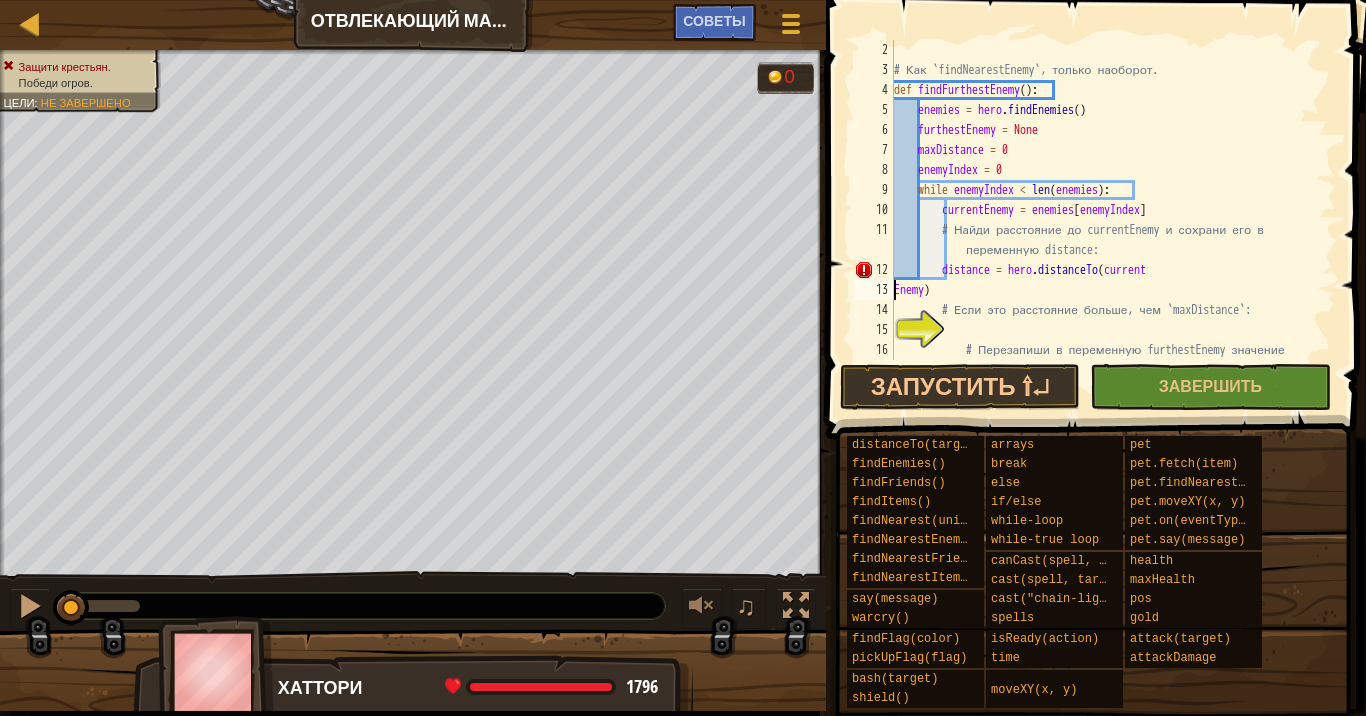 scroll, scrollTop: 9, scrollLeft: 2, axis: both 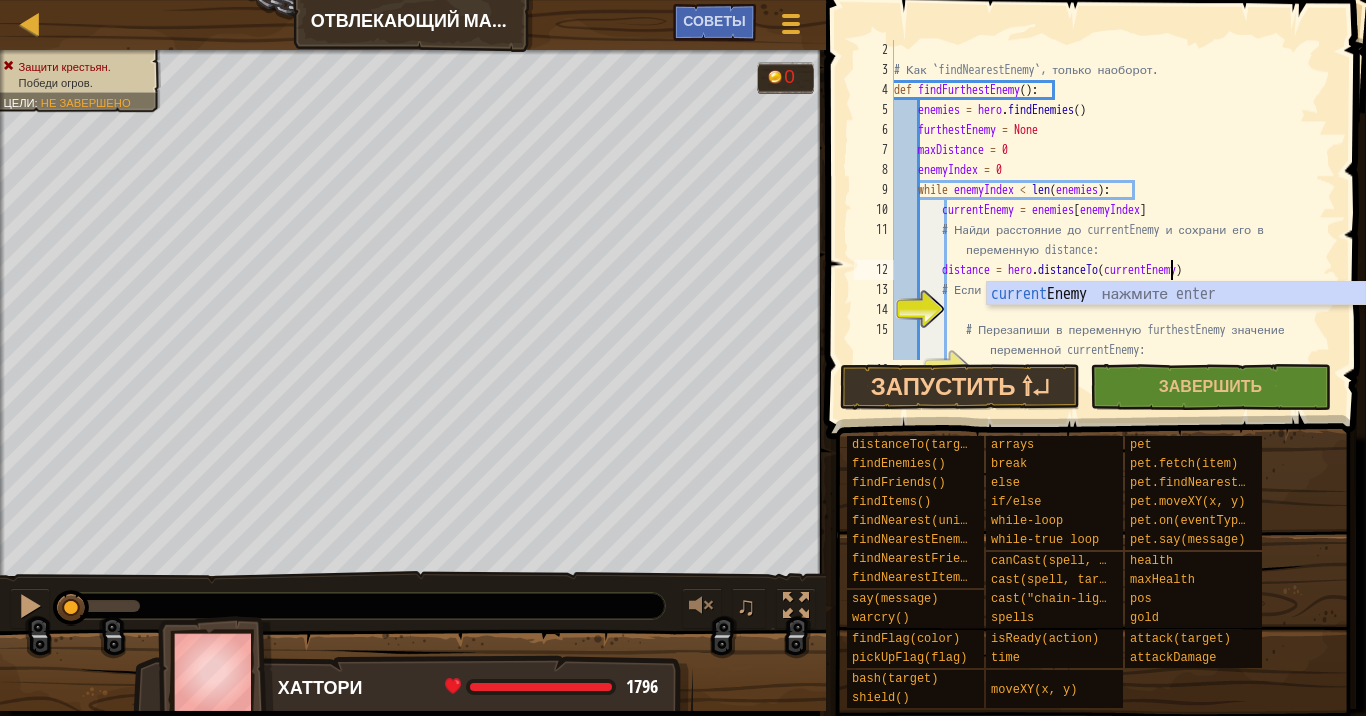 click on "# Как `findNearestEnemy`, только наоборот. def   findFurthestEnemy ( ) :      enemies   =   hero . findEnemies ( )      furthestEnemy   =   None      maxDistance   =   0      enemyIndex   =   0      while   enemyIndex   <   len ( enemies ) :          currentEnemy   =   enemies [ enemyIndex ]          # Найди расстояние до currentEnemy и сохрани его в               переменную distance:          distance   =   hero . distanceTo ( currentEnemy )          # Если это расстояние больше, чем `maxDistance`:                       # Перезапиши в переменную furthestEnemy значение                   переменной currentEnemy:" at bounding box center (1105, 220) 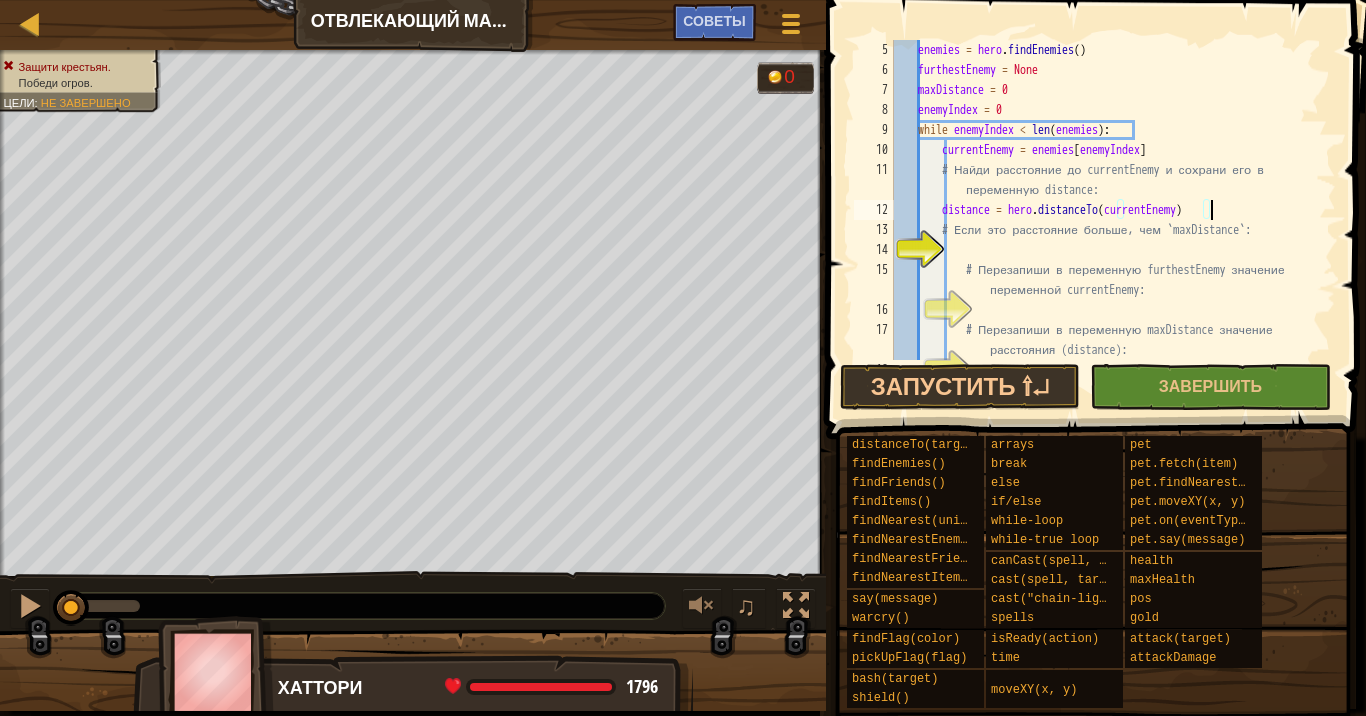 scroll, scrollTop: 80, scrollLeft: 0, axis: vertical 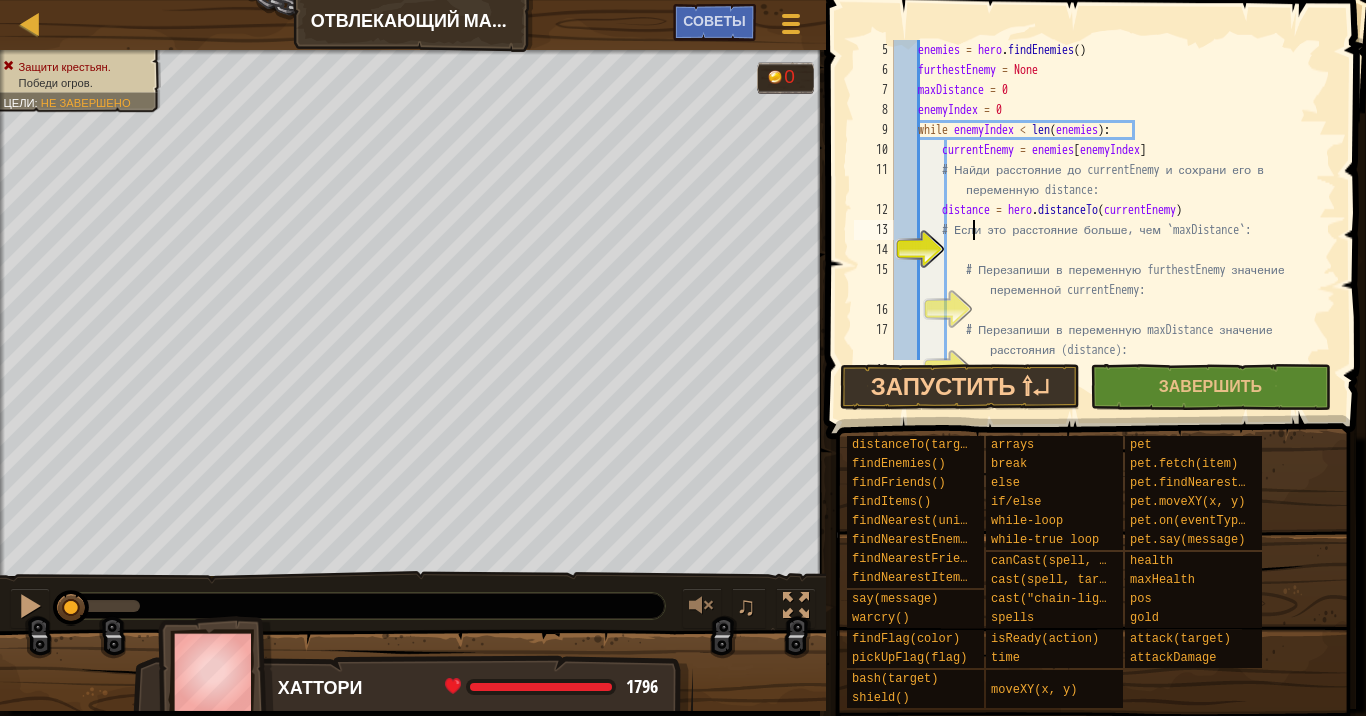 click on "enemies   =   hero . findEnemies ( )      furthestEnemy   =   None      maxDistance   =   0      enemyIndex   =   0      while   enemyIndex   <   len ( enemies ) :          currentEnemy   =   enemies [ enemyIndex ]          # Найди расстояние до currentEnemy и сохрани его в               переменную distance:          distance   =   hero . distanceTo ( currentEnemy )          # Если это расстояние больше, чем `maxDistance`:                       # Перезапиши в переменную furthestEnemy значение                   переменной currentEnemy:                           # Перезапиши в переменную maxDistance значение                   расстояния (distance):" at bounding box center [1105, 220] 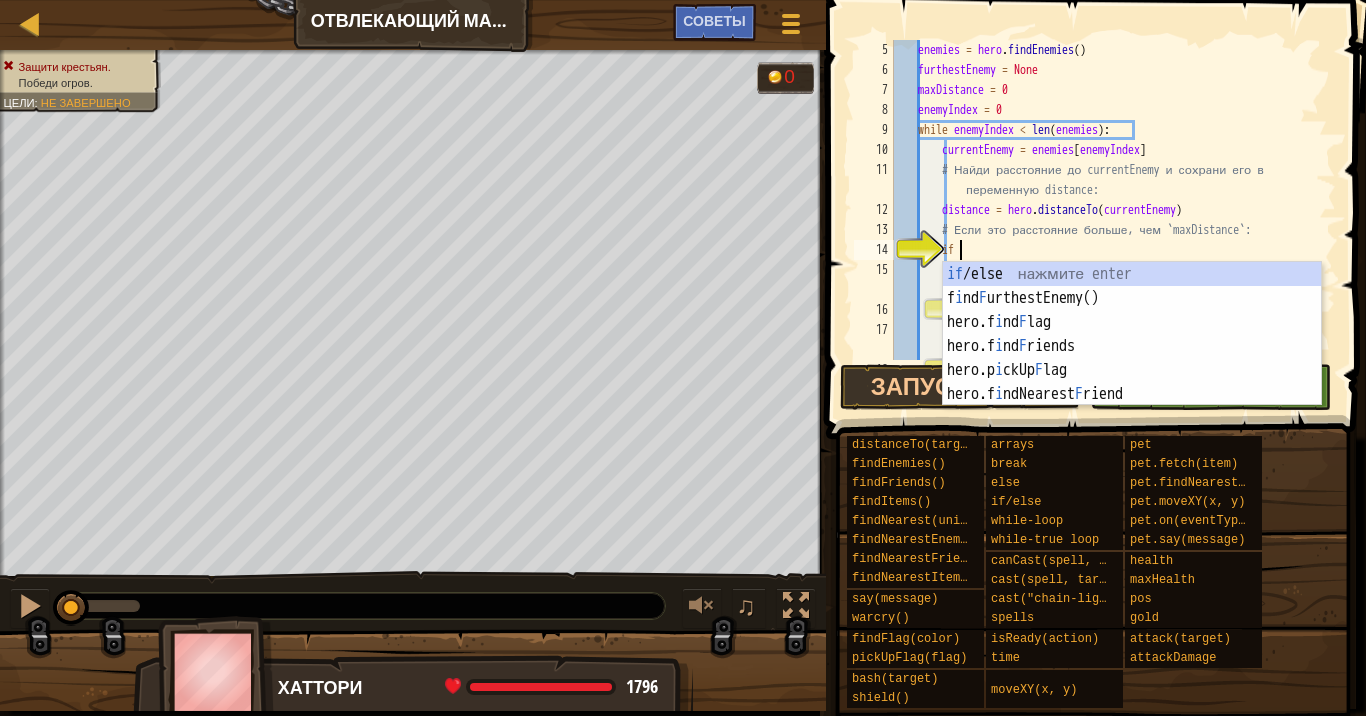 scroll, scrollTop: 9, scrollLeft: 4, axis: both 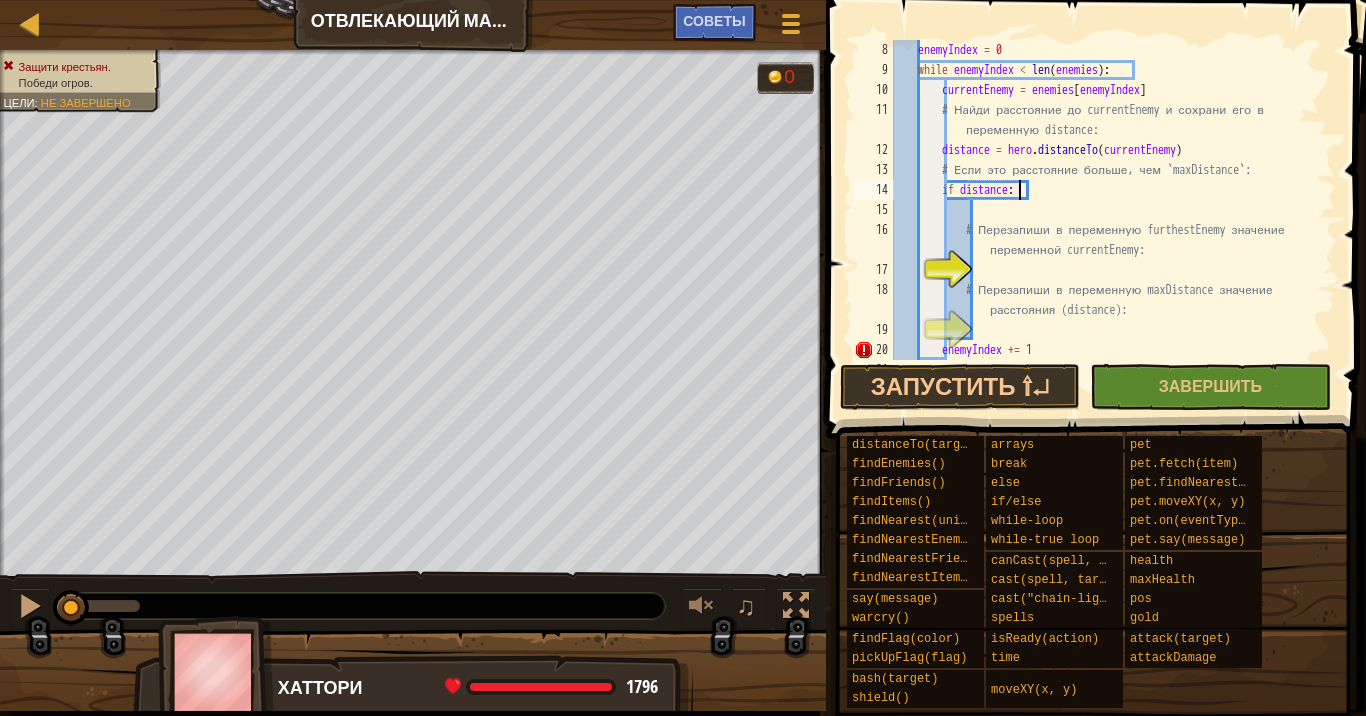 click on "enemyIndex   =   0      while   enemyIndex   <   len ( enemies ) :          currentEnemy   =   enemies [ enemyIndex ]          # Найди расстояние до currentEnemy и сохрани его в               переменную distance:          distance   =   hero . distanceTo ( currentEnemy )          # Если это расстояние больше, чем `maxDistance`:          if   distance   >   maxDistance :                           # Перезапиши в переменную furthestEnemy значение                   переменной currentEnemy:                           # Перезапиши в переменную maxDistance значение                   расстояния (distance):              furthestEnemy   =   currentEnemy              maxDistance   =   distance          enemyIndex   +=   1      return   furthestEnemy" at bounding box center [1105, 220] 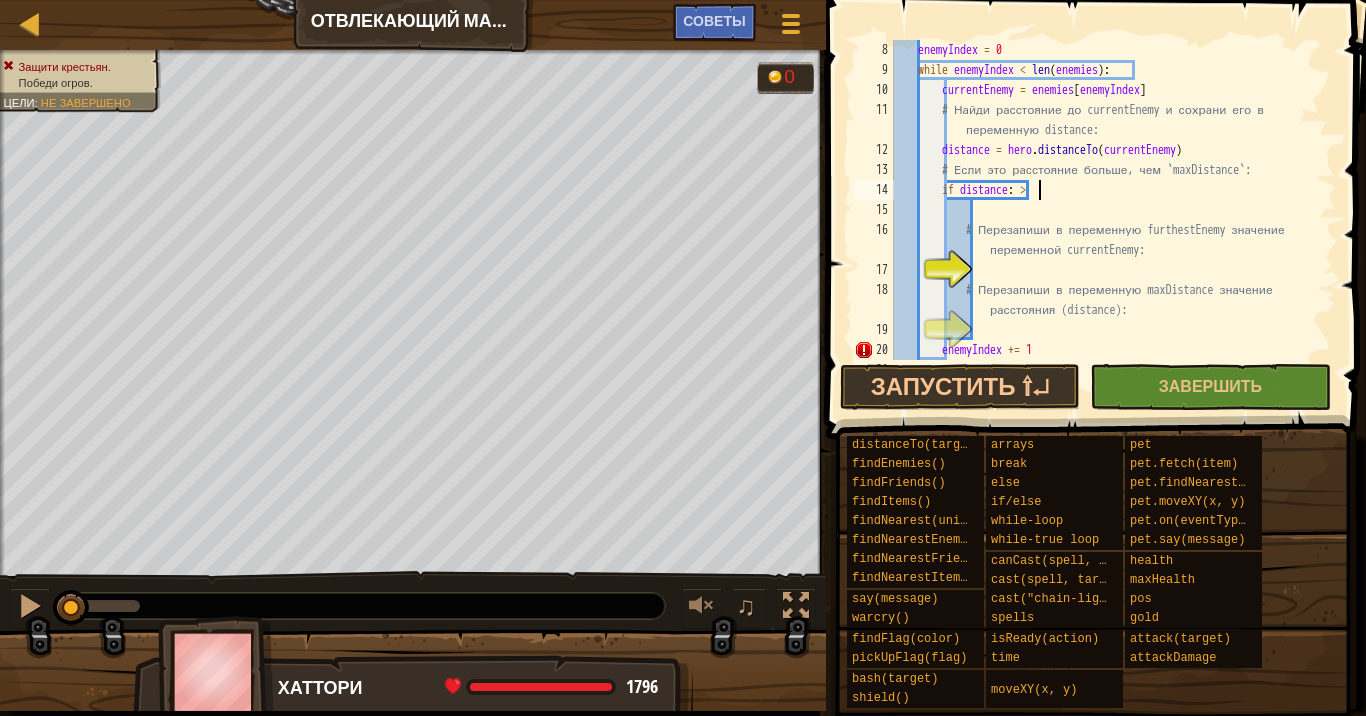 scroll, scrollTop: 9, scrollLeft: 11, axis: both 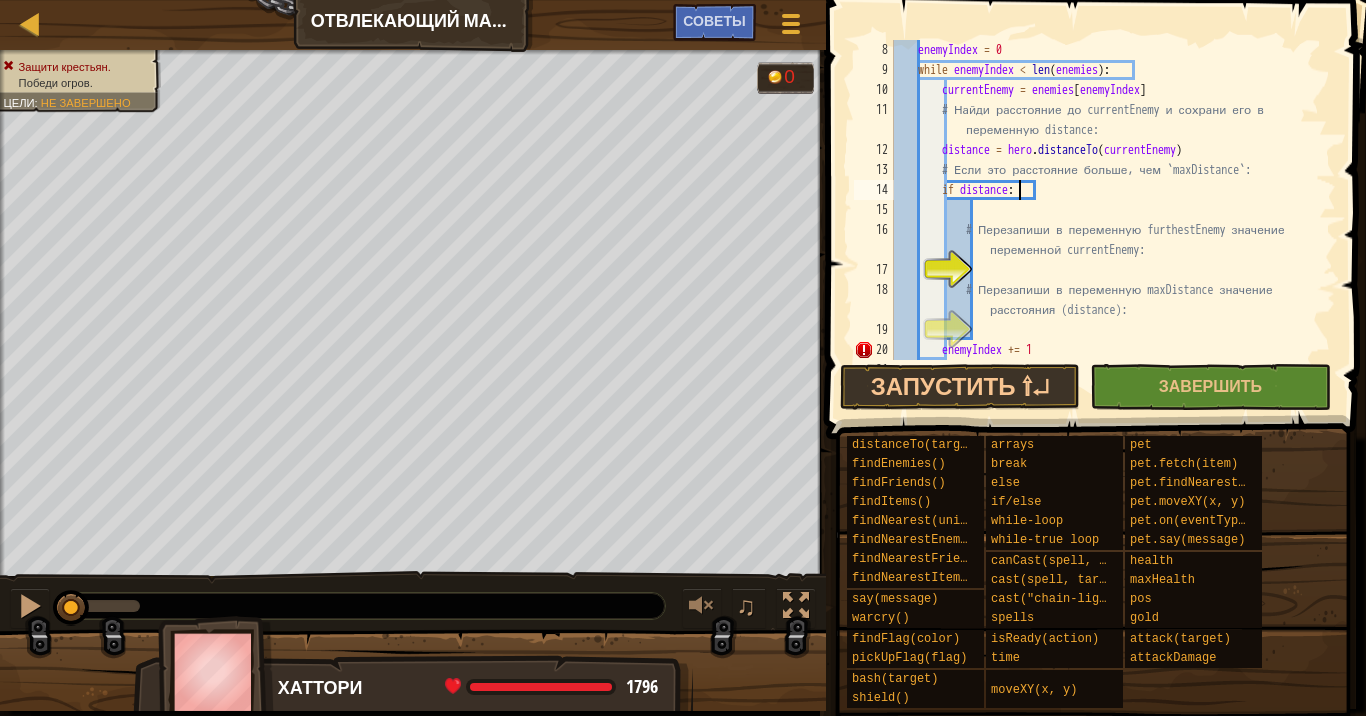 click on "enemyIndex   =   0      while   enemyIndex   <   len ( enemies ) :          currentEnemy   =   enemies [ enemyIndex ]          # Найди расстояние до currentEnemy и сохрани его в               переменную distance:          distance   =   hero . distanceTo ( currentEnemy )          # Если это расстояние больше, чем `maxDistance`:          if   distance :                             # Перезапиши в переменную furthestEnemy значение                   переменной currentEnemy:                           # Перезапиши в переменную maxDistance значение                   расстояния (distance):                       enemyIndex   +=   1      return   furthestEnemy" at bounding box center (1105, 220) 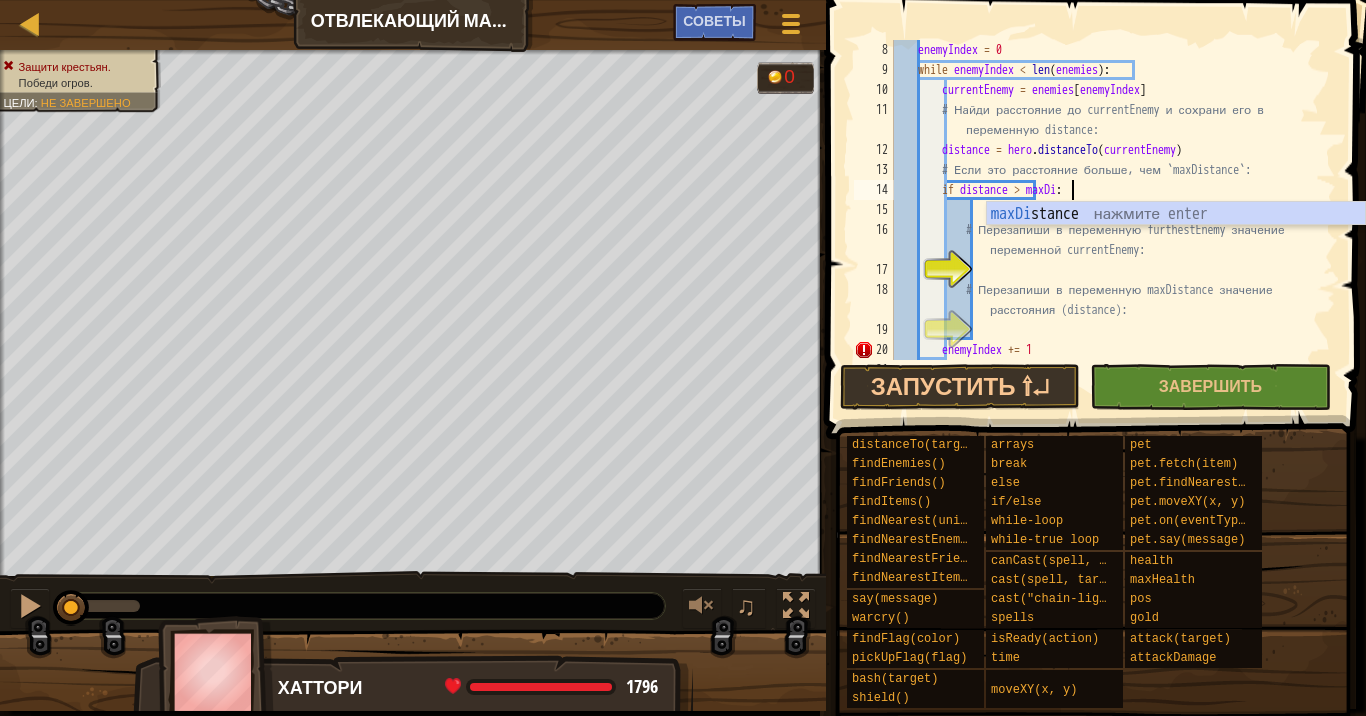 scroll, scrollTop: 9, scrollLeft: 15, axis: both 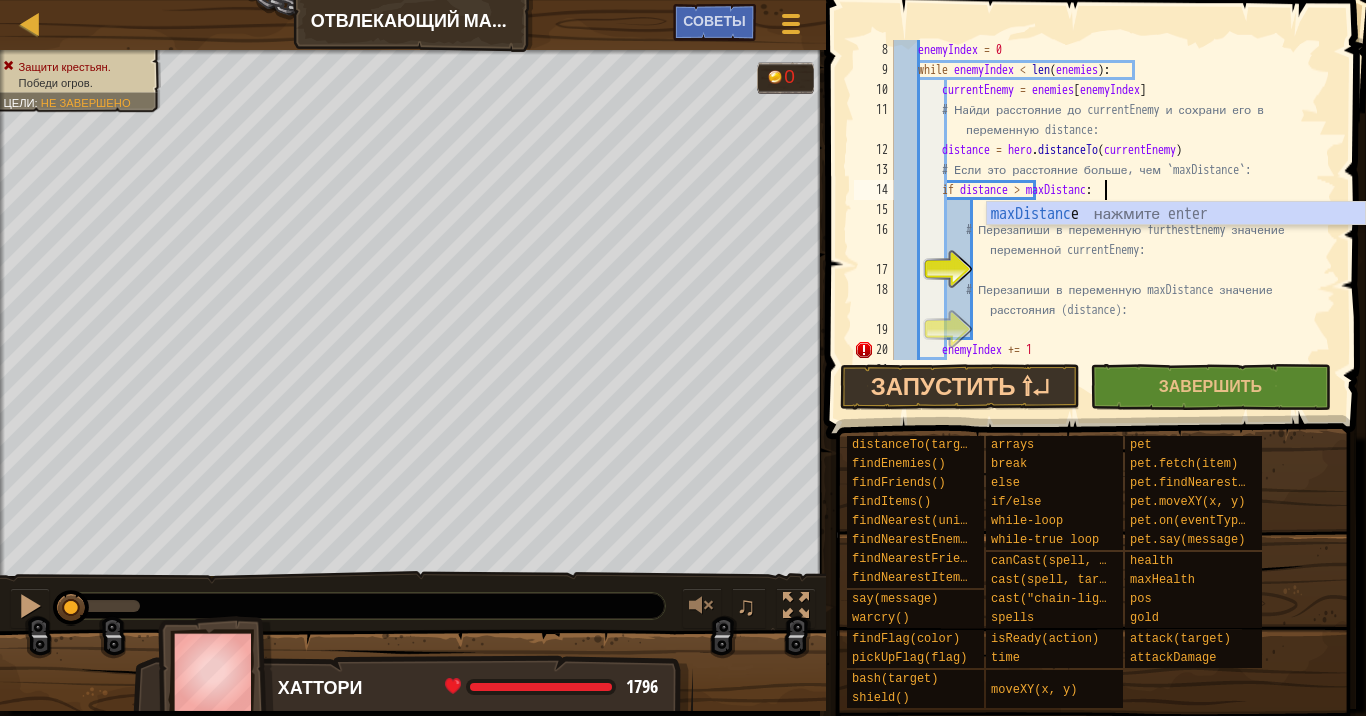 type on "if distance > maxDistance:" 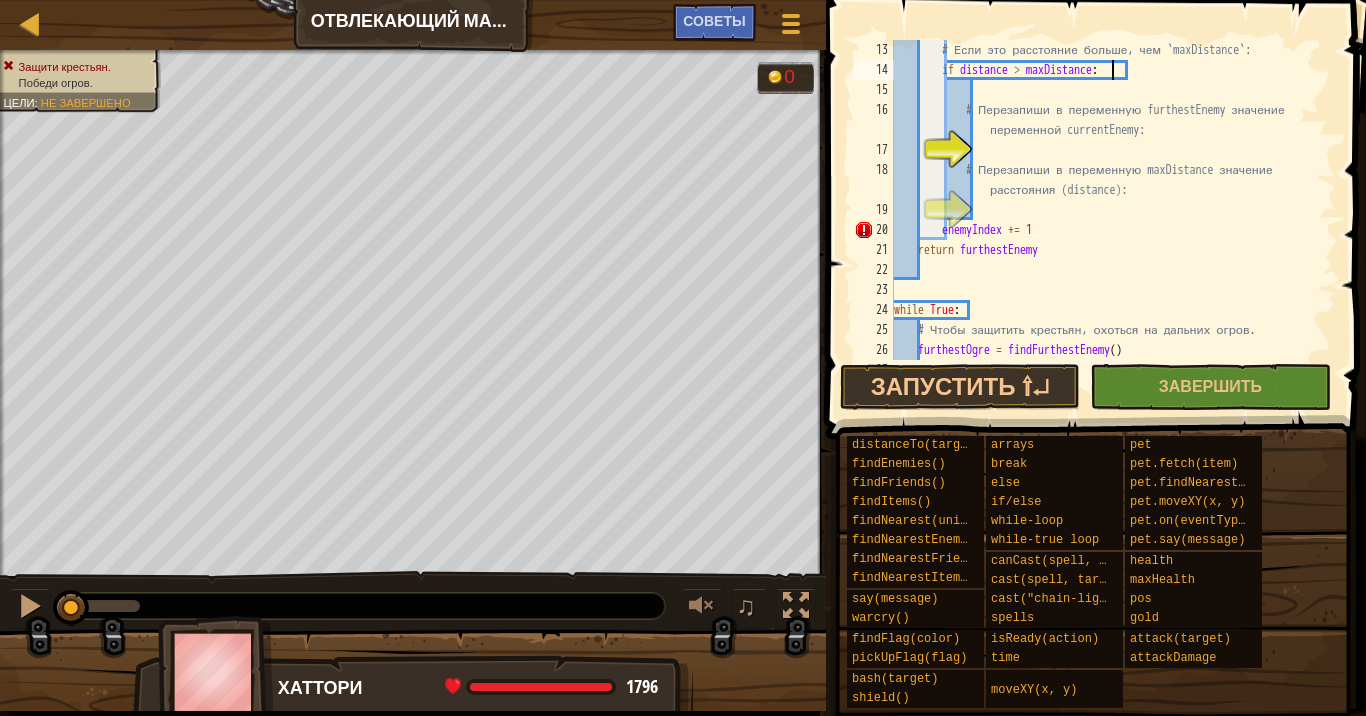scroll, scrollTop: 260, scrollLeft: 0, axis: vertical 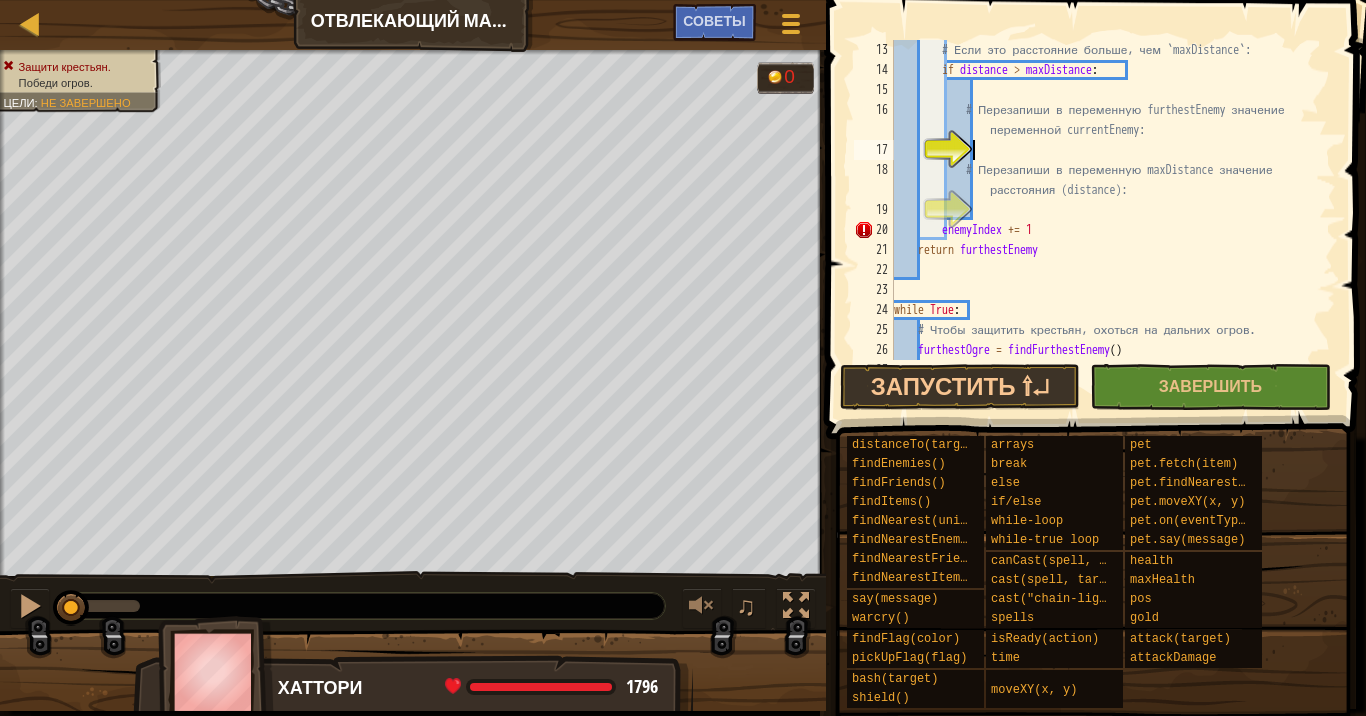 click on "# Если это расстояние больше, чем `maxDistance`:          if   distance   >   maxDistance :                             # Перезапиши в переменную furthestEnemy значение                   переменной currentEnemy:                           # Перезапиши в переменную maxDistance значение                   расстояния (distance):                       enemyIndex   +=   1      return   furthestEnemy      while   True :      # Чтобы защитить крестьян, охоться на дальних огров.      furthestOgre   =   findFurthestEnemy ( )      if   furthestOgre :" at bounding box center [1105, 220] 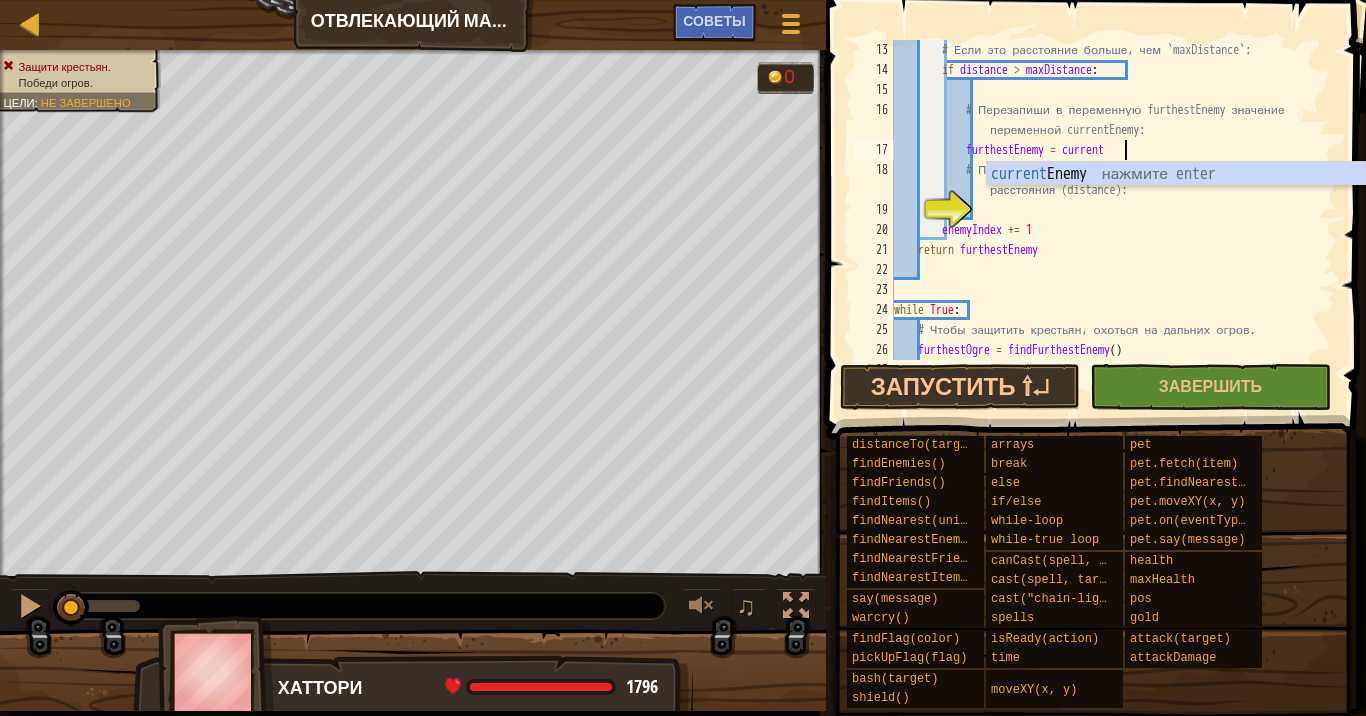 scroll, scrollTop: 9, scrollLeft: 18, axis: both 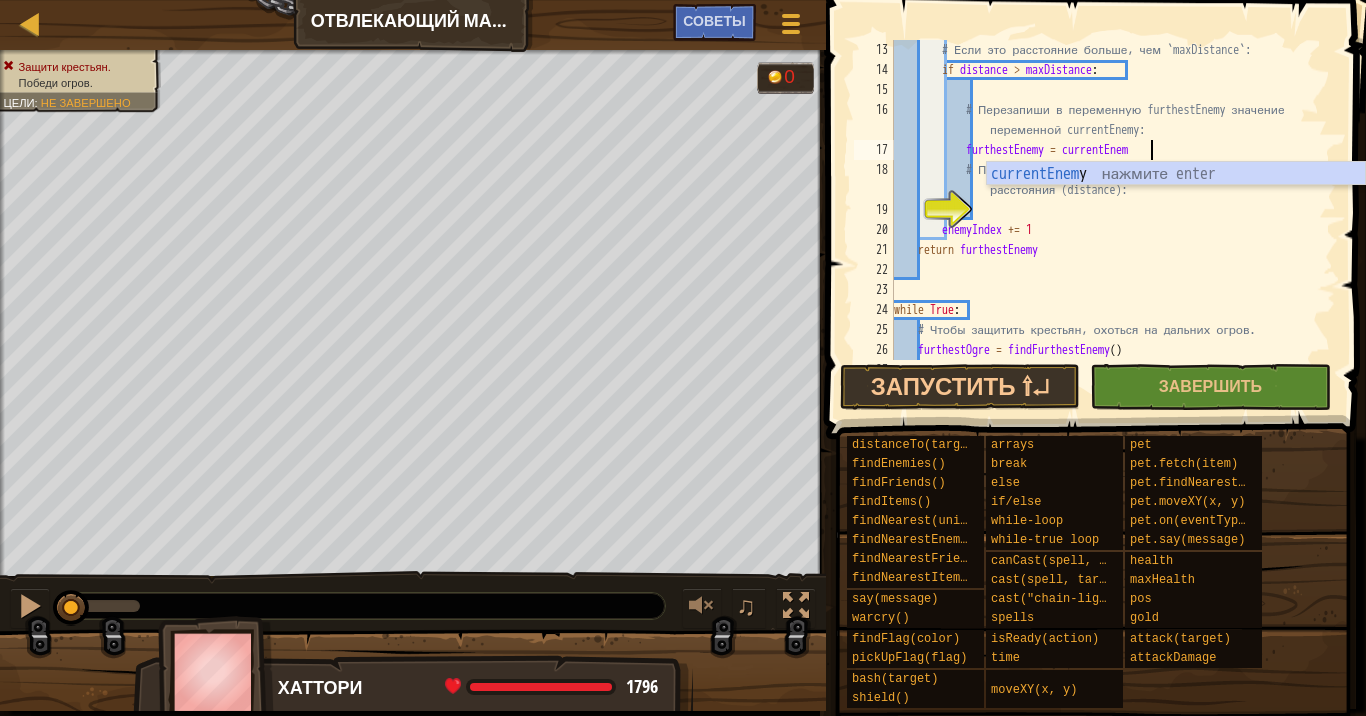 type on "furthestEnemy = currentEnemy" 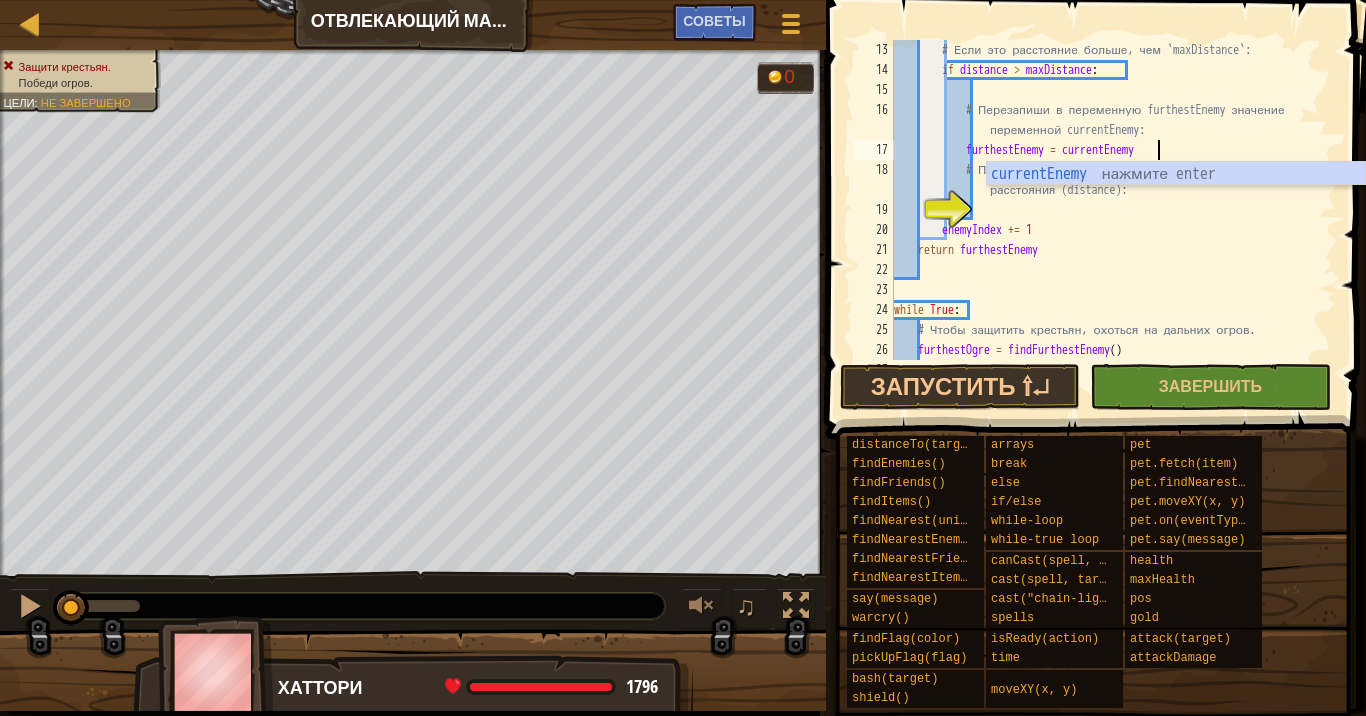 scroll, scrollTop: 9, scrollLeft: 21, axis: both 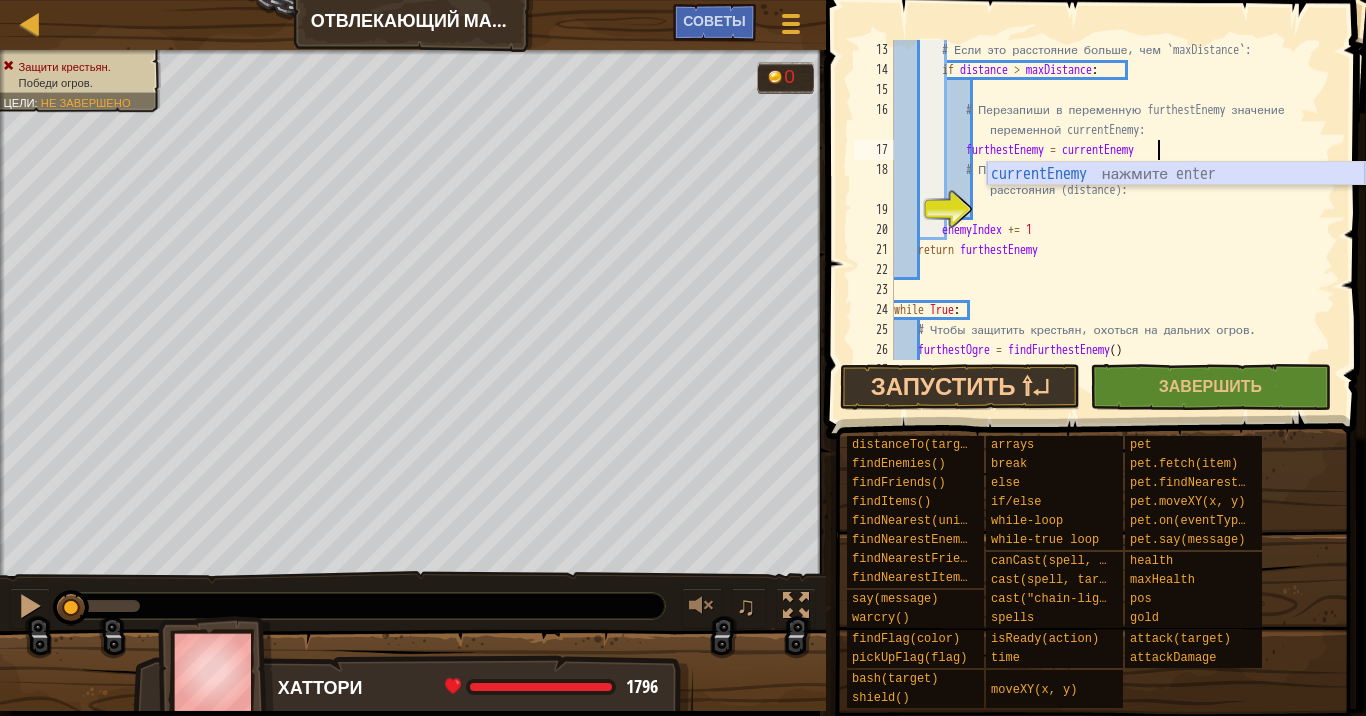click on "currentEnemy нажмите enter" at bounding box center (1176, 198) 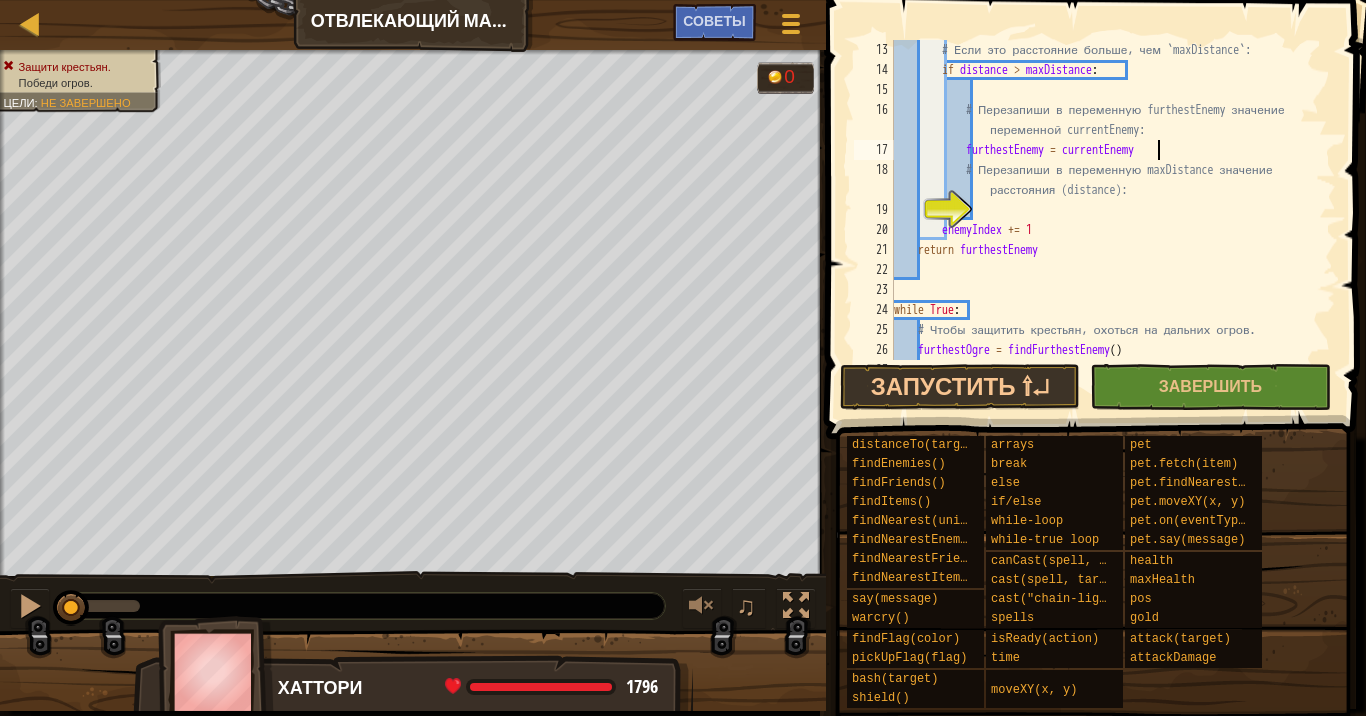 click on "# Если это расстояние больше, чем `maxDistance`:          if   distance   >   maxDistance :                             # Перезапиши в переменную furthestEnemy значение                   переменной currentEnemy:              furthestEnemy   =   currentEnemy              # Перезапиши в переменную maxDistance значение                   расстояния (distance):                       enemyIndex   +=   1      return   furthestEnemy      while   True :      # Чтобы защитить крестьян, охоться на дальних огров.      furthestOgre   =   findFurthestEnemy ( )      if   furthestOgre :" at bounding box center (1105, 220) 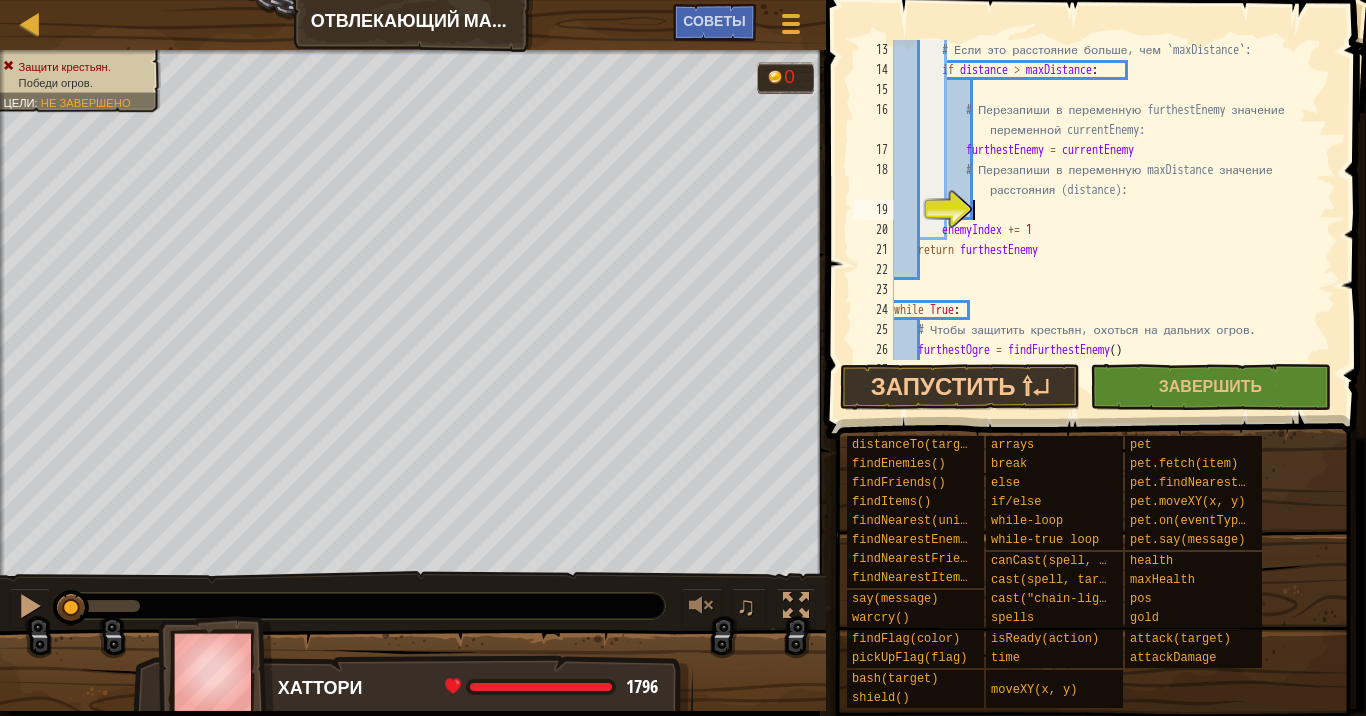 scroll, scrollTop: 9, scrollLeft: 6, axis: both 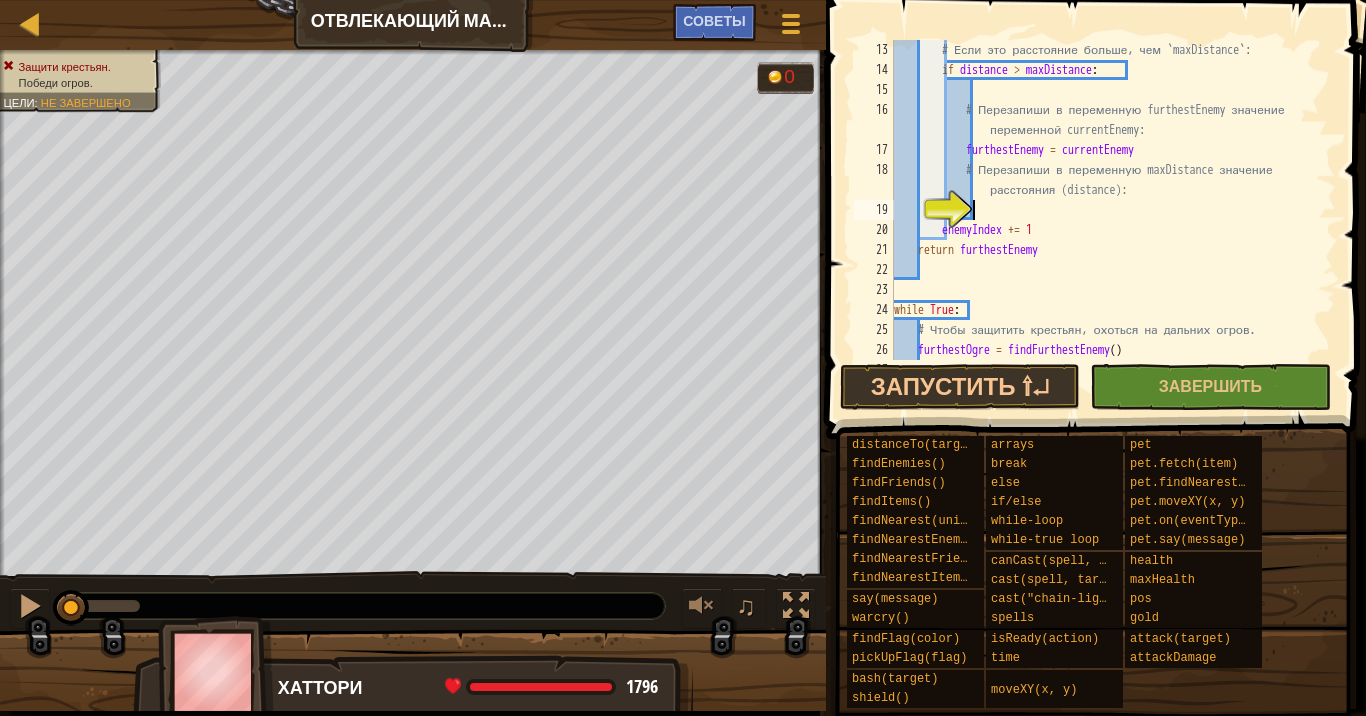 type on "M" 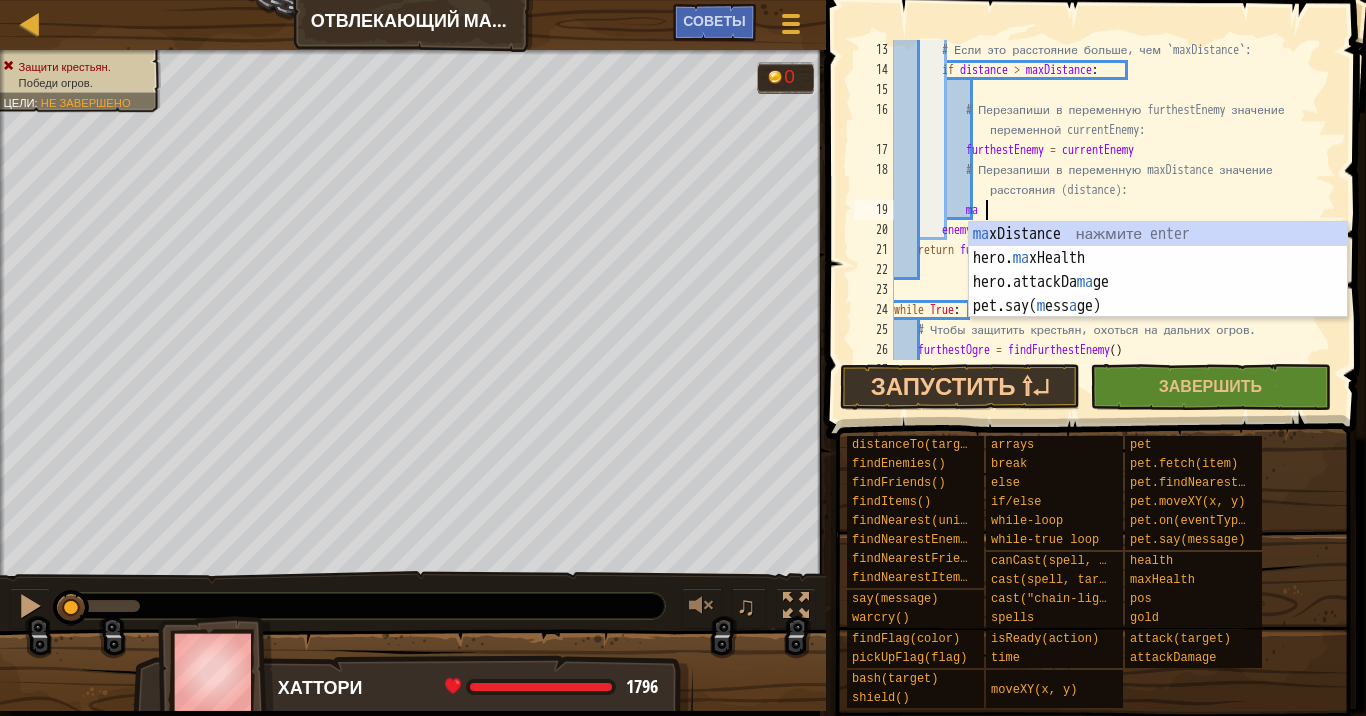 scroll, scrollTop: 9, scrollLeft: 7, axis: both 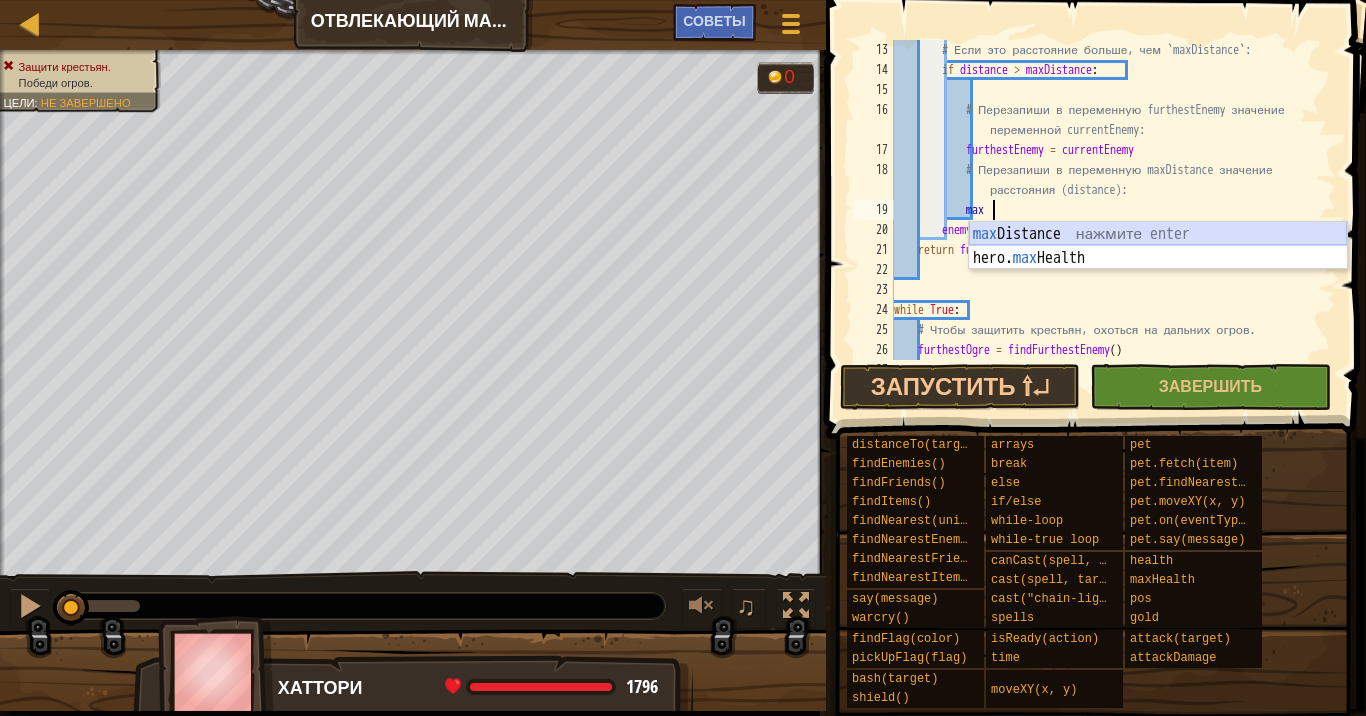 click on "max Distance нажмите enter hero. max Health нажмите enter" at bounding box center (1158, 270) 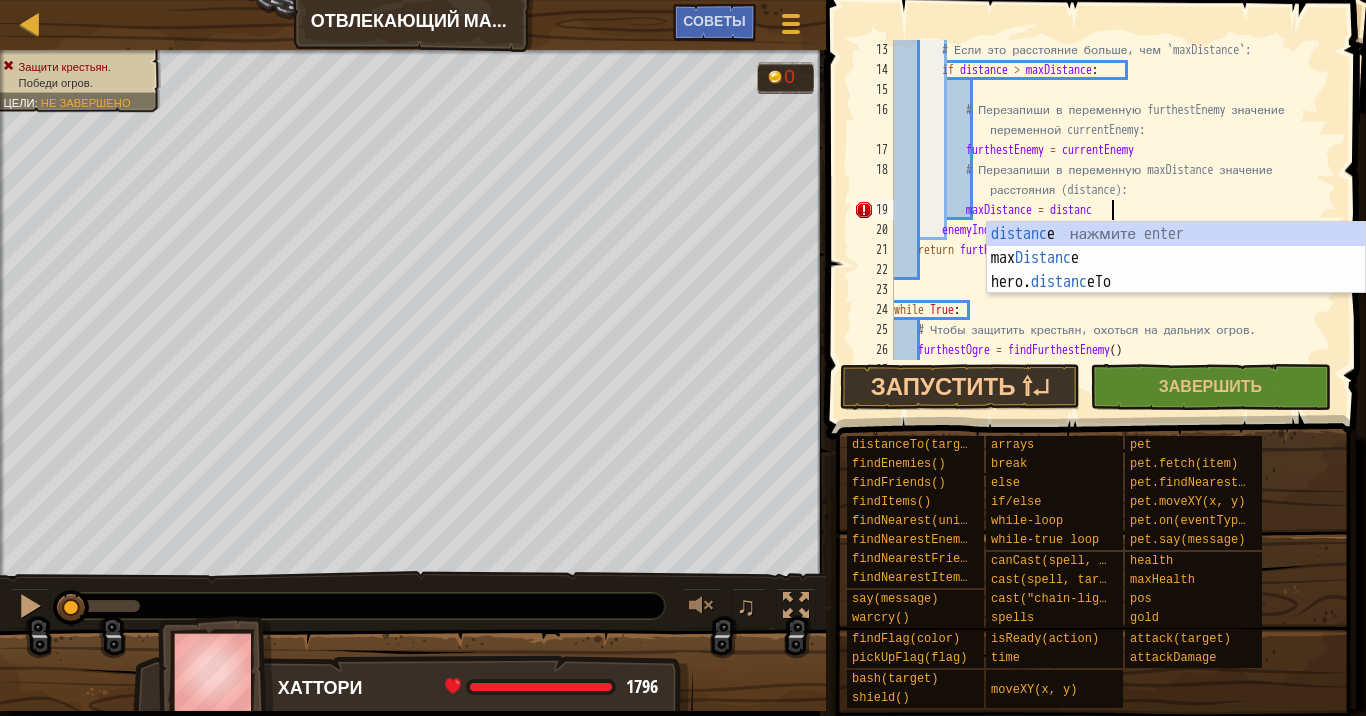 scroll, scrollTop: 9, scrollLeft: 17, axis: both 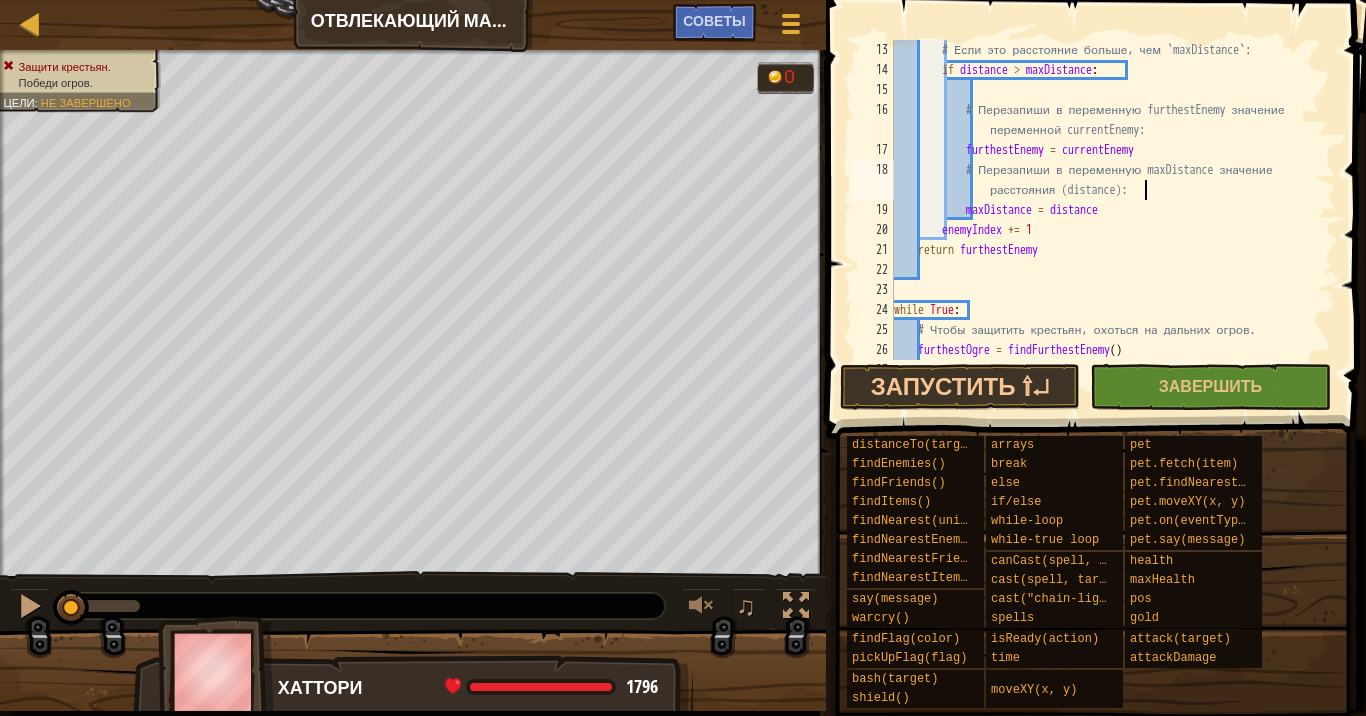 drag, startPoint x: 1074, startPoint y: 236, endPoint x: 1179, endPoint y: 181, distance: 118.5327 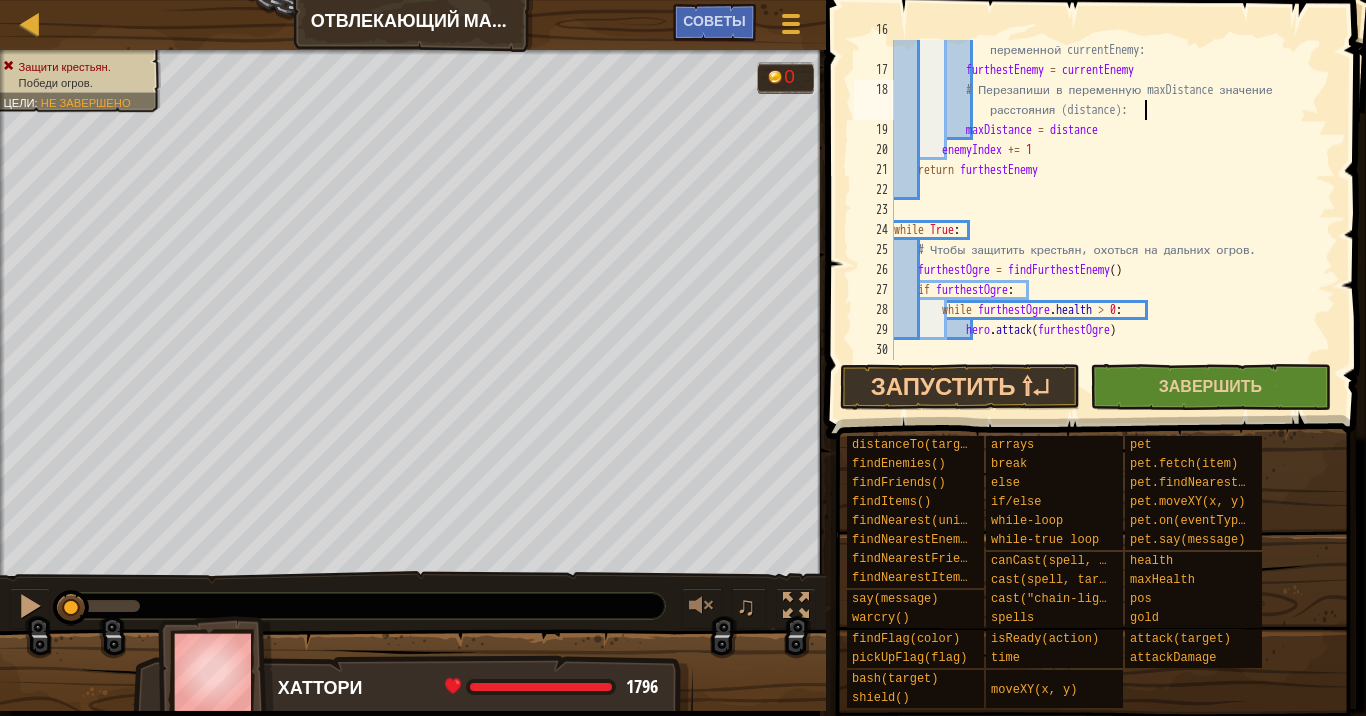type on "# Перезапиши в переменную maxDistance значение расстояния (distance):" 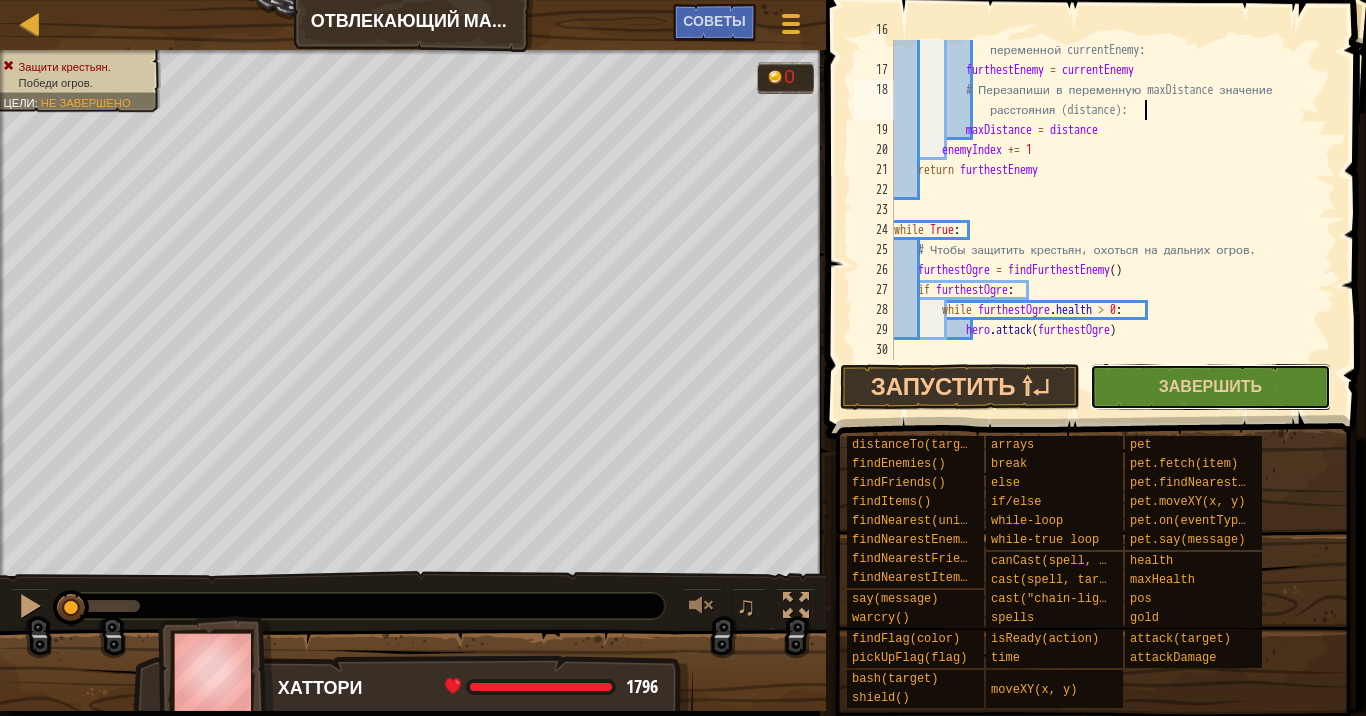 click on "Завершить" at bounding box center (1210, 387) 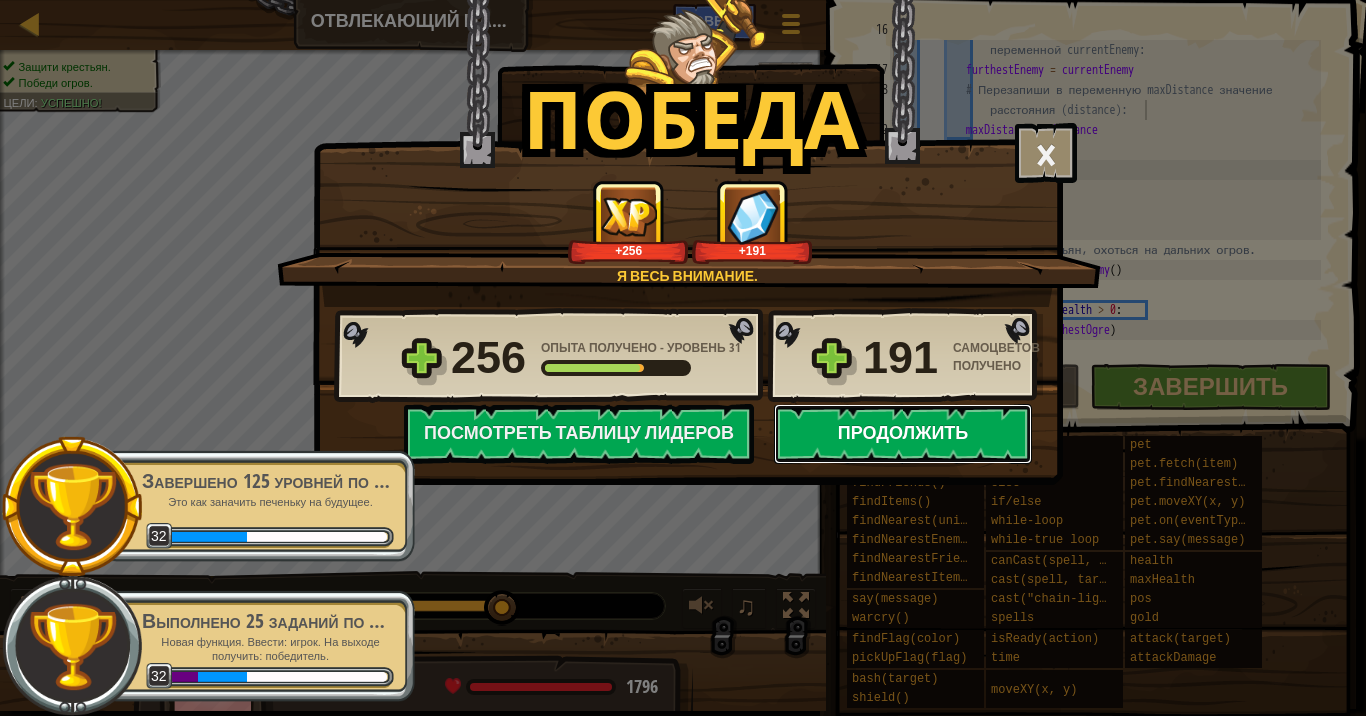click on "Продолжить" at bounding box center [903, 434] 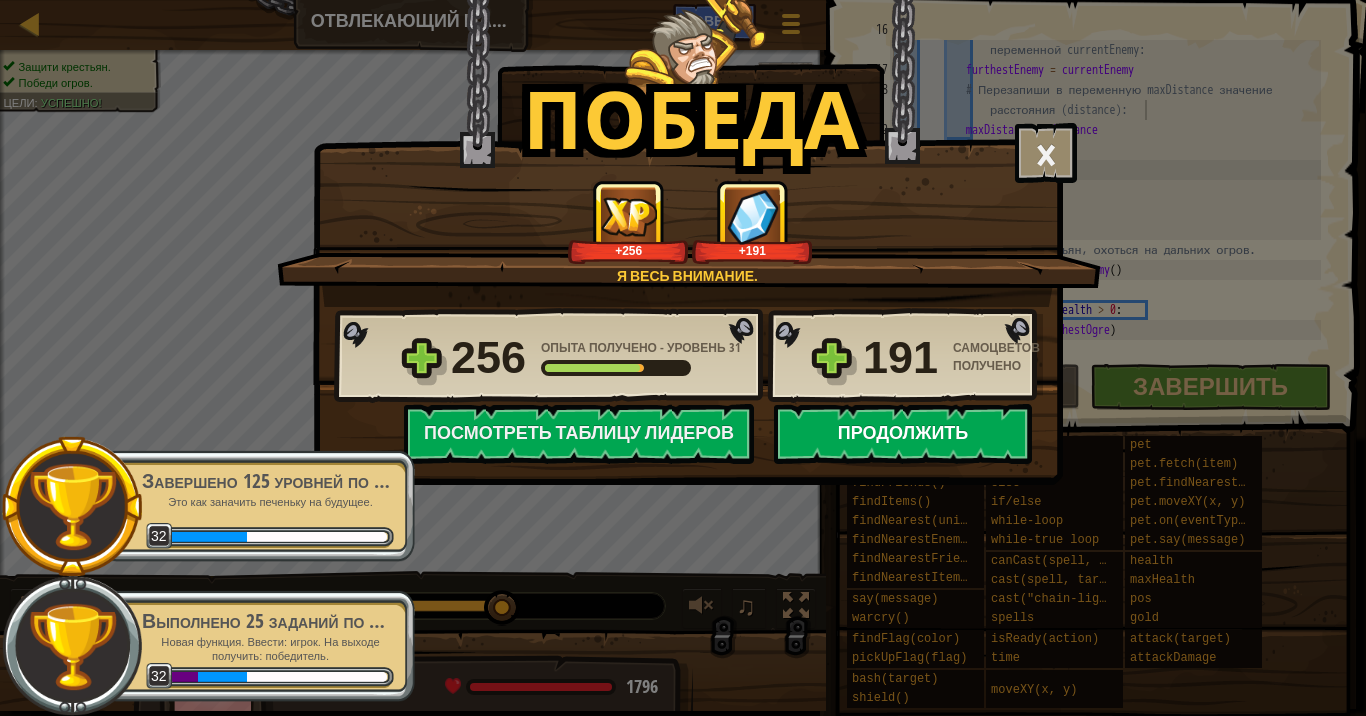 select on "ru" 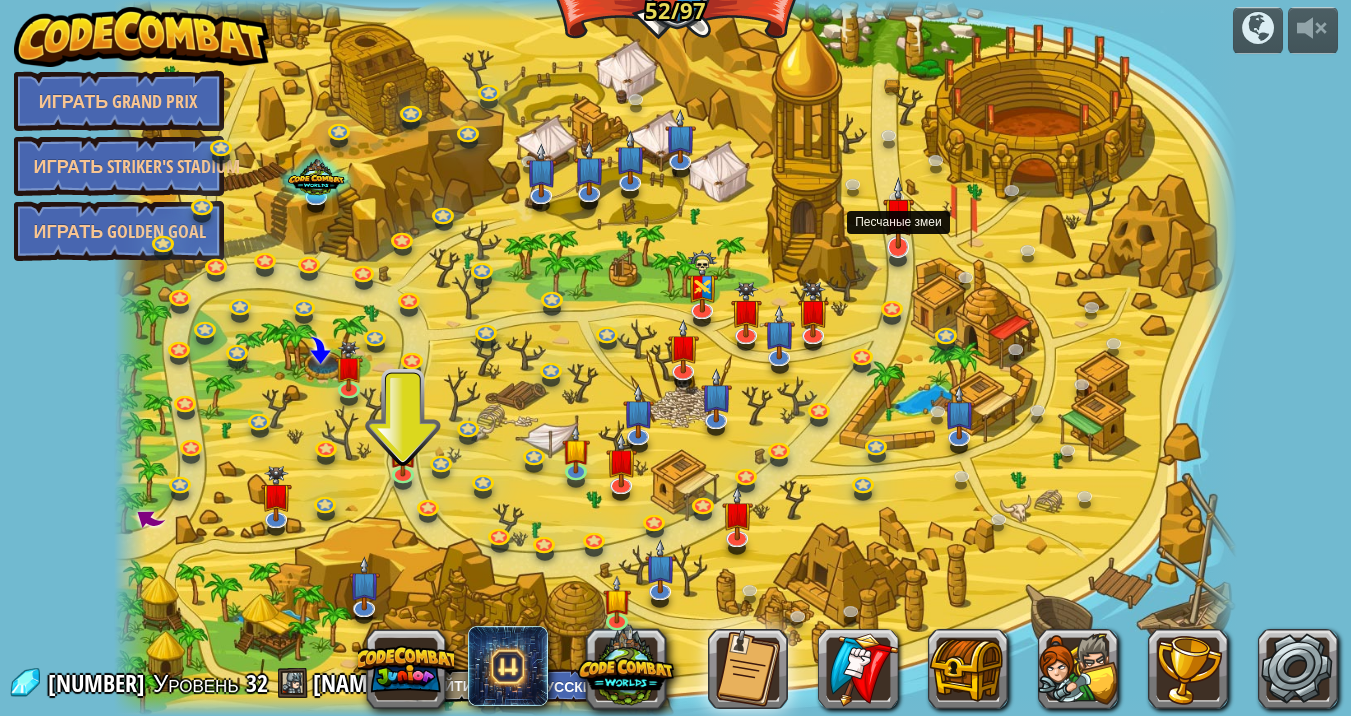 click at bounding box center (898, 213) 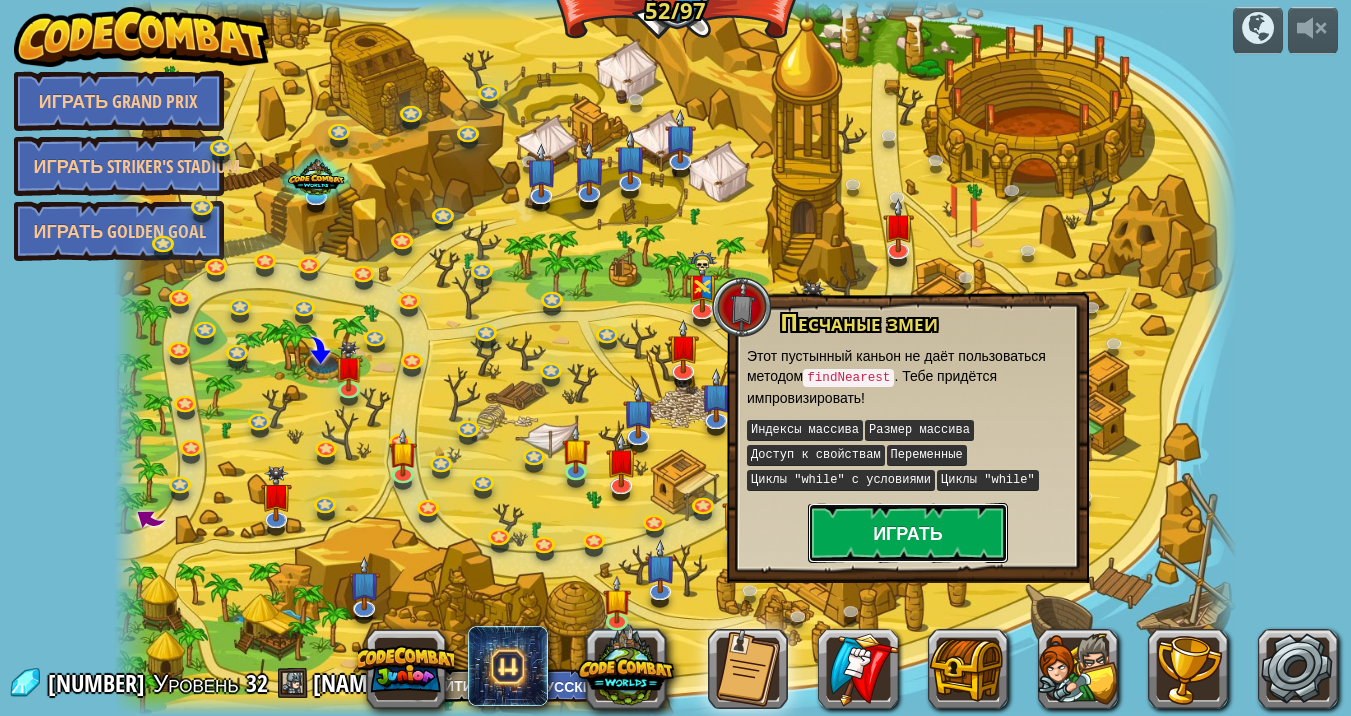 click on "Играть" at bounding box center [908, 533] 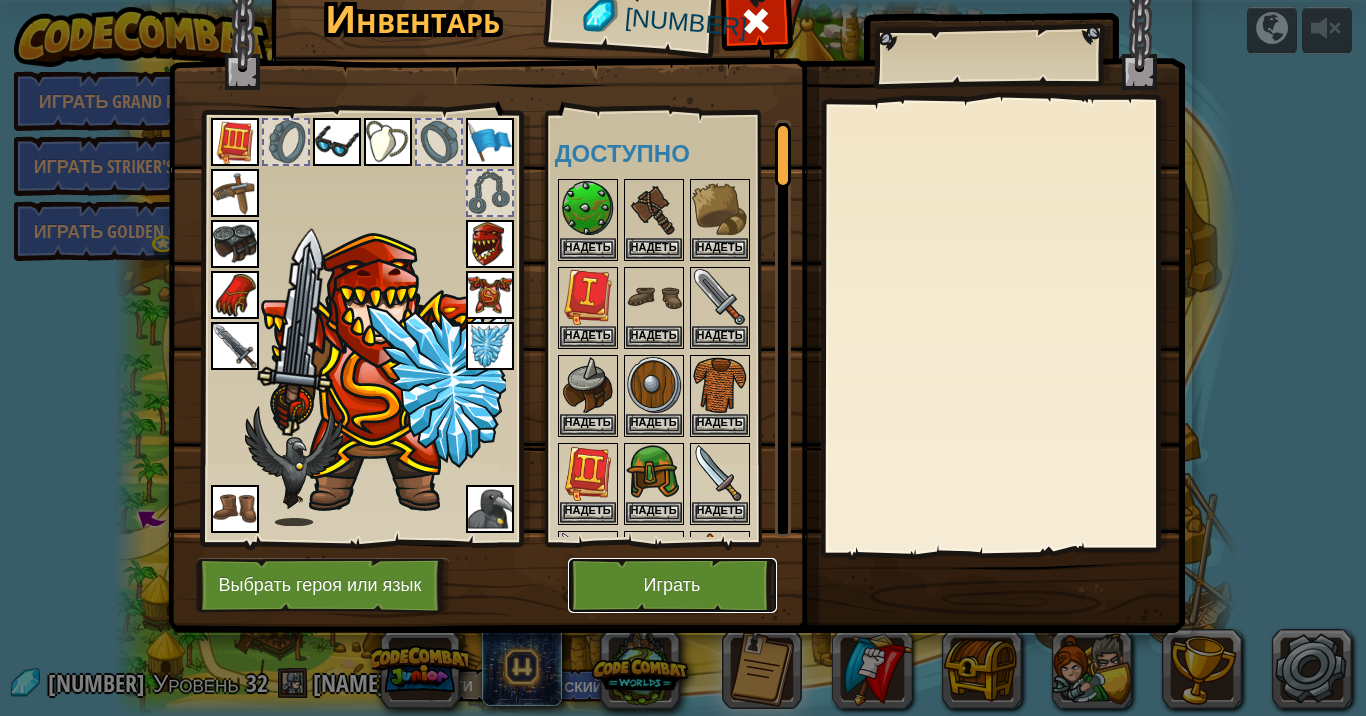 click on "Играть" at bounding box center [672, 585] 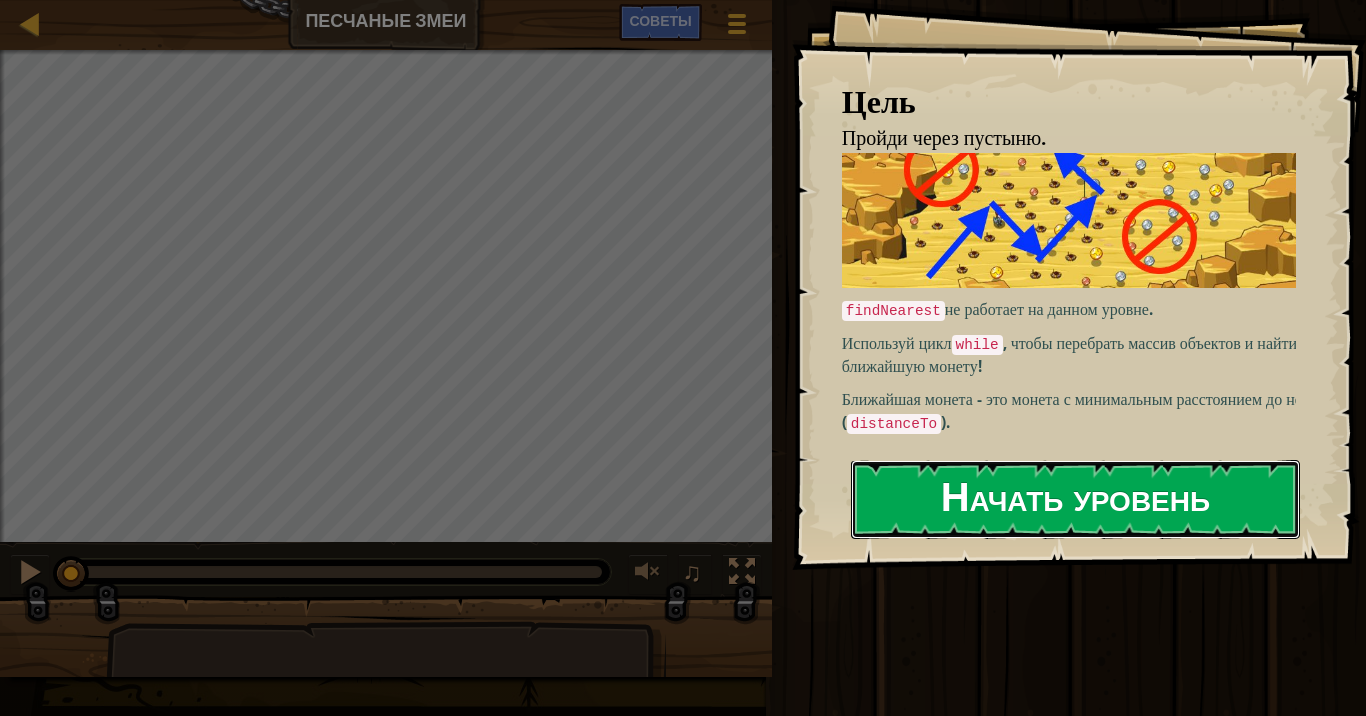 click on "Начать уровень" at bounding box center [1075, 499] 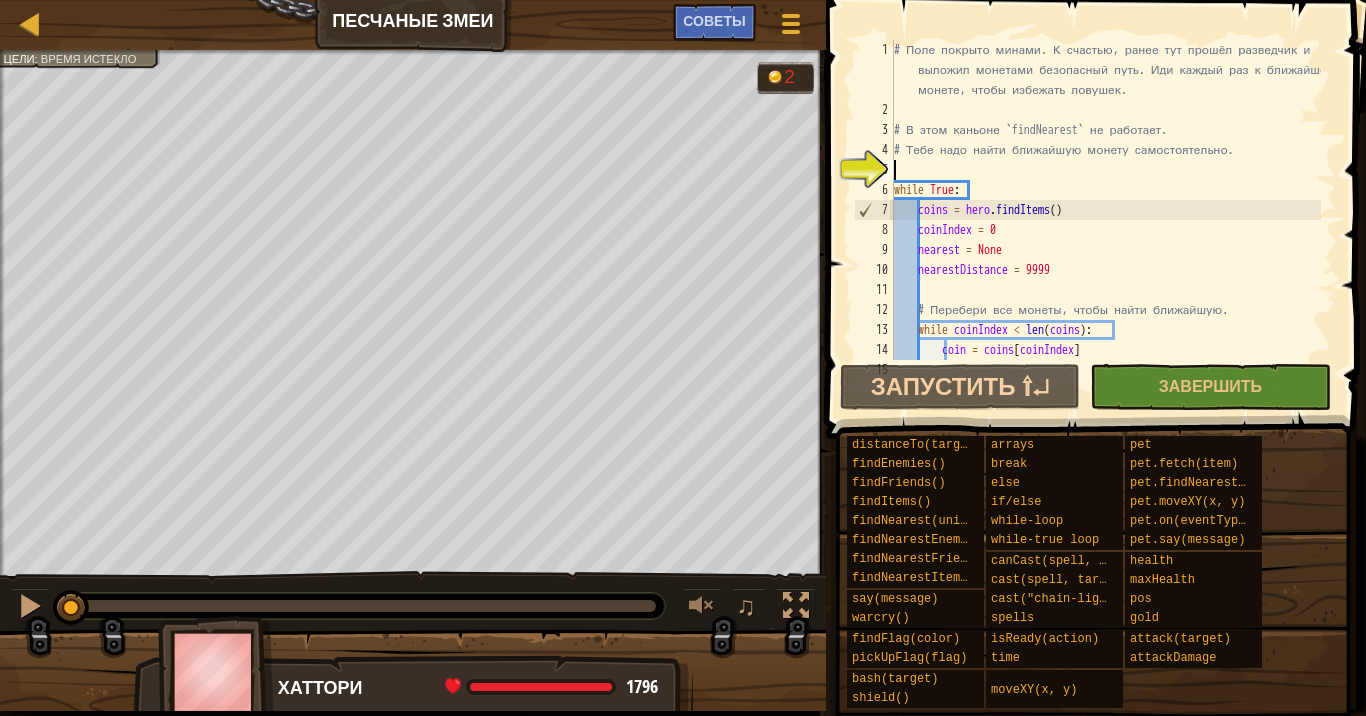 click on "# Поле покрыто минами. К счастью, ранее тут прошёл разведчик и       выложил монетами безопасный путь. Иди каждый раз к ближайшей       монете, чтобы избежать ловушек. # В этом каньоне `findNearest` не работает. # Тебе надо найти ближайшую монету самостоятельно. while   True :      coins   =   hero . findItems ( )      coinIndex   =   0      nearest   =   None      nearestDistance   =   9999           # Перебери все монеты, чтобы найти ближайшую.      while   coinIndex   <   len ( coins ) :          coin   =   coins [ coinIndex ]          coinIndex   +=   1" at bounding box center [1105, 240] 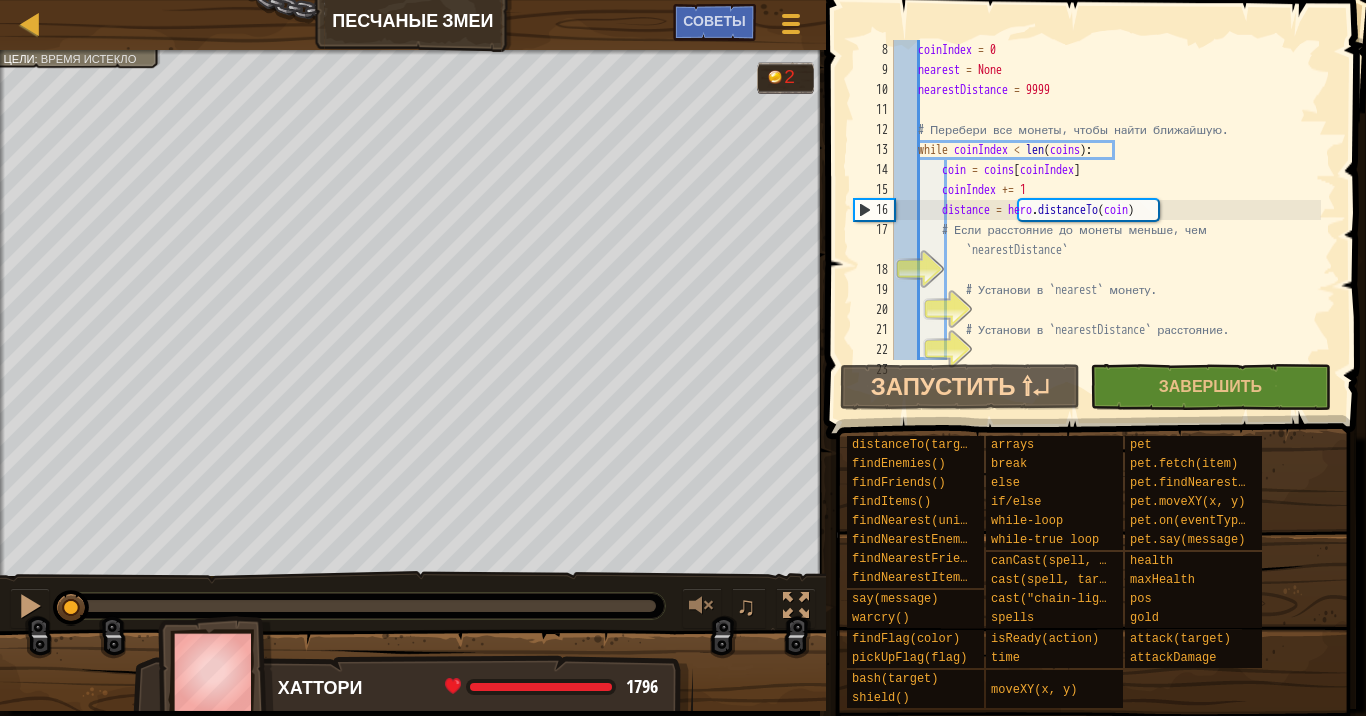 scroll, scrollTop: 240, scrollLeft: 0, axis: vertical 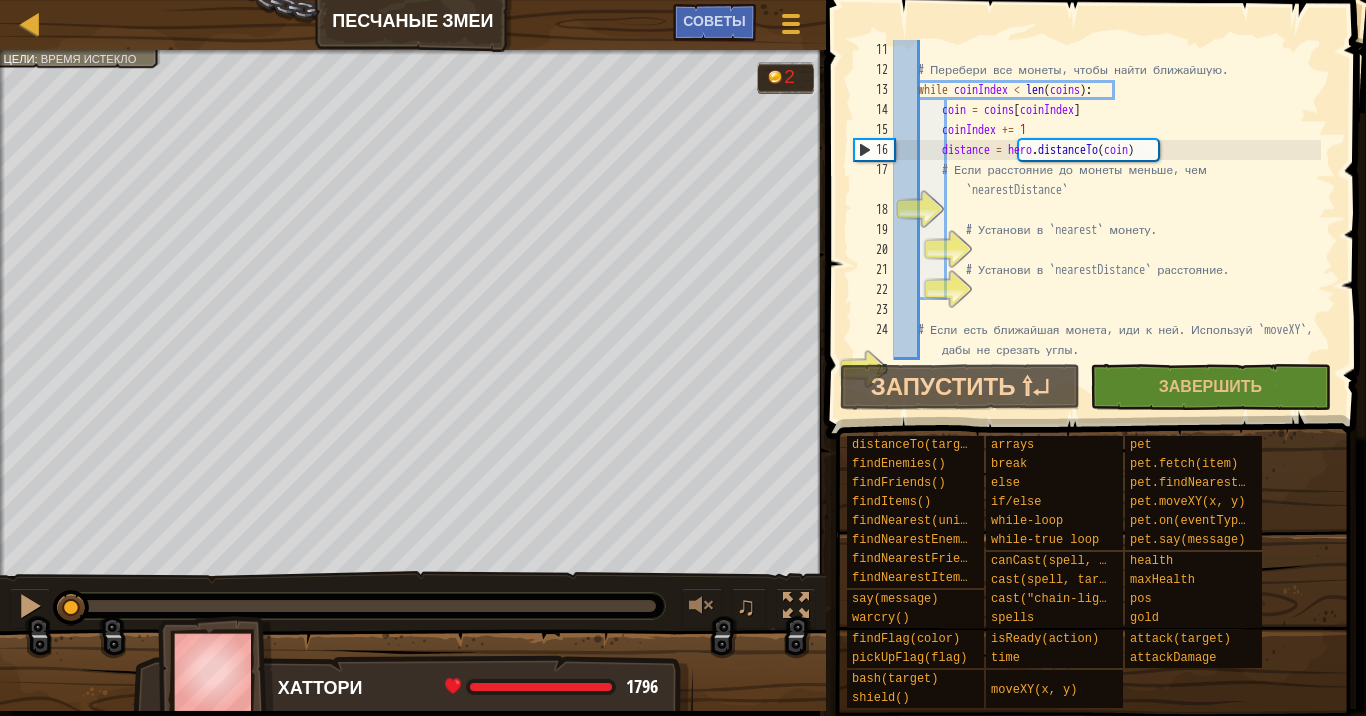 click on "# Перебери все монеты, чтобы найти ближайшую.      while   coinIndex   <   len ( coins ) :          coin   =   coins [ coinIndex ]          coinIndex   +=   1          distance   =   hero . distanceTo ( coin )          # Если расстояние до монеты меньше, чем               `nearestDistance`                       # Установи в `nearest` монету.                           # Установи в `nearestDistance` расстояние.                                # Если есть ближайшая монета, иди к ней. Используй `moveXY`,           дабы не срезать углы." at bounding box center (1105, 220) 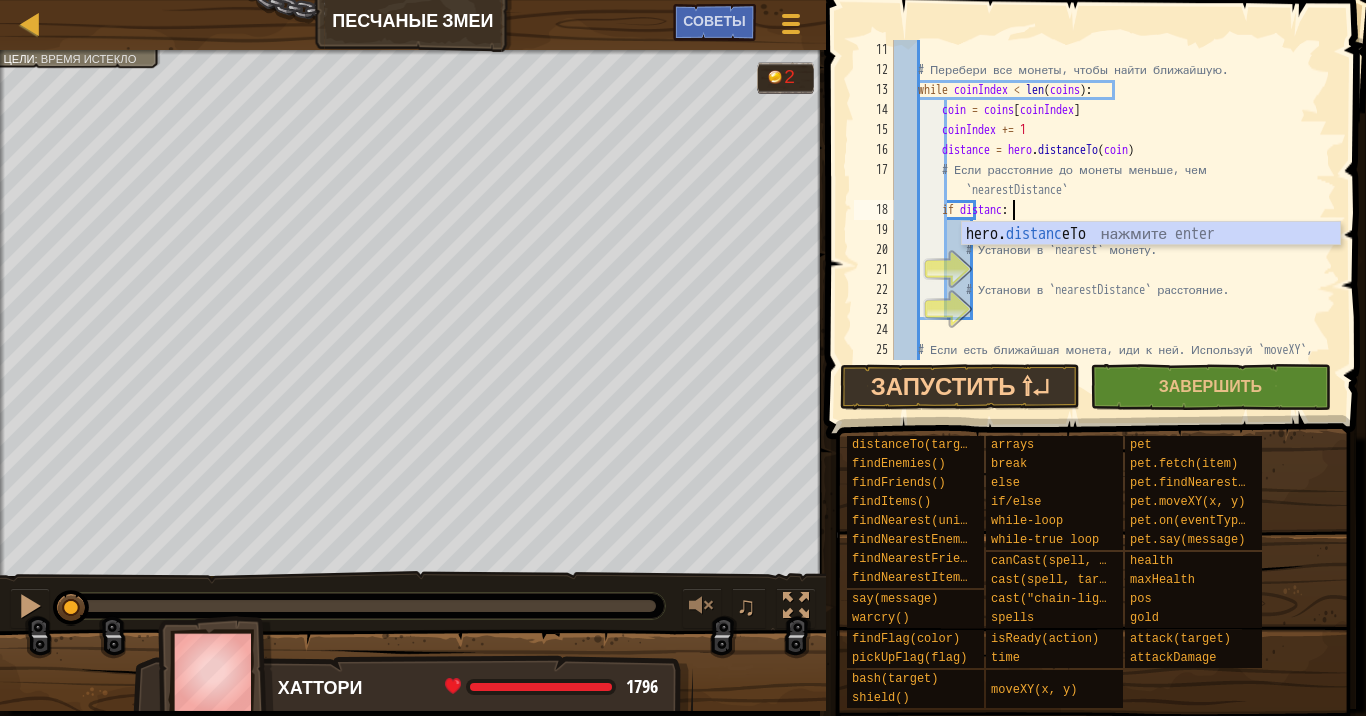 scroll, scrollTop: 9, scrollLeft: 10, axis: both 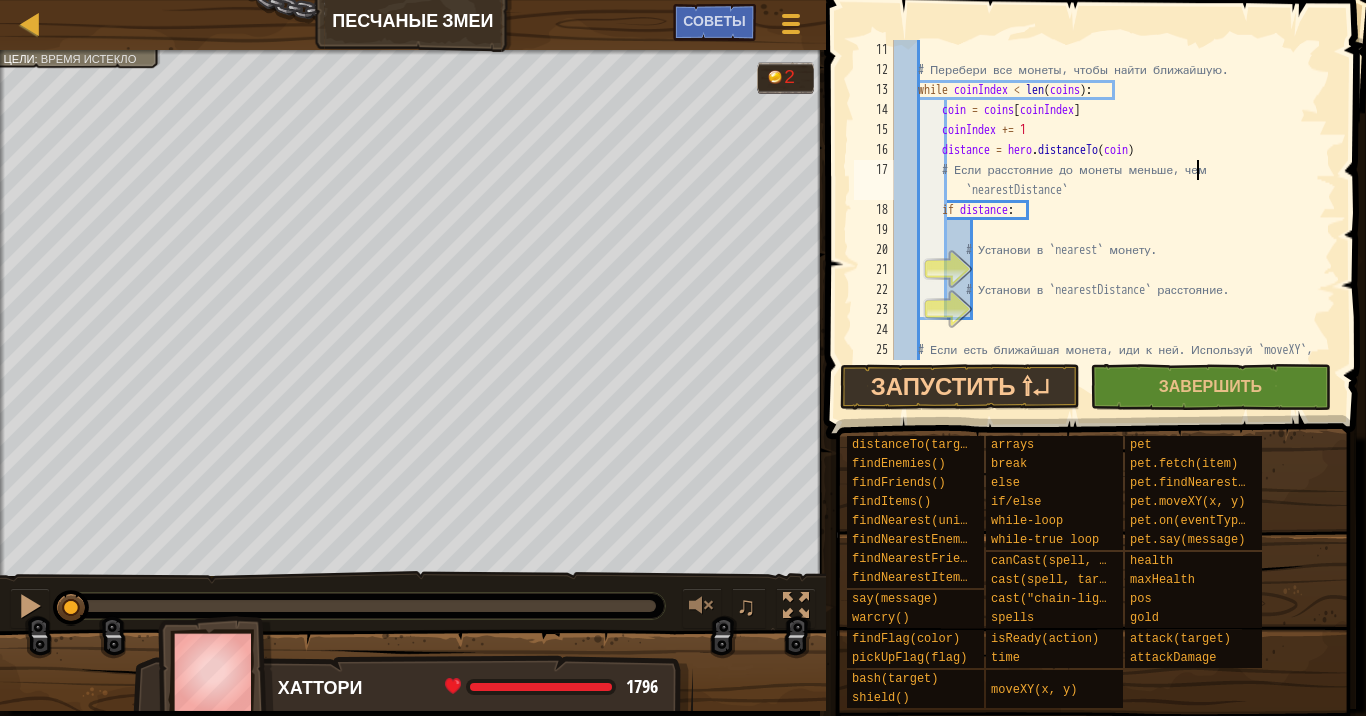 click on "# Перебери все монеты, чтобы найти ближайшую.      while   coinIndex   <   len ( coins ) :          coin   =   coins [ coinIndex ]          coinIndex   +=   1          distance   =   hero . distanceTo ( coin )          # Если расстояние до монеты меньше, чем               `nearestDistance`          if   distance :                           # Установи в `nearest` монету.                           # Установи в `nearestDistance` расстояние.                                # Если есть ближайшая монета, иди к ней. Используй `moveXY`,           дабы не срезать углы." at bounding box center [1105, 230] 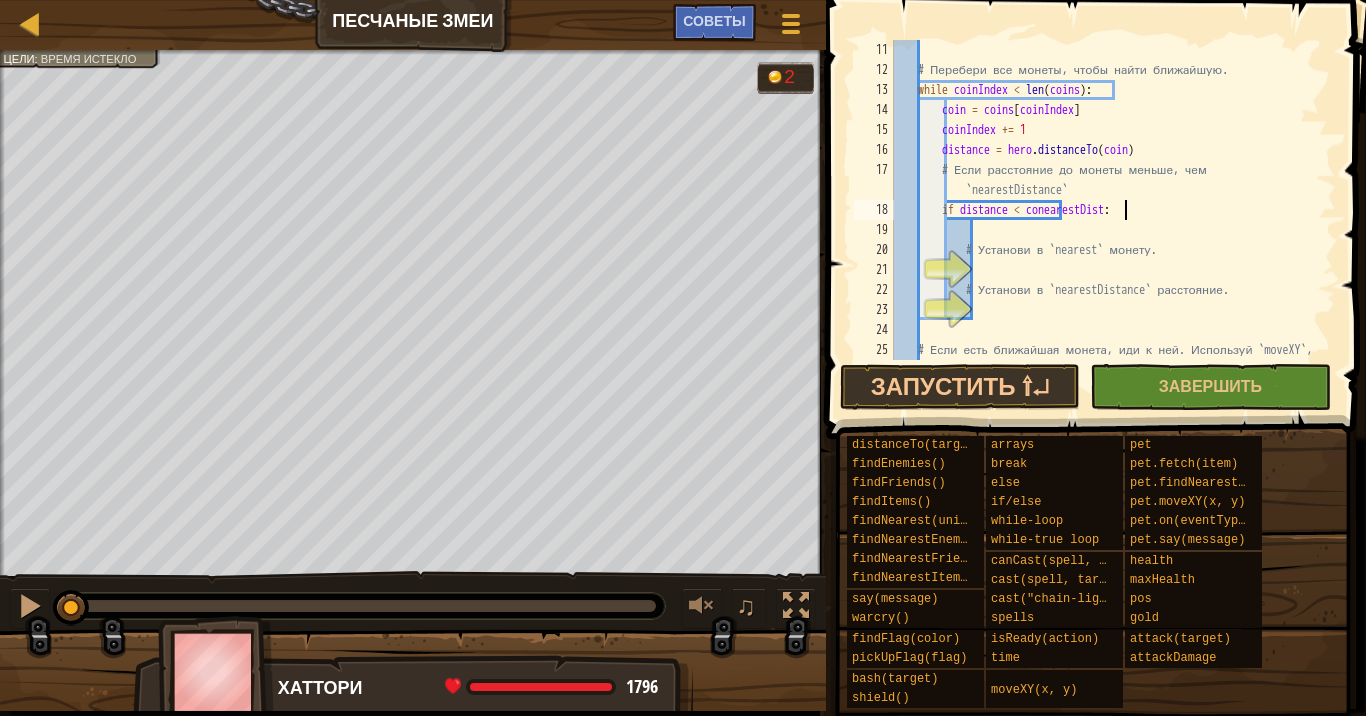 scroll, scrollTop: 9, scrollLeft: 19, axis: both 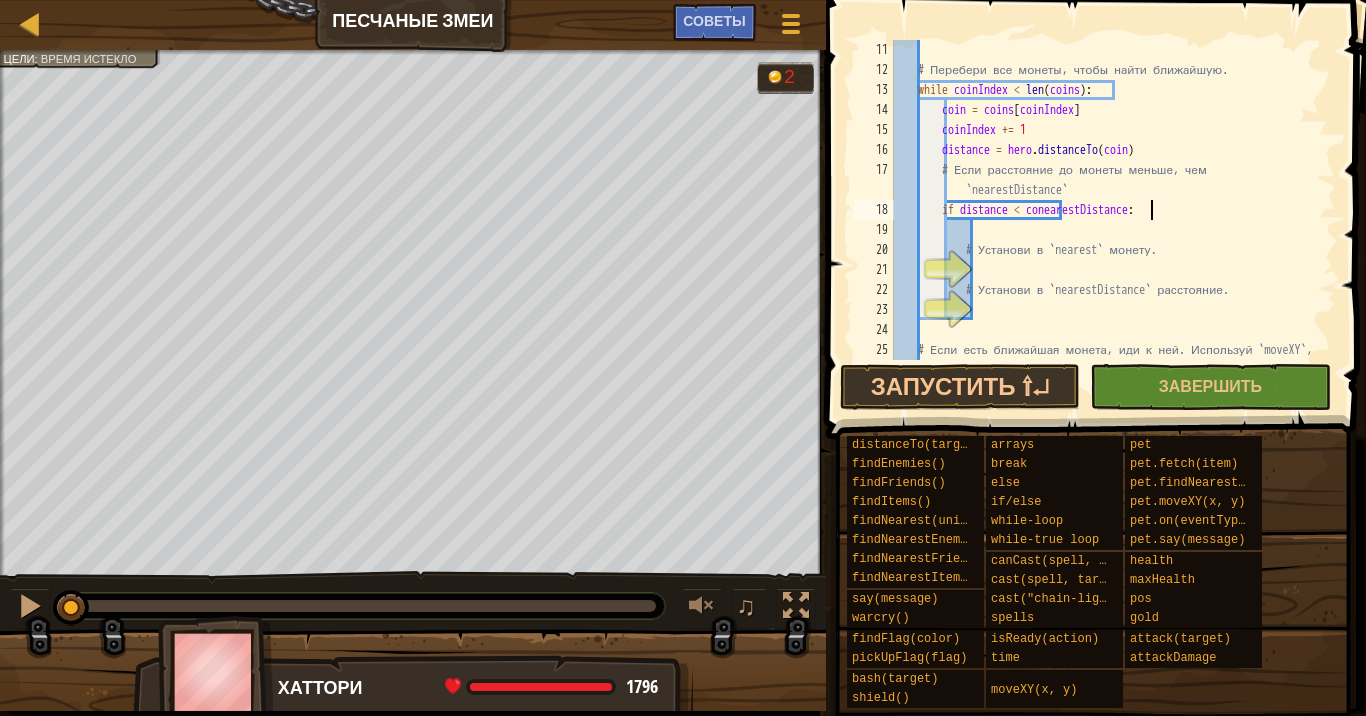 type on ":" 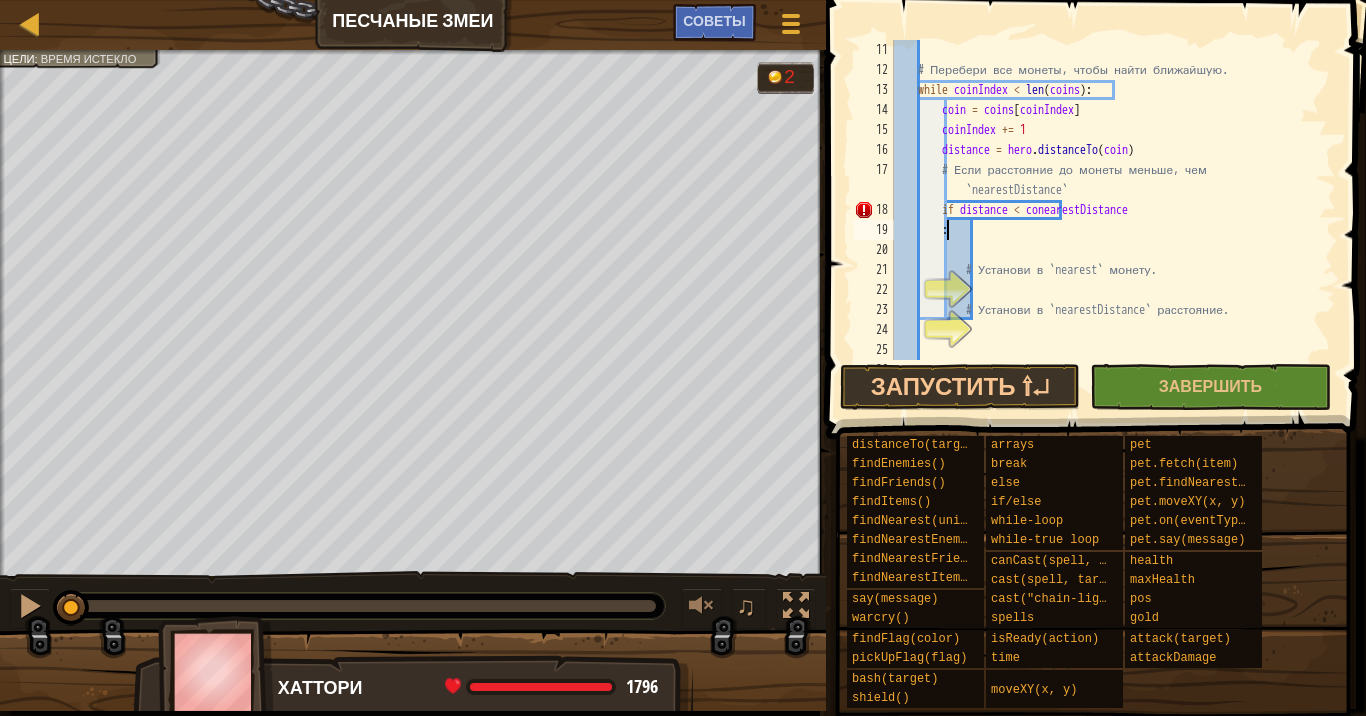 click on "# Перебери все монеты, чтобы найти ближайшую.      while   coinIndex   <   len ( coins ) :          coin   =   coins [ coinIndex ]          coinIndex   +=   1          distance   =   hero . distanceTo ( coin )          # Если расстояние до монеты меньше, чем               `nearestDistance`          if   distance   <   conearestDistance          :                           # Установи в `nearest` монету.                           # Установи в `nearestDistance` расстояние.                                # Если есть ближайшая монета, иди к ней. Используй `moveXY`,           дабы не срезать углы." at bounding box center [1105, 230] 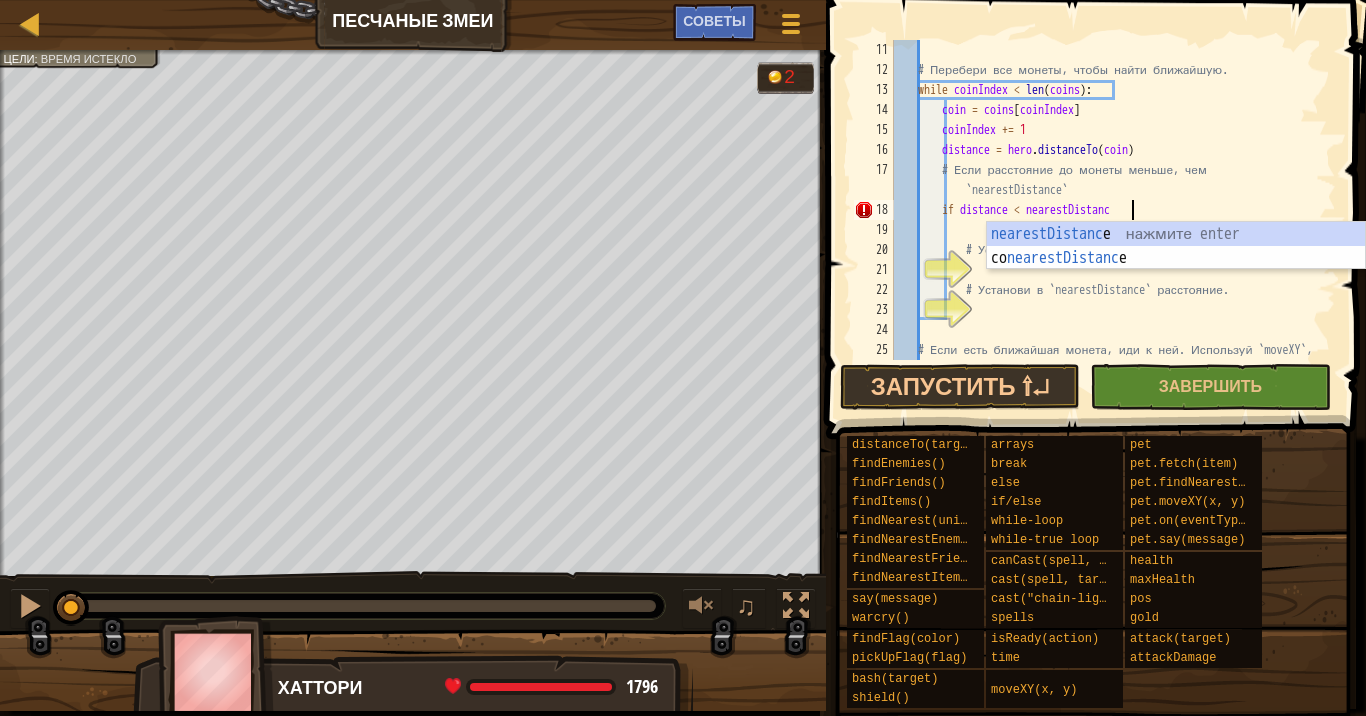 scroll, scrollTop: 9, scrollLeft: 19, axis: both 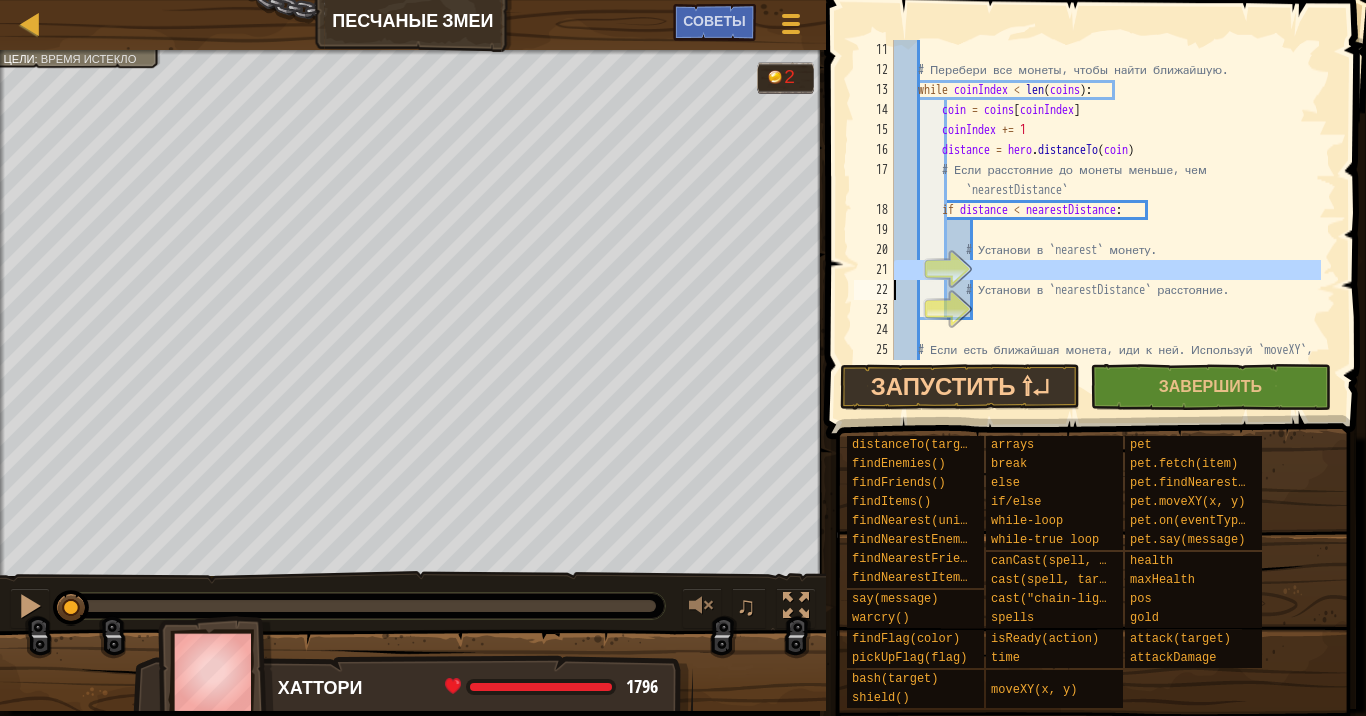 click on "21" at bounding box center [874, 270] 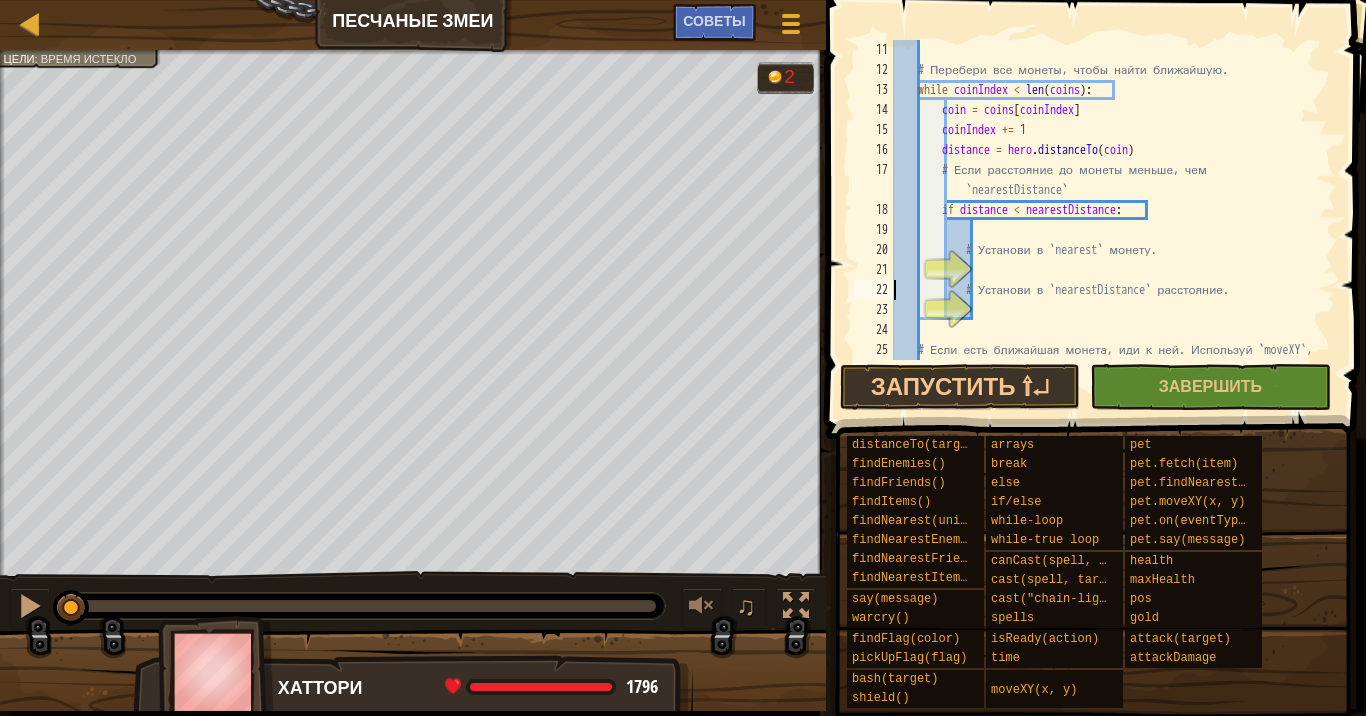click on "# Перебери все монеты, чтобы найти ближайшую.      while   coinIndex   <   len ( coins ) :          coin   =   coins [ coinIndex ]          coinIndex   +=   1          distance   =   hero . distanceTo ( coin )          # Если расстояние до монеты меньше, чем               `nearestDistance`          if   distance   <   nearestDistance :                           # Установи в `nearest` монету.                           # Установи в `nearestDistance` расстояние.                                # Если есть ближайшая монета, иди к ней. Используй `moveXY`,           дабы не срезать углы." at bounding box center [1105, 230] 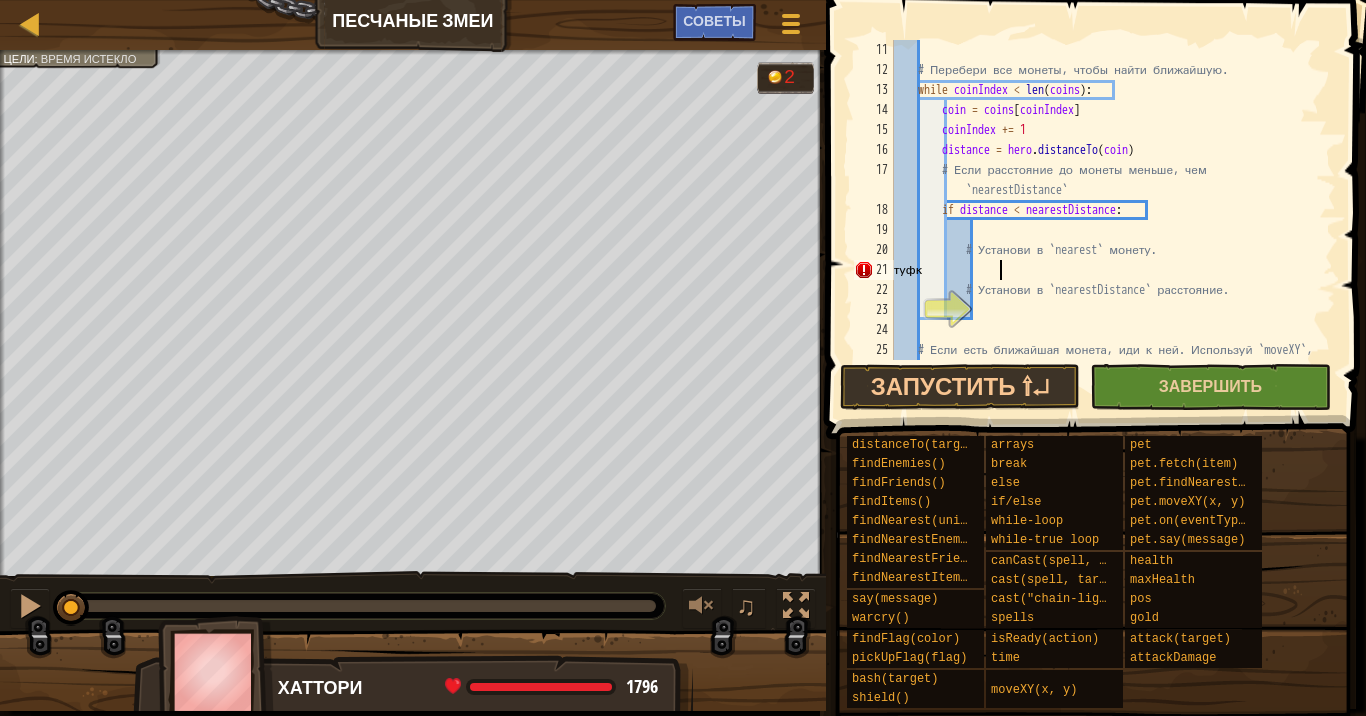 scroll, scrollTop: 9, scrollLeft: 8, axis: both 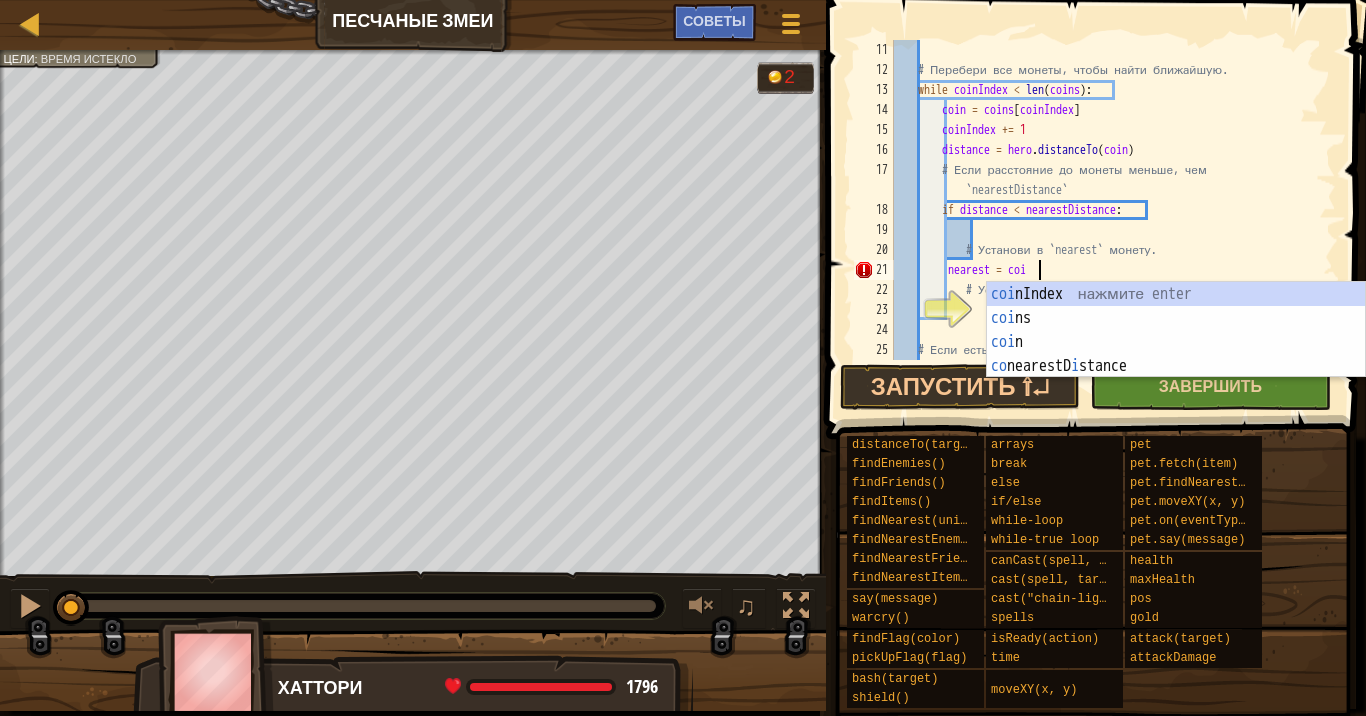 type on "nearest = coin" 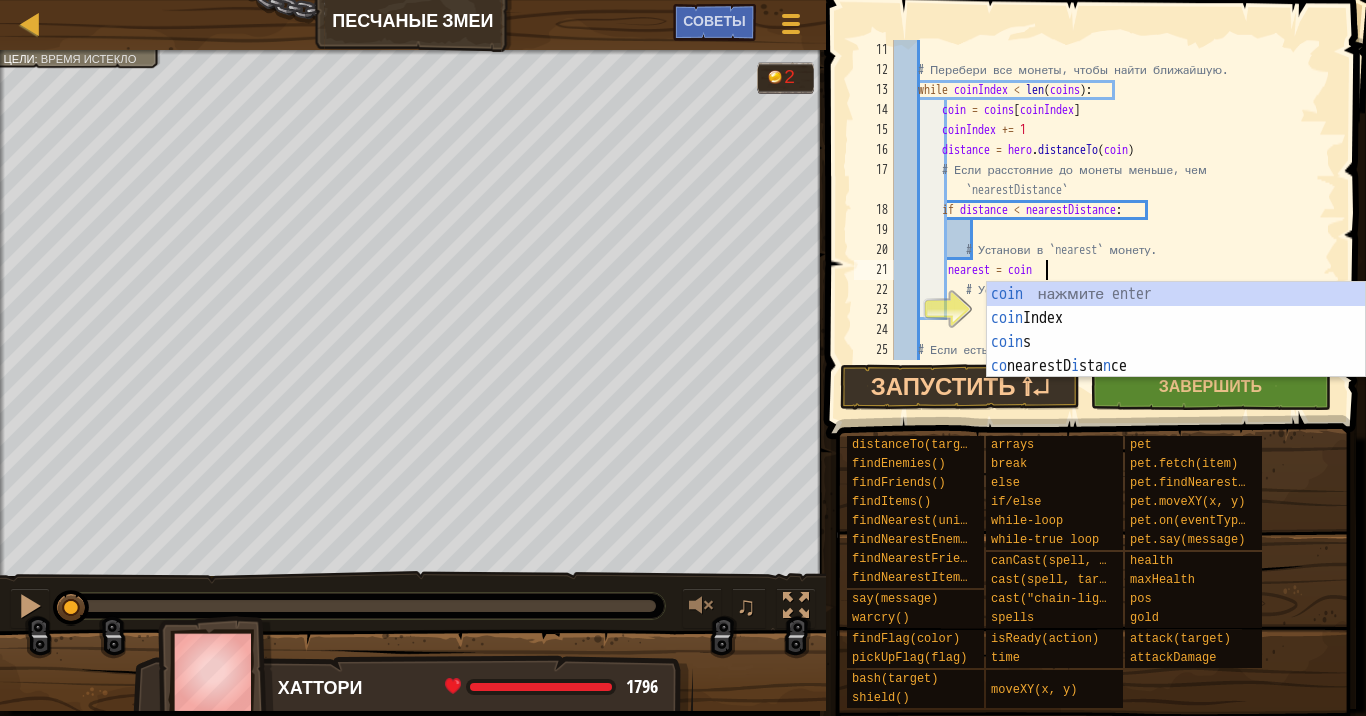 scroll, scrollTop: 280, scrollLeft: 0, axis: vertical 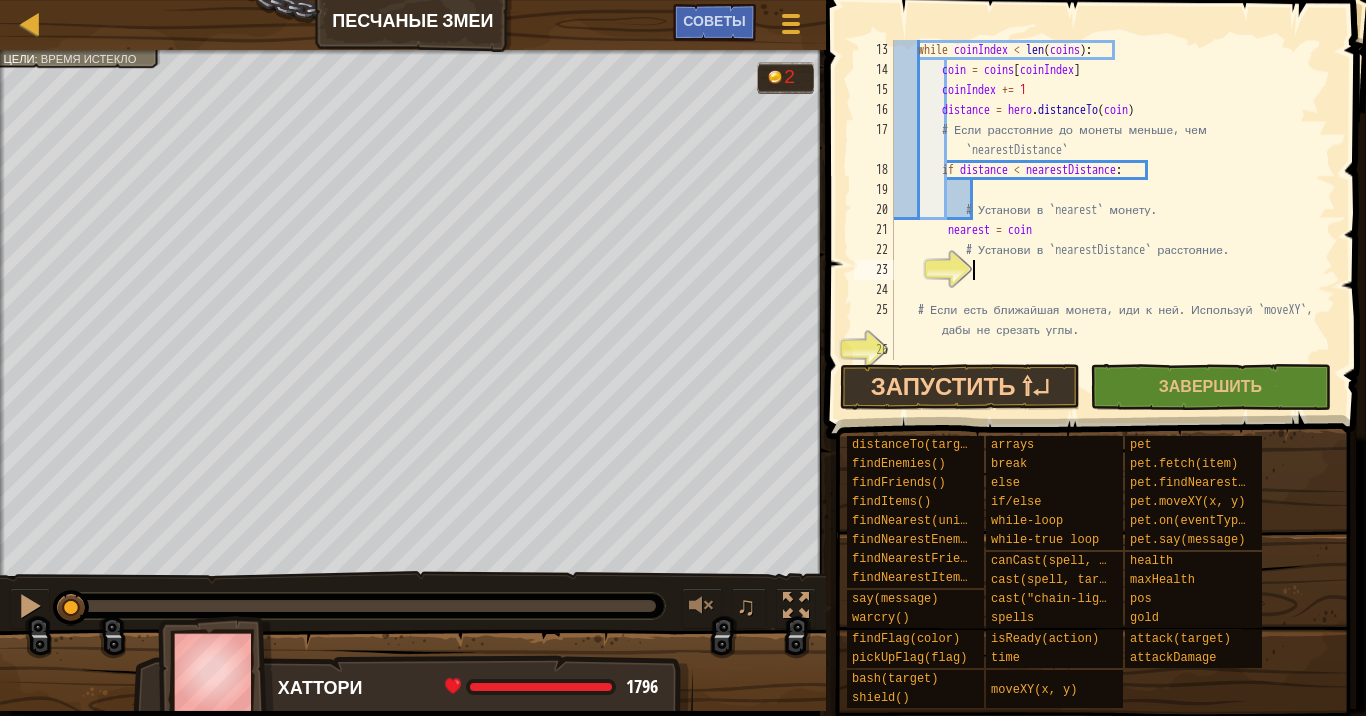 click on "while   coinIndex   <   len ( coins ) :          coin   =   coins [ coinIndex ]          coinIndex   +=   1          distance   =   hero . distanceTo ( coin )          # Если расстояние до монеты меньше, чем               `nearestDistance`          if   distance   <   nearestDistance :                           # Установи в `nearest` монету.           nearest   =   coin              # Установи в `nearestDistance` расстояние.                                # Если есть ближайшая монета, иди к ней. Используй `moveXY`,           дабы не срезать углы." at bounding box center (1105, 220) 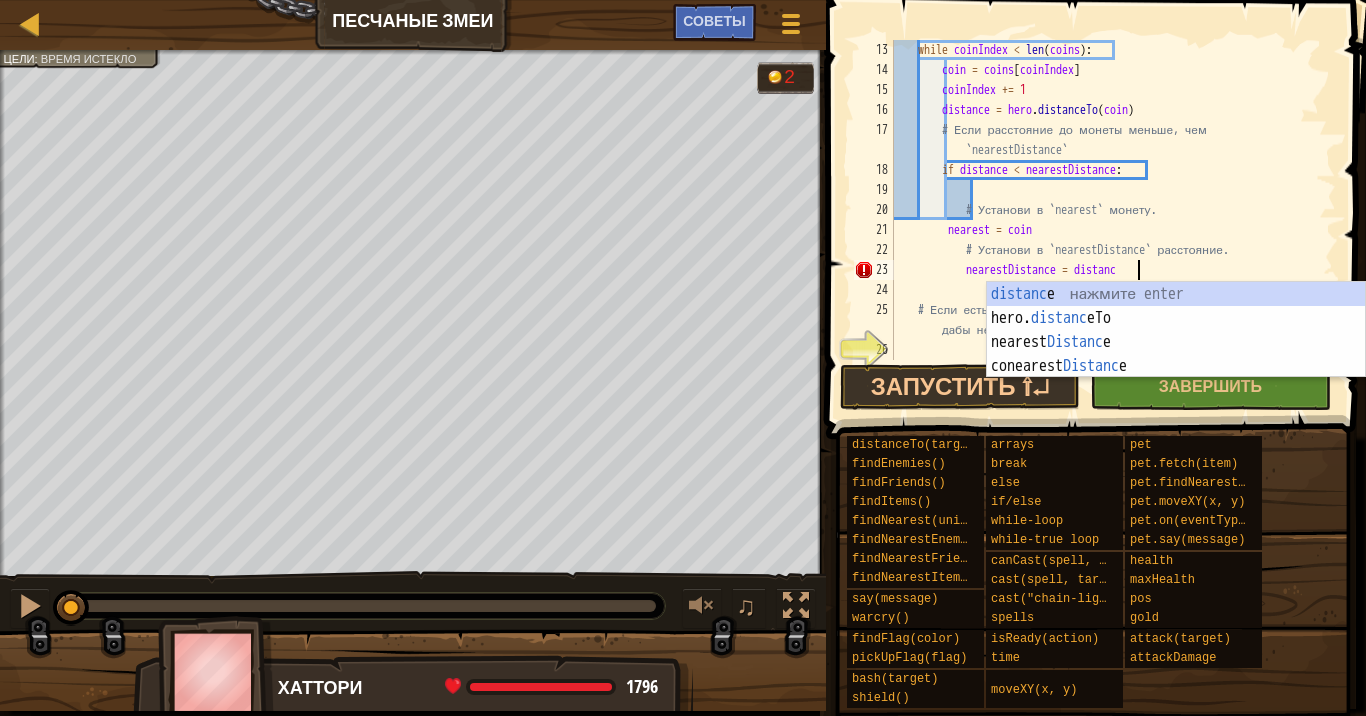 scroll, scrollTop: 9, scrollLeft: 19, axis: both 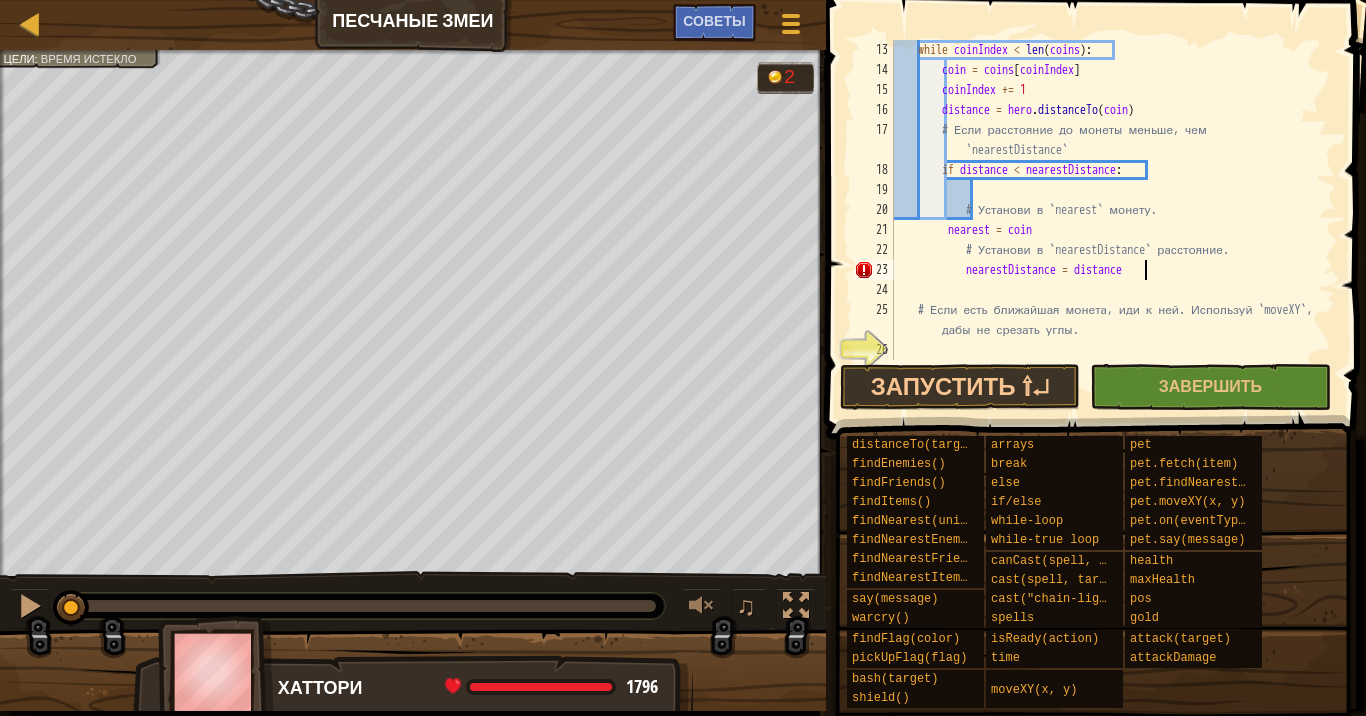 click on "while   coinIndex   <   len ( coins ) :          coin   =   coins [ coinIndex ]          coinIndex   +=   1          distance   =   hero . distanceTo ( coin )          # Если расстояние до монеты меньше, чем               `nearestDistance`          if   distance   <   nearestDistance :                           # Установи в `nearest` монету.           nearest   =   coin              # Установи в `nearestDistance` расстояние.              nearestDistance   =   distance                   # Если есть ближайшая монета, иди к ней. Используй `moveXY`,           дабы не срезать углы." at bounding box center [1105, 220] 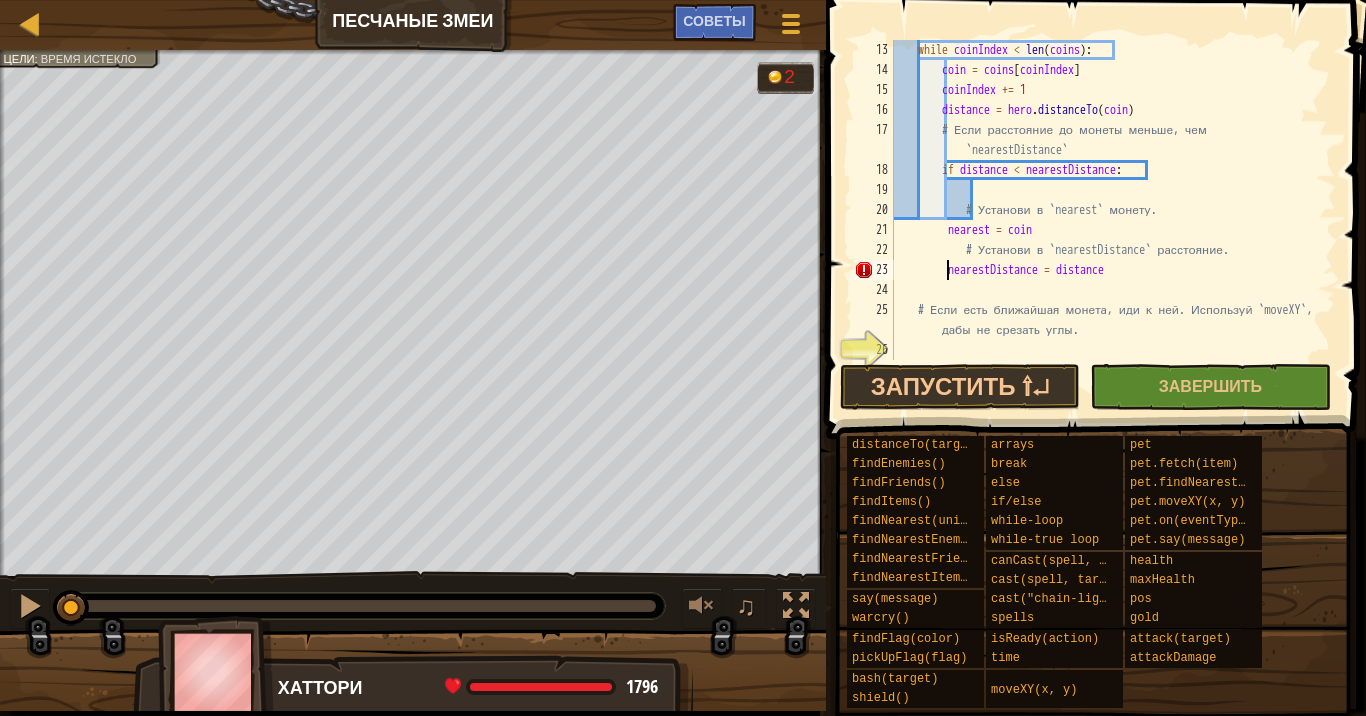 scroll, scrollTop: 9, scrollLeft: 18, axis: both 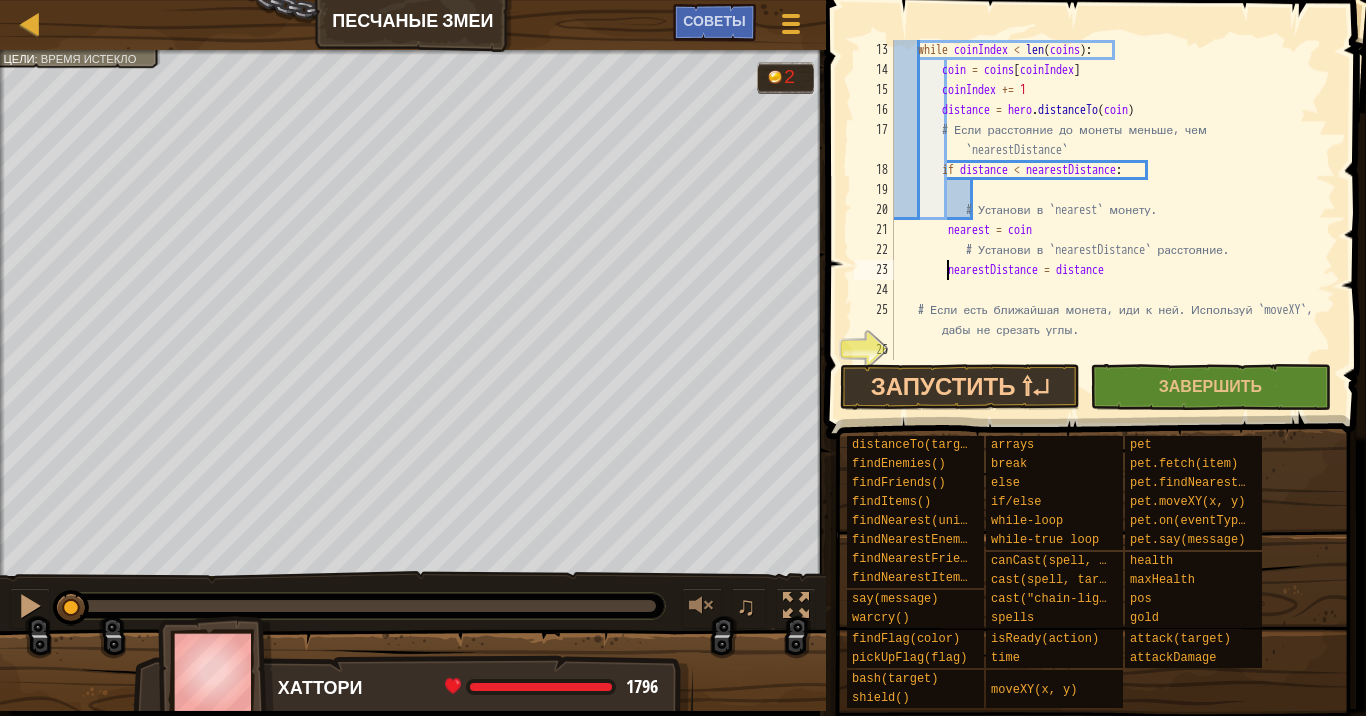 click on "while   coinIndex   <   len ( coins ) :          coin   =   coins [ coinIndex ]          coinIndex   +=   1          distance   =   hero . distanceTo ( coin )          # Если расстояние до монеты меньше, чем               `nearestDistance`          if   distance   <   nearestDistance :                           # Установи в `nearest` монету.           nearest   =   coin              # Установи в `nearestDistance` расстояние.           nearestDistance   =   distance                   # Если есть ближайшая монета, иди к ней. Используй `moveXY`,           дабы не срезать углы." at bounding box center [1105, 220] 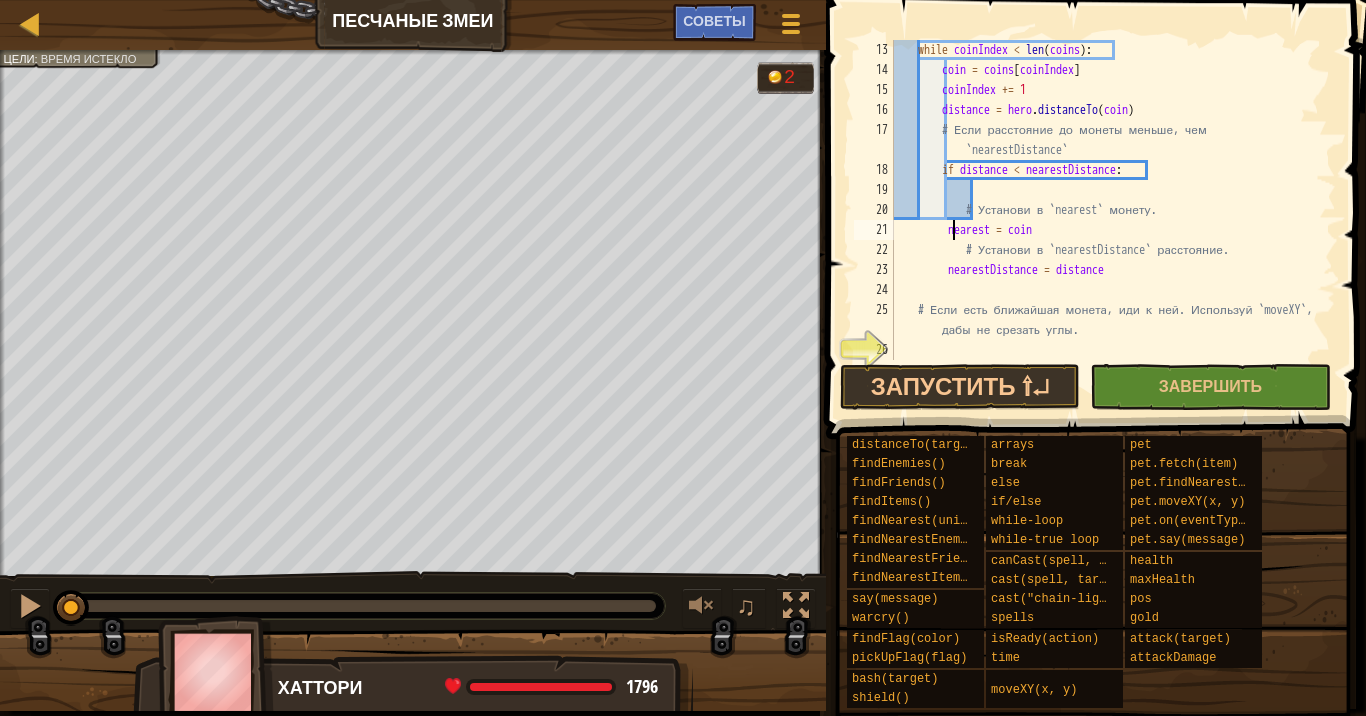 scroll, scrollTop: 9, scrollLeft: 11, axis: both 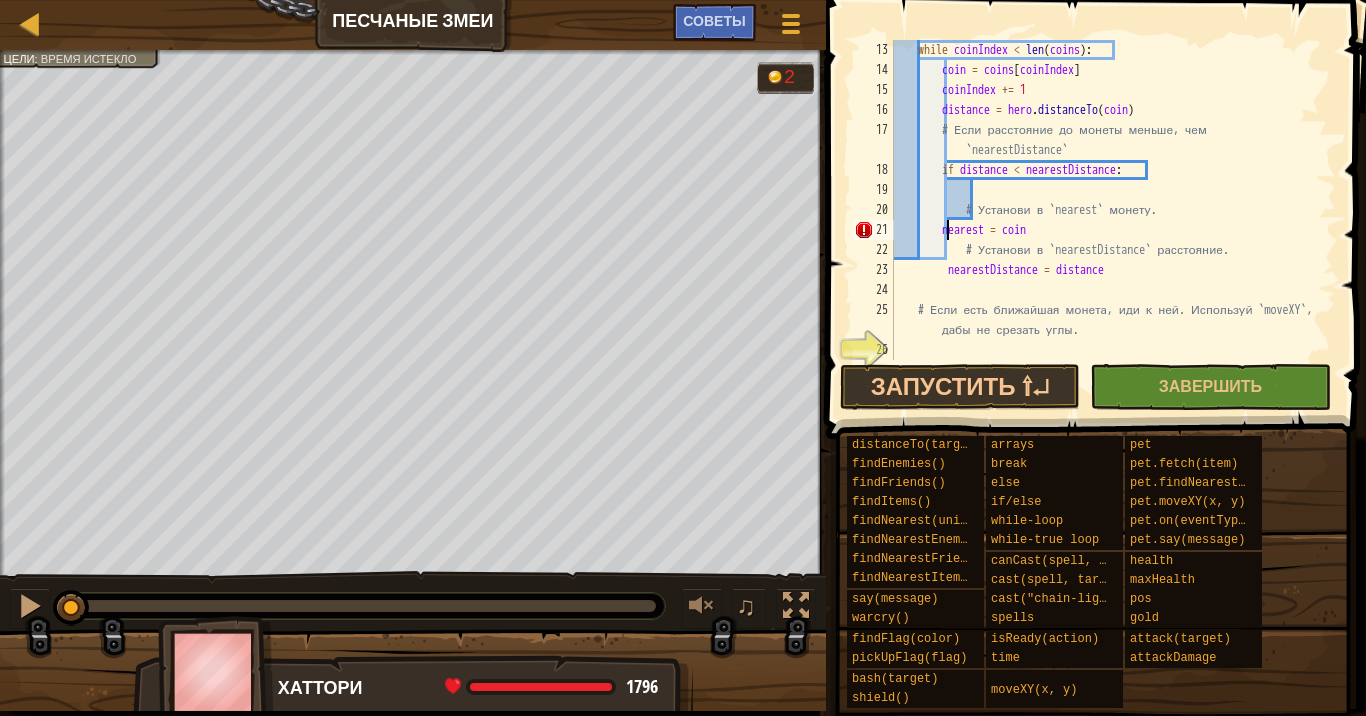 click on "while   coinIndex   <   len ( coins ) :          coin   =   coins [ coinIndex ]          coinIndex   +=   1          distance   =   hero . distanceTo ( coin )          # Если расстояние до монеты меньше, чем               `nearestDistance`          if   distance   <   nearestDistance :                           # Установи в `nearest` монету.          nearest   =   coin              # Установи в `nearestDistance` расстояние.           nearestDistance   =   distance                   # Если есть ближайшая монета, иди к ней. Используй `moveXY`,           дабы не срезать углы." at bounding box center [1105, 220] 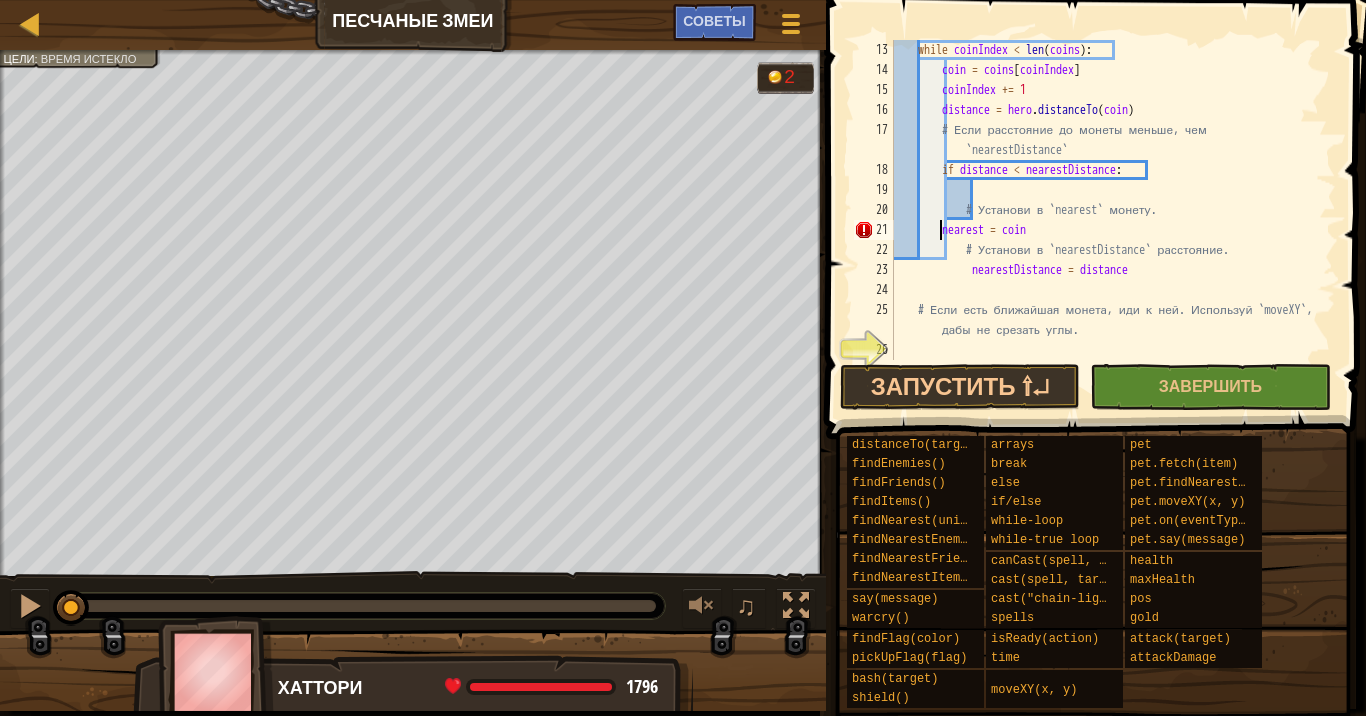 click on "while   coinIndex   <   len ( coins ) :          coin   =   coins [ coinIndex ]          coinIndex   +=   1          distance   =   hero . distanceTo ( coin )          # Если расстояние до монеты меньше, чем               `nearestDistance`          if   distance   <   nearestDistance :                           # Установи в `nearest` монету.          nearest   =   coin              # Установи в `nearestDistance` расстояние.               nearestDistance   =   distance                   # Если есть ближайшая монета, иди к ней. Используй `moveXY`,           дабы не срезать углы." at bounding box center [1105, 220] 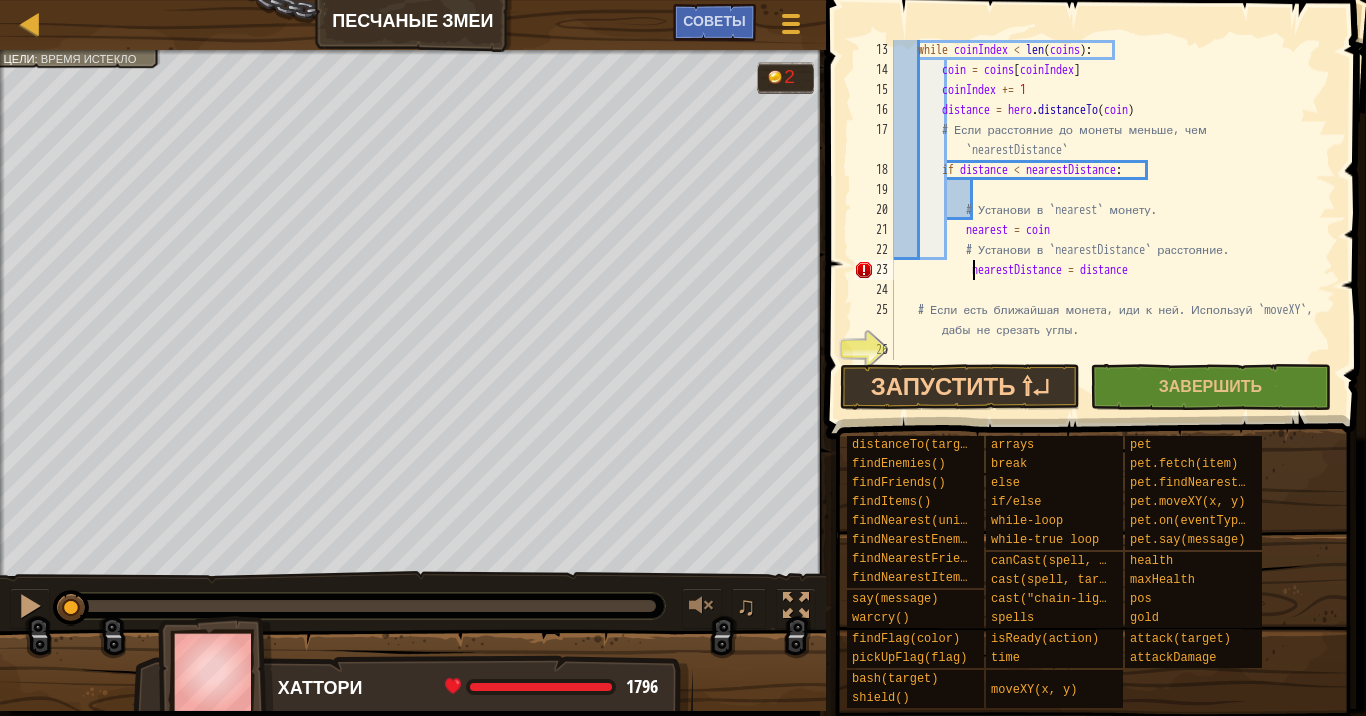 click on "# Если расстояние до монеты меньше, чем               `nearestDistance`          if   distance   <   nearestDistance :                           # Установи в `nearest` монету.              nearest   =   coin              # Установи в `nearestDistance` расстояние.               nearestDistance   =   distance                   # Если есть ближайшая монета, иди к ней. Используй `moveXY`,           дабы не срезать углы." at bounding box center (1105, 220) 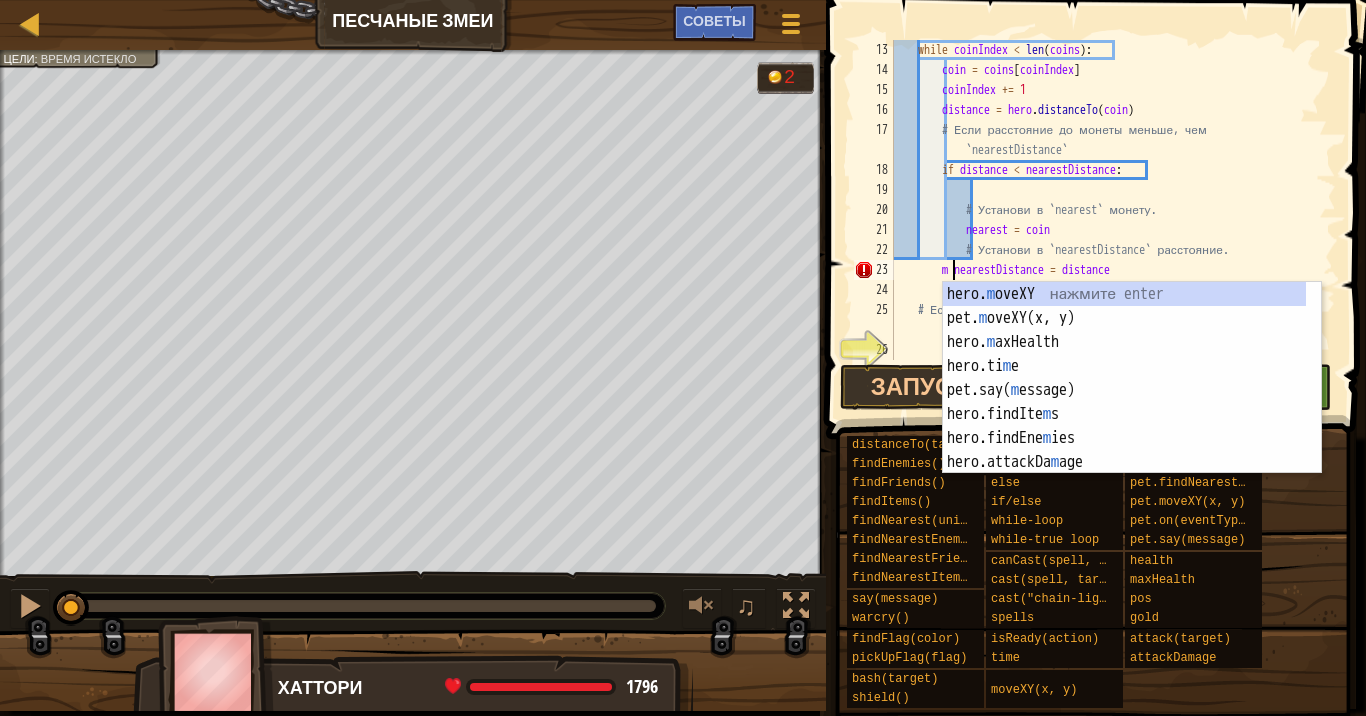 scroll, scrollTop: 9, scrollLeft: 4, axis: both 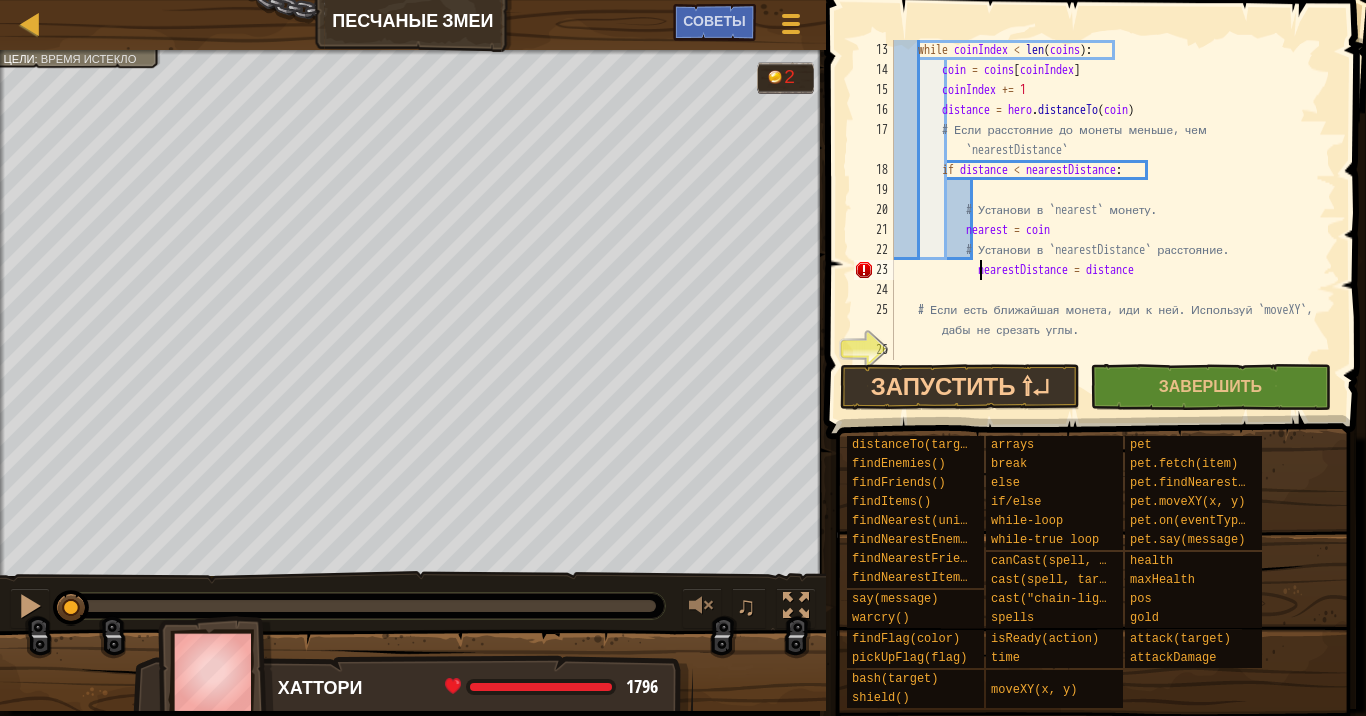 click on "while   coinIndex   <   len ( coins ) :          coin   =   coins [ coinIndex ]          coinIndex   +=   1          distance   =   hero . distanceTo ( coin )          # Если расстояние до монеты меньше, чем               `nearestDistance`          if   distance   <   nearestDistance :                           # Установи в `nearest` монету.              nearest   =   coin              # Установи в `nearestDistance` расстояние.                nearestDistance   =   distance                   # Если есть ближайшая монета, иди к ней. Используй `moveXY`,           дабы не срезать углы." at bounding box center [1105, 220] 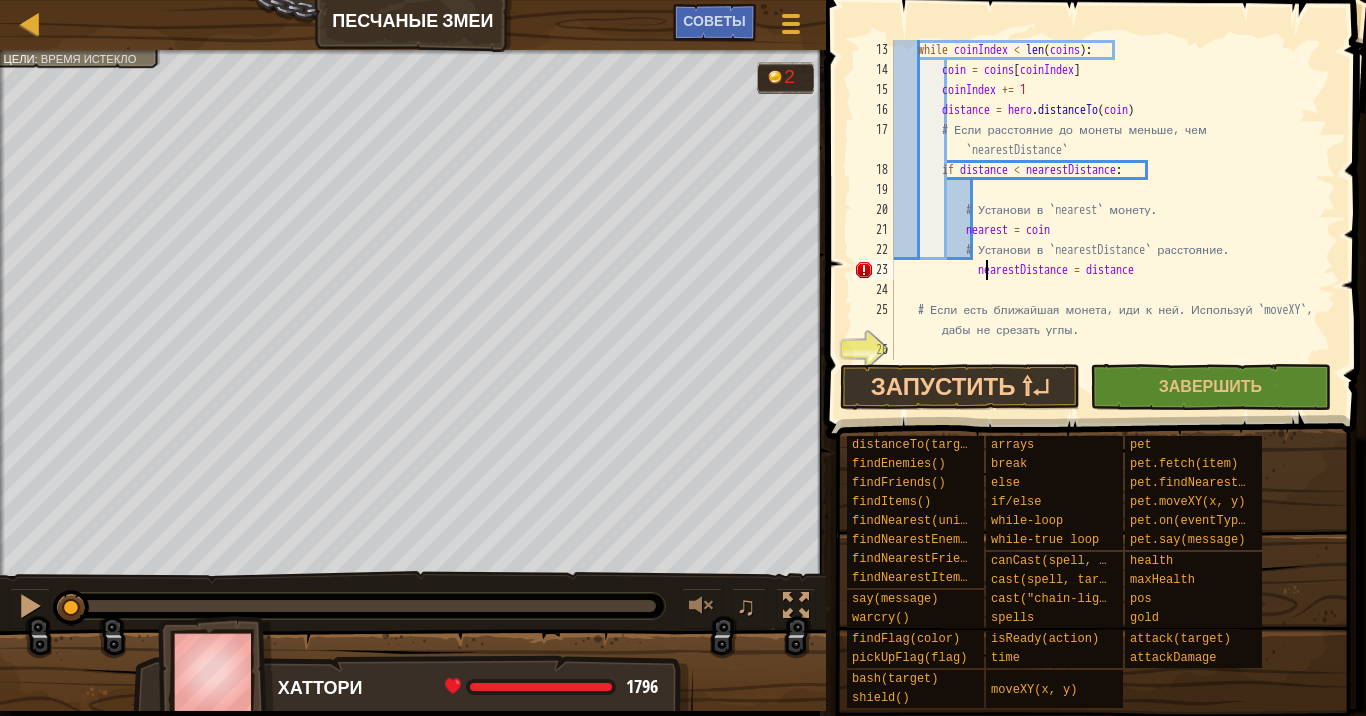 click on "while   coinIndex   <   len ( coins ) :          coin   =   coins [ coinIndex ]          coinIndex   +=   1          distance   =   hero . distanceTo ( coin )          # Если расстояние до монеты меньше, чем               `nearestDistance`          if   distance   <   nearestDistance :                           # Установи в `nearest` монету.              nearest   =   coin              # Установи в `nearestDistance` расстояние.                nearestDistance   =   distance                   # Если есть ближайшая монета, иди к ней. Используй `moveXY`,           дабы не срезать углы." at bounding box center (1105, 220) 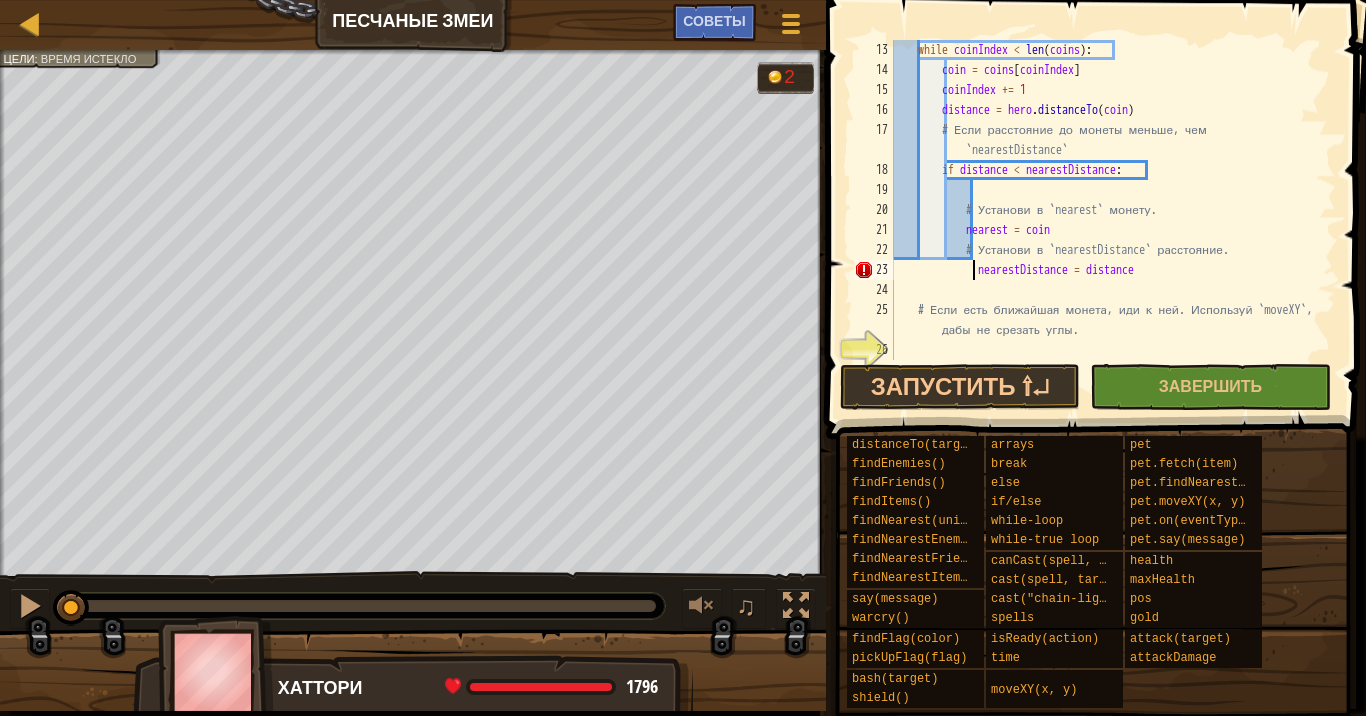click on "while   coinIndex   <   len ( coins ) :          coin   =   coins [ coinIndex ]          coinIndex   +=   1          distance   =   hero . distanceTo ( coin )          # Если расстояние до монеты меньше, чем               `nearestDistance`          if   distance   <   nearestDistance :                           # Установи в `nearest` монету.              nearest   =   coin              # Установи в `nearestDistance` расстояние.                nearestDistance   =   distance                   # Если есть ближайшая монета, иди к ней. Используй `moveXY`,           дабы не срезать углы." at bounding box center [1105, 220] 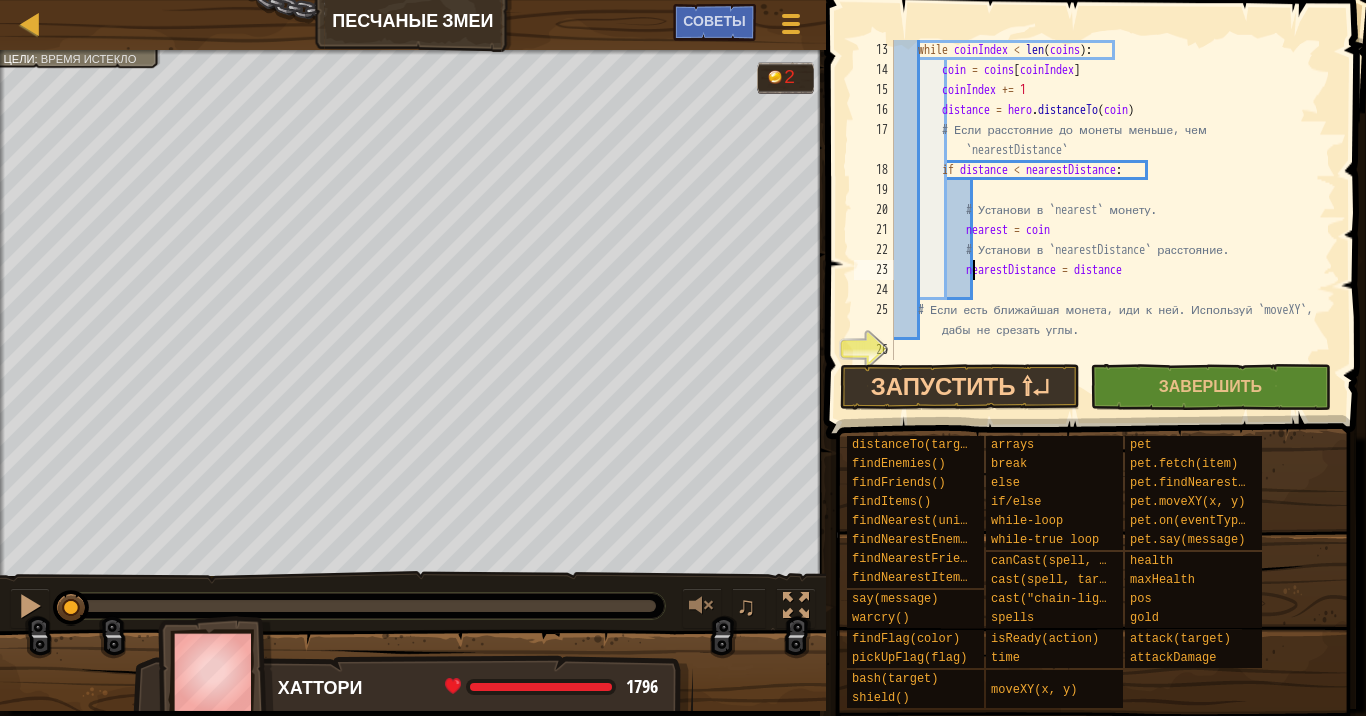drag, startPoint x: 930, startPoint y: 339, endPoint x: 933, endPoint y: 350, distance: 11.401754 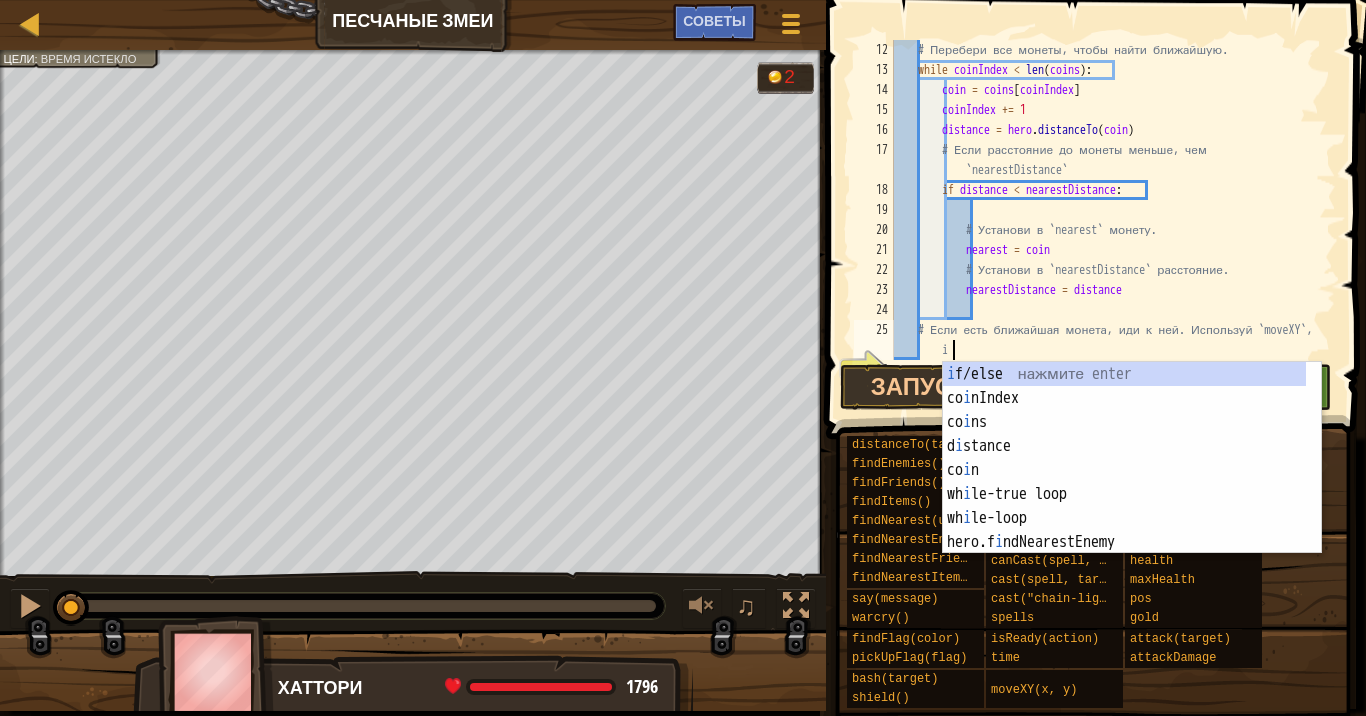 scroll, scrollTop: 9, scrollLeft: 35, axis: both 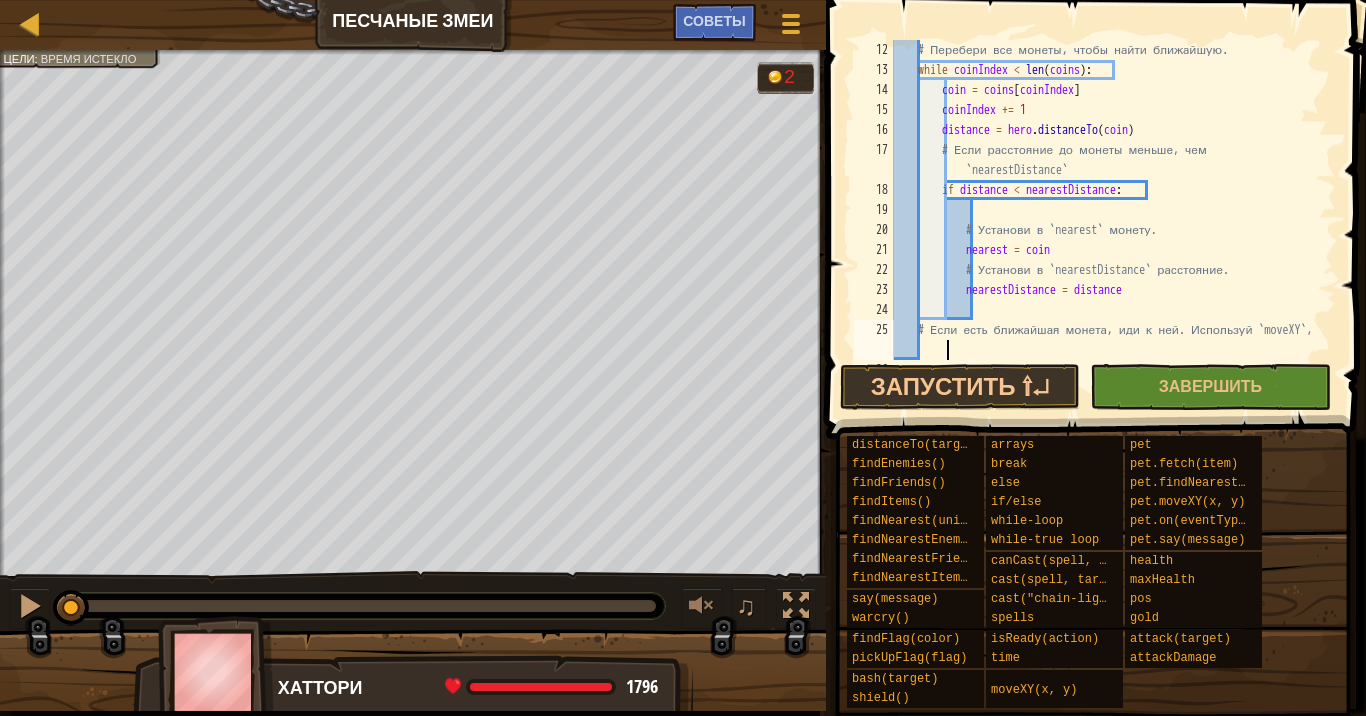 type on "# Если есть ближайшая монета, иди к ней. Используй `moveXY`," 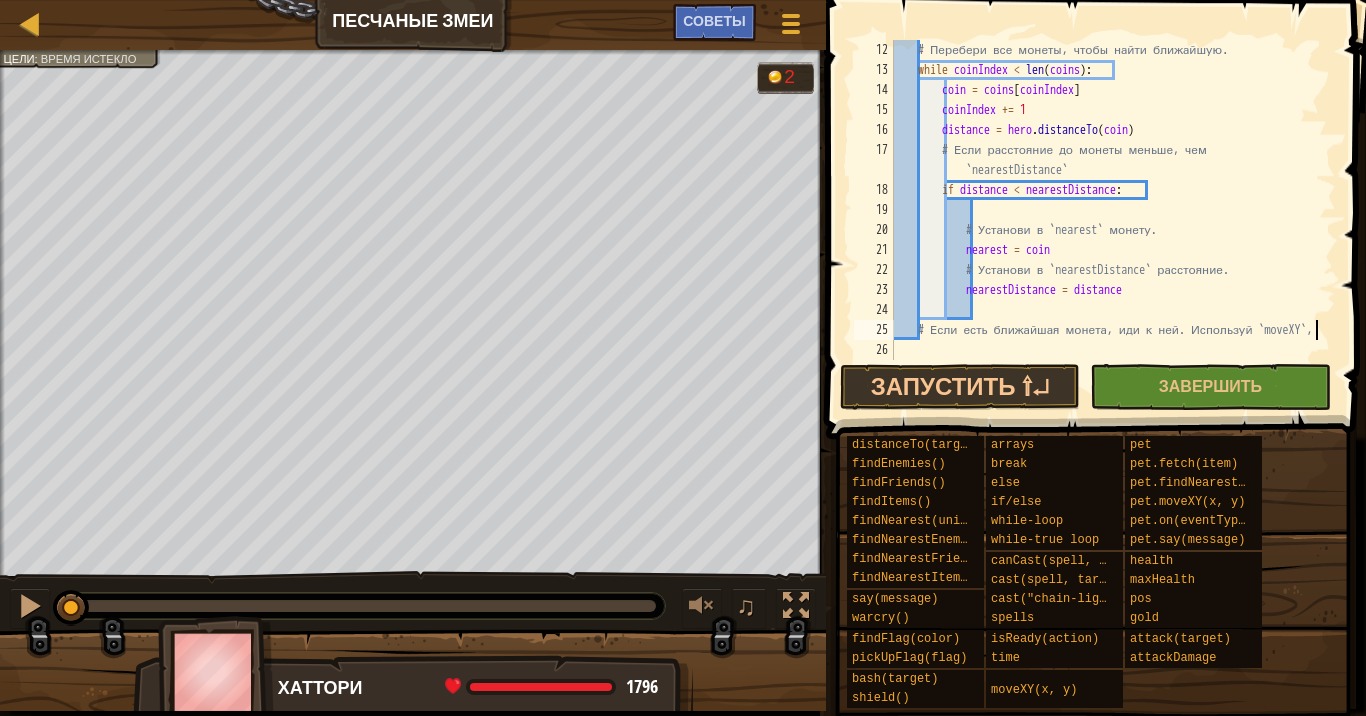click on "# Перебери все монеты, чтобы найти ближайшую.      while   coinIndex   <   len ( coins ) :          coin   =   coins [ coinIndex ]          coinIndex   +=   1          distance   =   hero . distanceTo ( coin )          # Если расстояние до монеты меньше, чем               `nearestDistance`          if   distance   <   nearestDistance :                           # Установи в `nearest` монету.              nearest   =   coin              # Установи в `nearestDistance` расстояние.              nearestDistance   =   distance                   # Если есть ближайшая монета, иди к ней. Используй `moveXY`," at bounding box center (1105, 220) 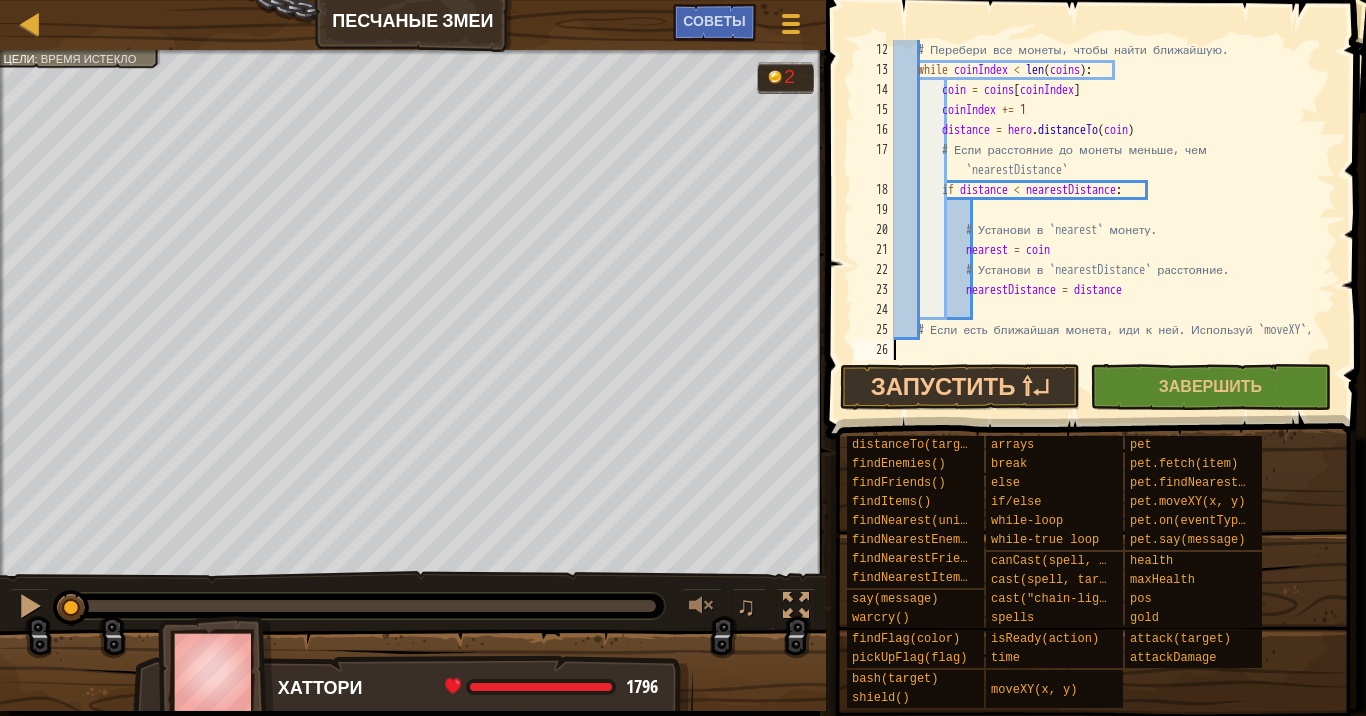 scroll, scrollTop: 9, scrollLeft: 0, axis: vertical 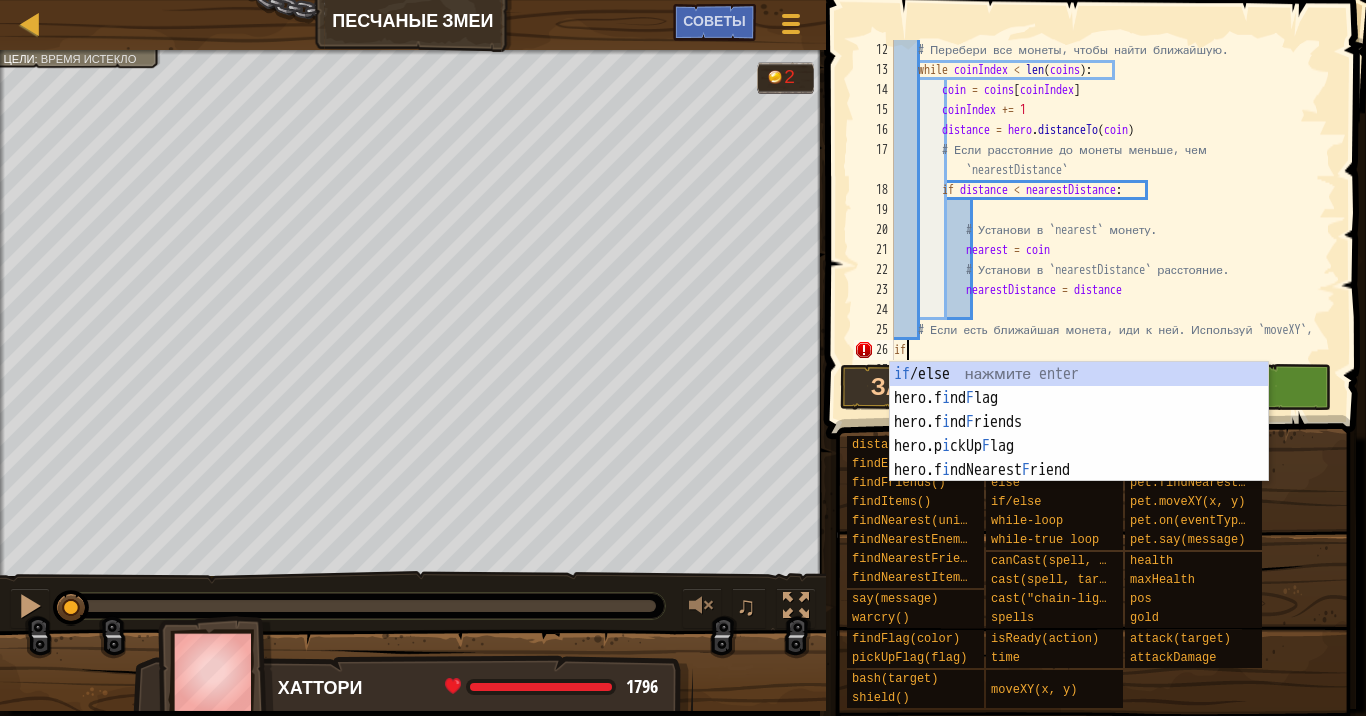 type on "i" 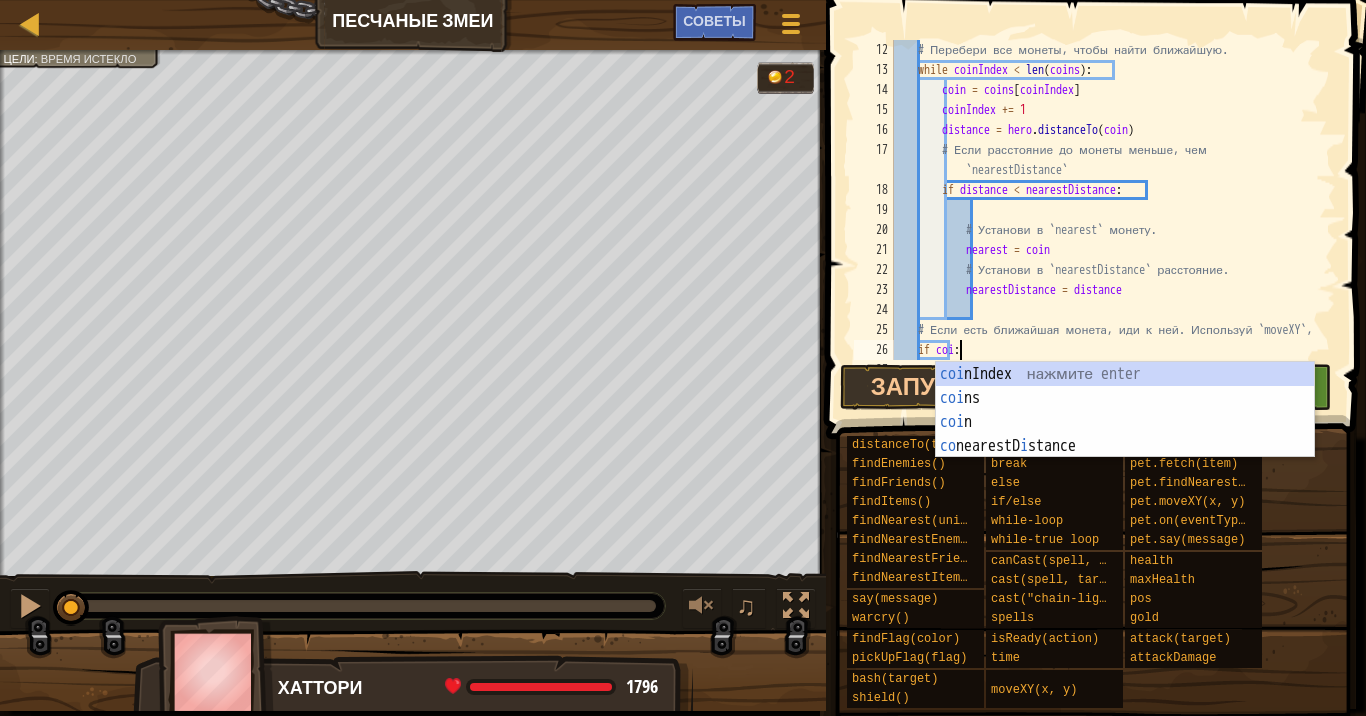 scroll, scrollTop: 9, scrollLeft: 5, axis: both 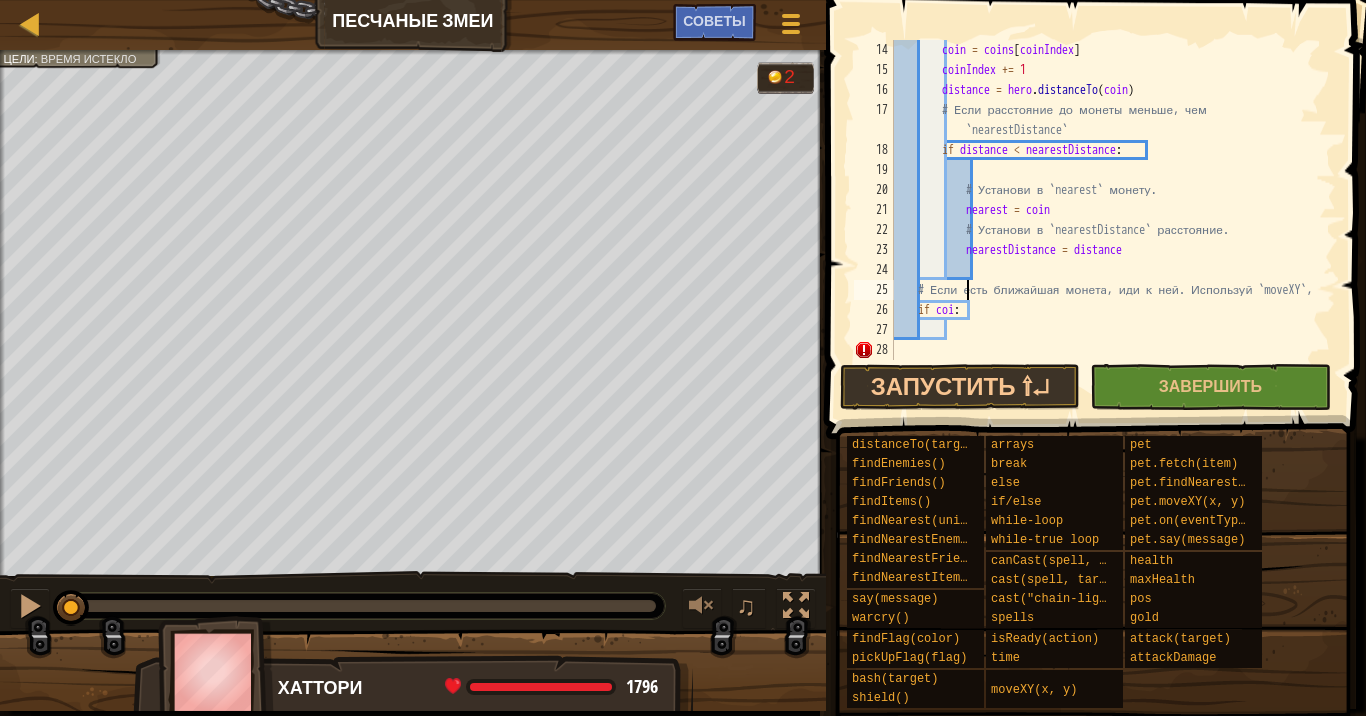 click on "coin   =   coins [ coinIndex ]          coinIndex   +=   1          distance   =   hero . distanceTo ( coin )          # Если расстояние до монеты меньше, чем               `nearestDistance`          if   distance   <   nearestDistance :                           # Установи в `nearest` монету.              nearest   =   coin              # Установи в `nearestDistance` расстояние.              nearestDistance   =   distance                   # Если есть ближайшая монета, иди к ней. Используй `moveXY`,      if   coi :" at bounding box center [1105, 220] 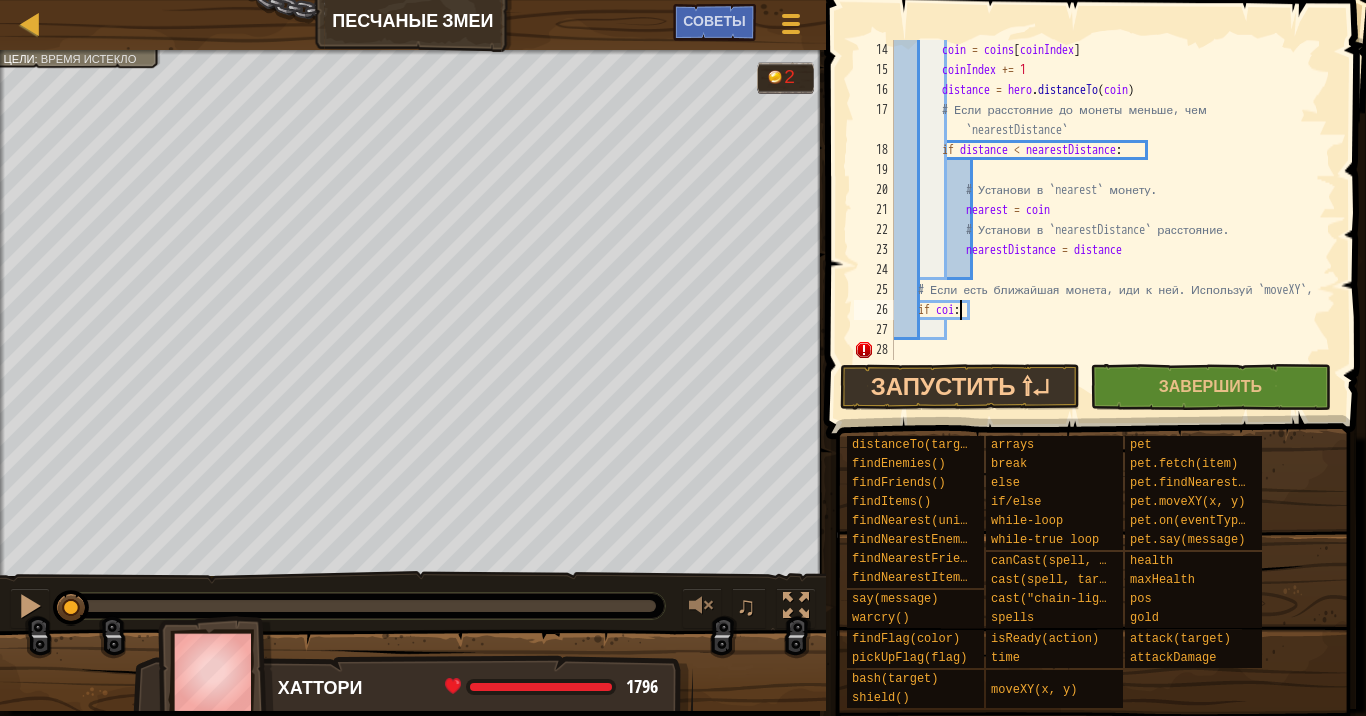 drag, startPoint x: 958, startPoint y: 312, endPoint x: 954, endPoint y: 332, distance: 20.396078 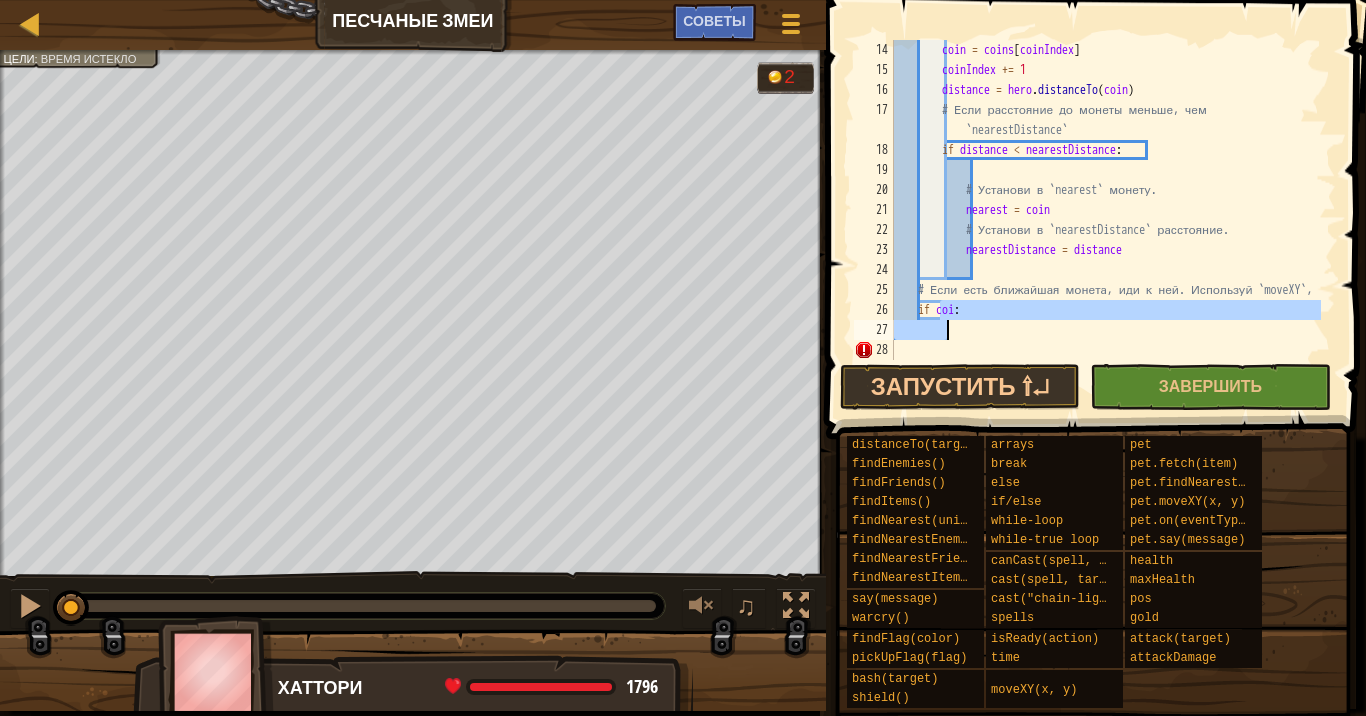 type on "if coi:" 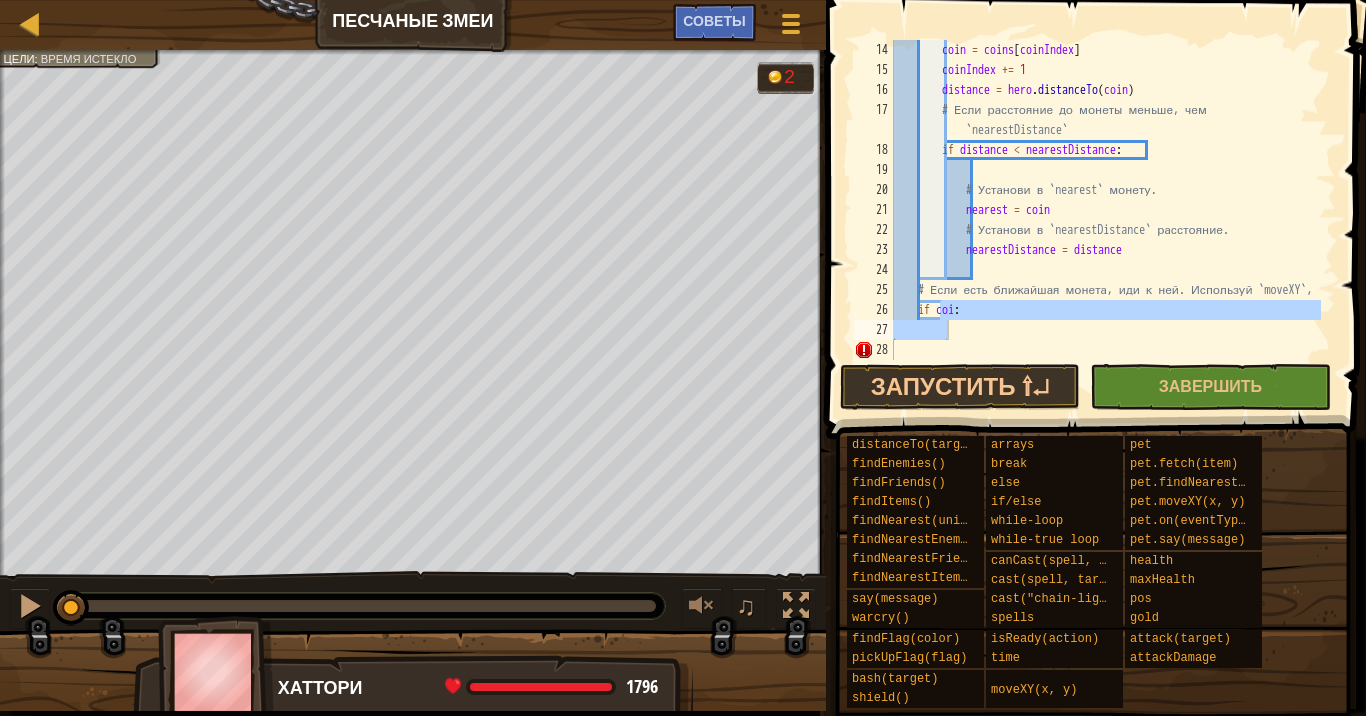 drag, startPoint x: 963, startPoint y: 363, endPoint x: 859, endPoint y: 324, distance: 111.07205 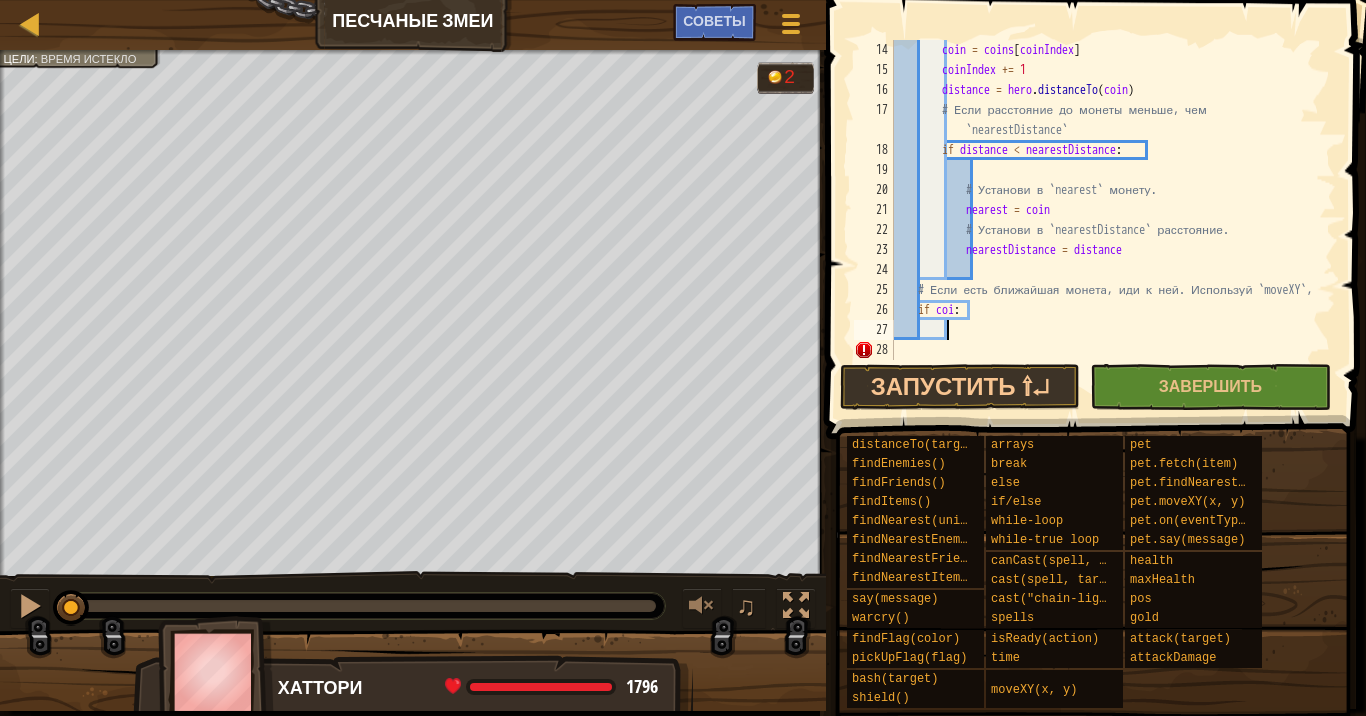 scroll, scrollTop: 9, scrollLeft: 3, axis: both 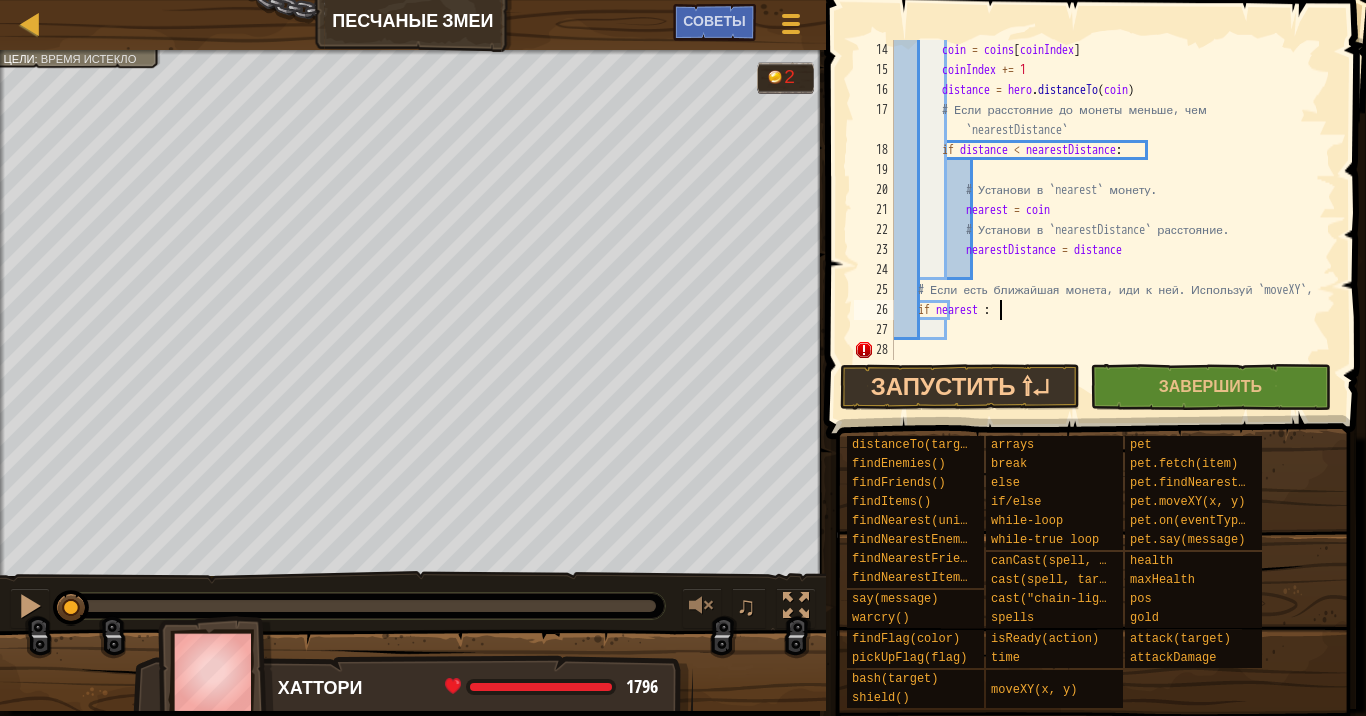 click on "coin   =   coins [ coinIndex ]          coinIndex   +=   1          distance   =   hero . distanceTo ( coin )          # Если расстояние до монеты меньше, чем               `nearestDistance`          if   distance   <   nearestDistance :                           # Установи в `nearest` монету.              nearest   =   coin              # Установи в `nearestDistance` расстояние.              nearestDistance   =   distance                   # Если есть ближайшая монета, иди к ней. Используй `moveXY`,      if   nearest   :" at bounding box center (1105, 220) 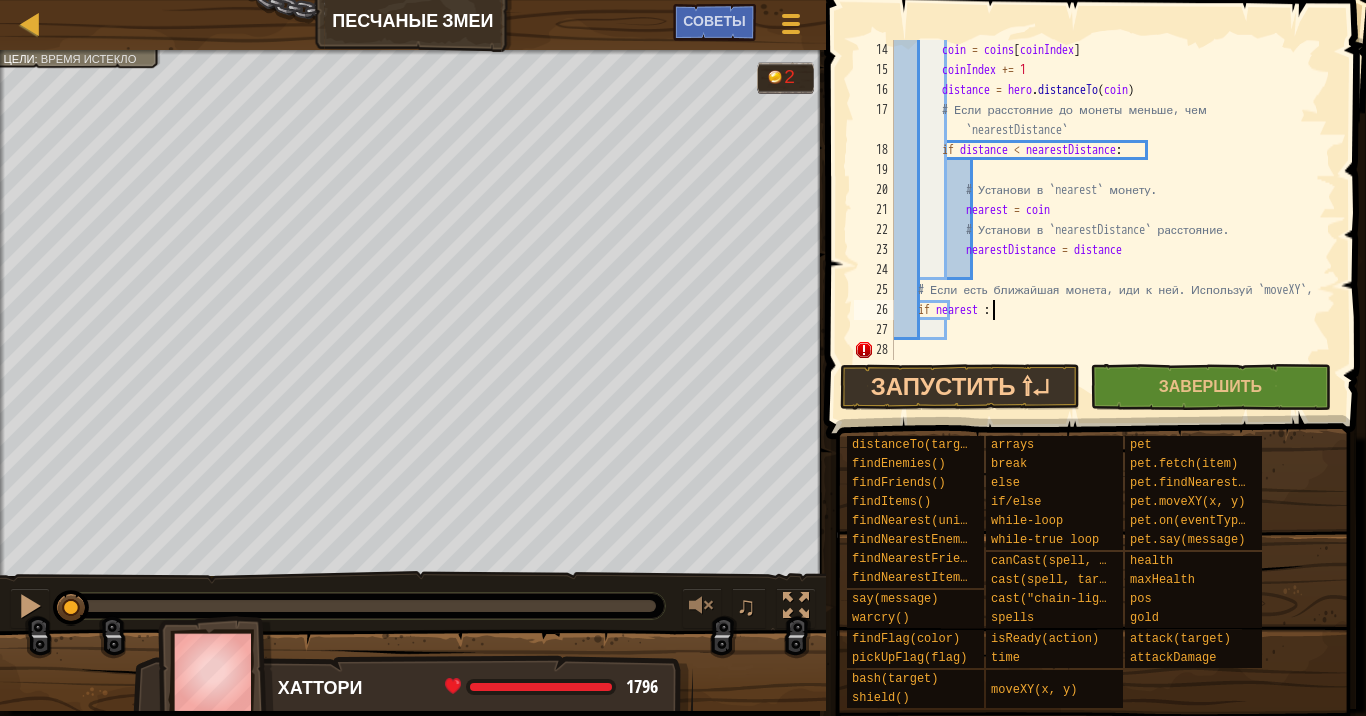 click on "coin   =   coins [ coinIndex ]          coinIndex   +=   1          distance   =   hero . distanceTo ( coin )          # Если расстояние до монеты меньше, чем               `nearestDistance`          if   distance   <   nearestDistance :                           # Установи в `nearest` монету.              nearest   =   coin              # Установи в `nearestDistance` расстояние.              nearestDistance   =   distance                   # Если есть ближайшая монета, иди к ней. Используй `moveXY`,      if   nearest   :" at bounding box center (1105, 220) 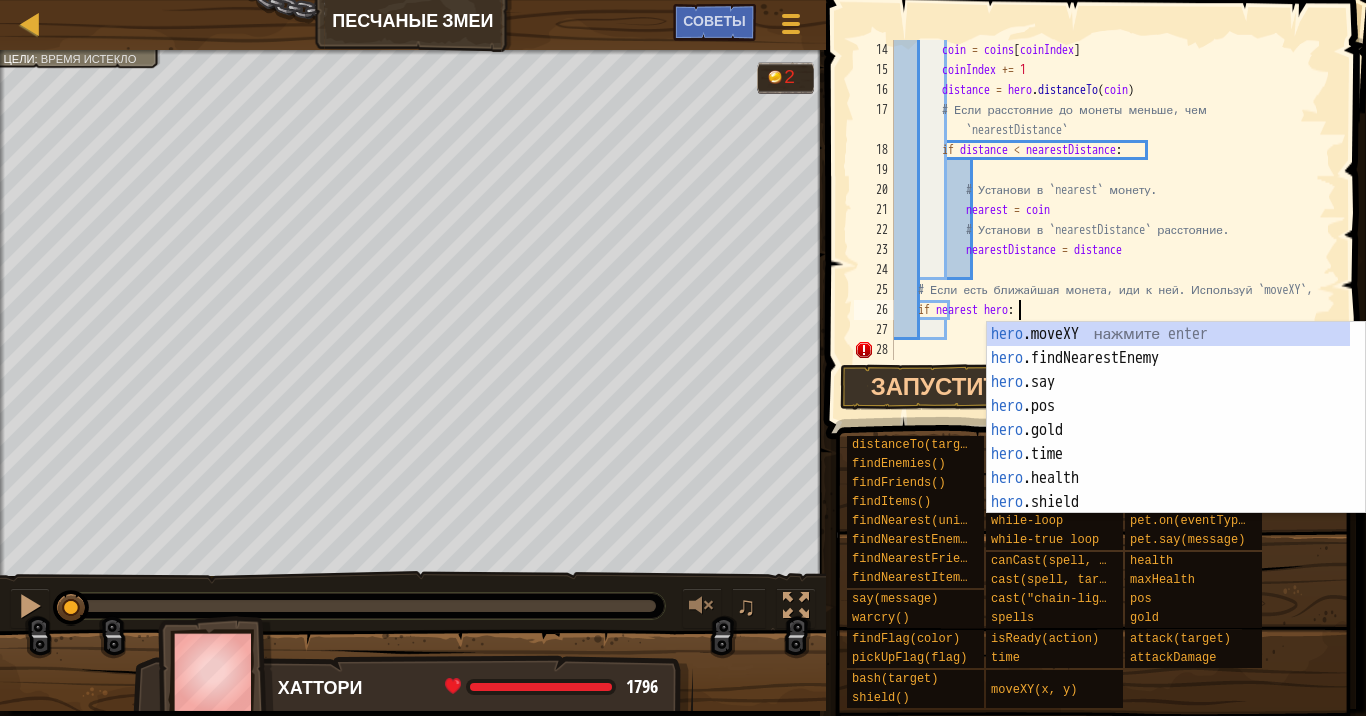 scroll, scrollTop: 9, scrollLeft: 10, axis: both 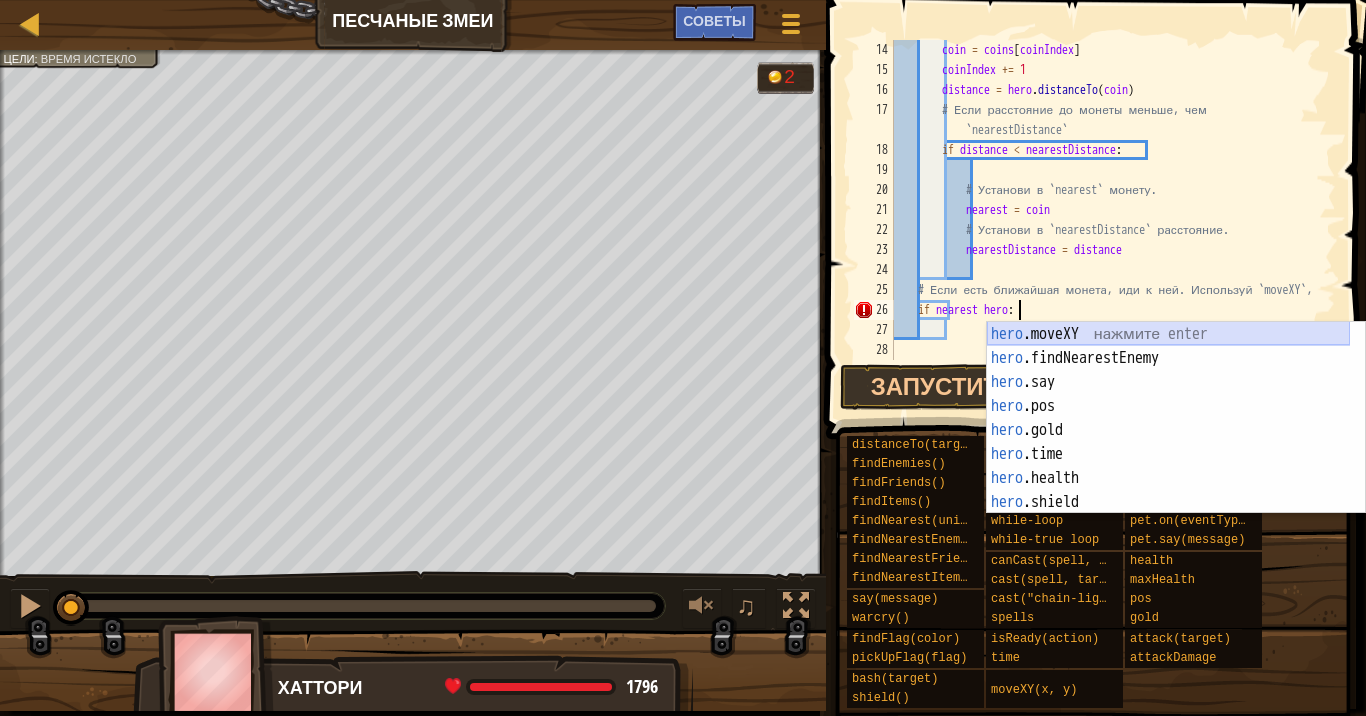 click on "hero .moveXY нажмите enter hero .findNearestEnemy нажмите enter hero .say нажмите enter hero .pos нажмите enter hero .gold нажмите enter hero .time нажмите enter hero .health нажмите enter hero .shield нажмите enter hero .warcry нажмите enter" at bounding box center (1168, 442) 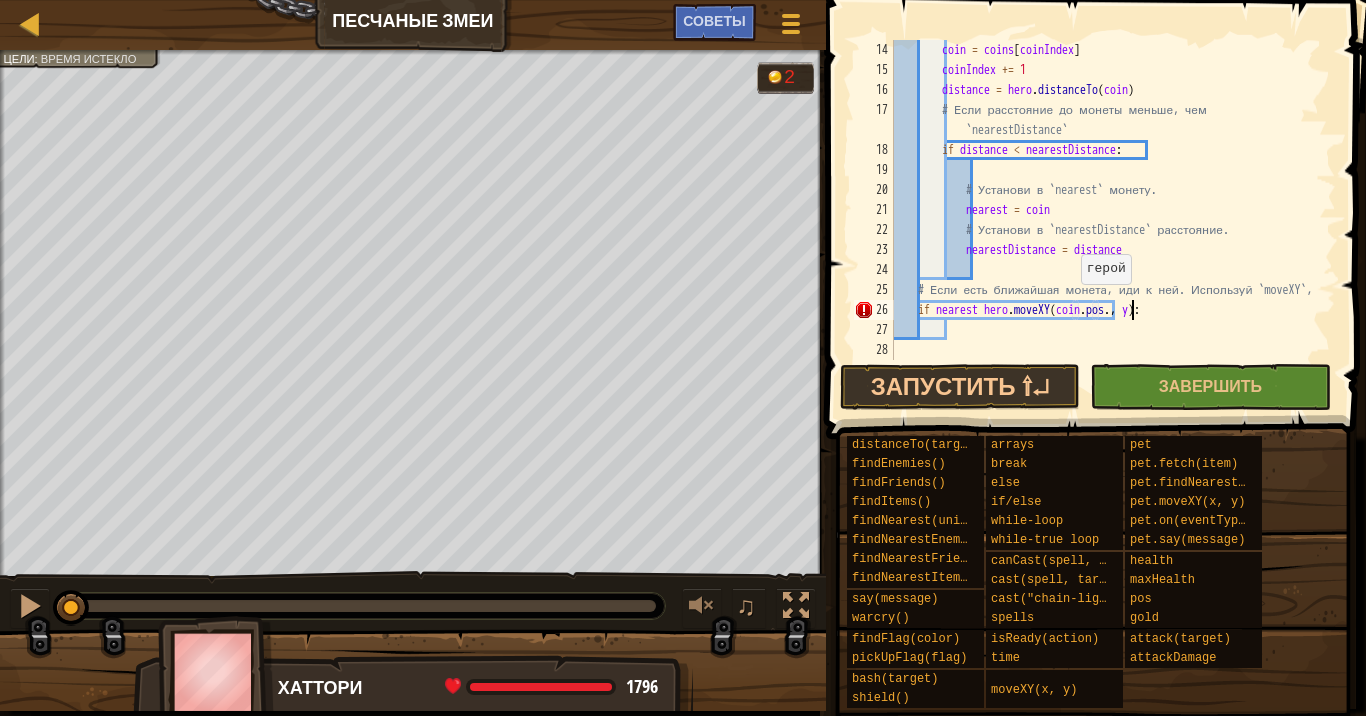 scroll, scrollTop: 9, scrollLeft: 20, axis: both 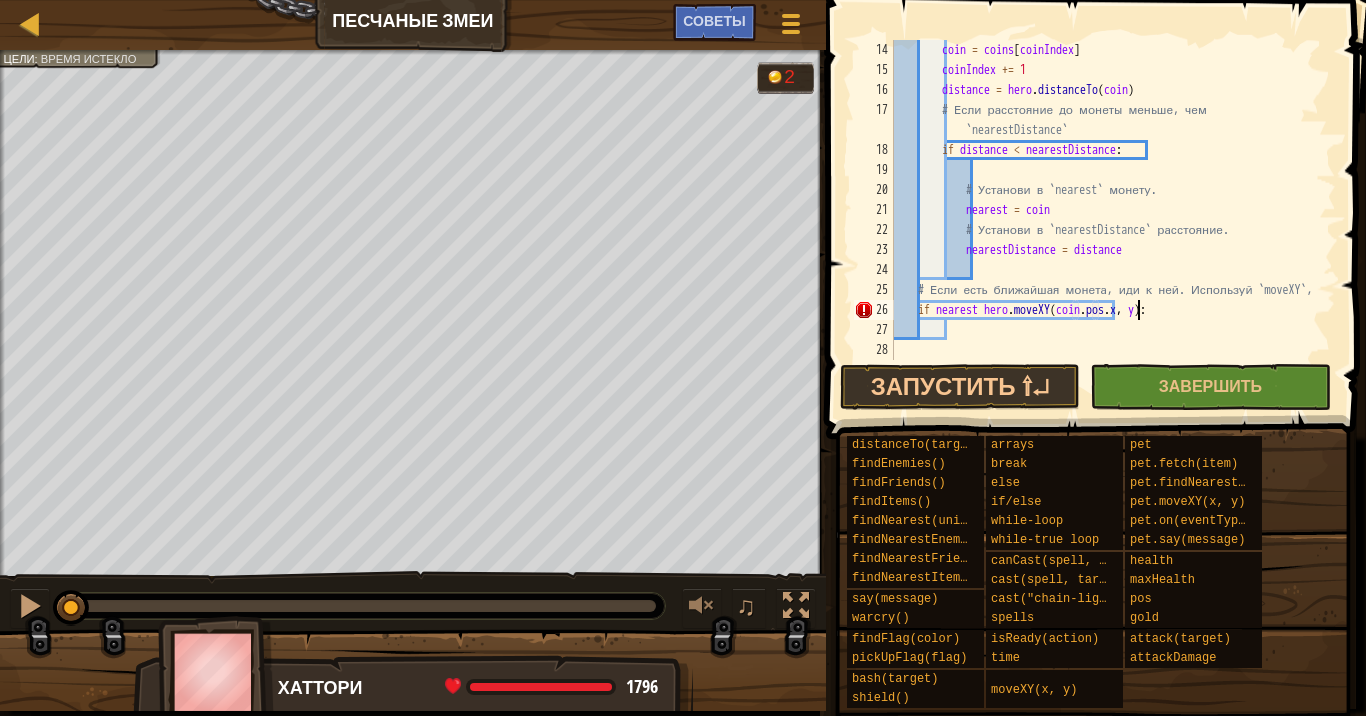 drag, startPoint x: 1157, startPoint y: 309, endPoint x: 1170, endPoint y: 308, distance: 13.038404 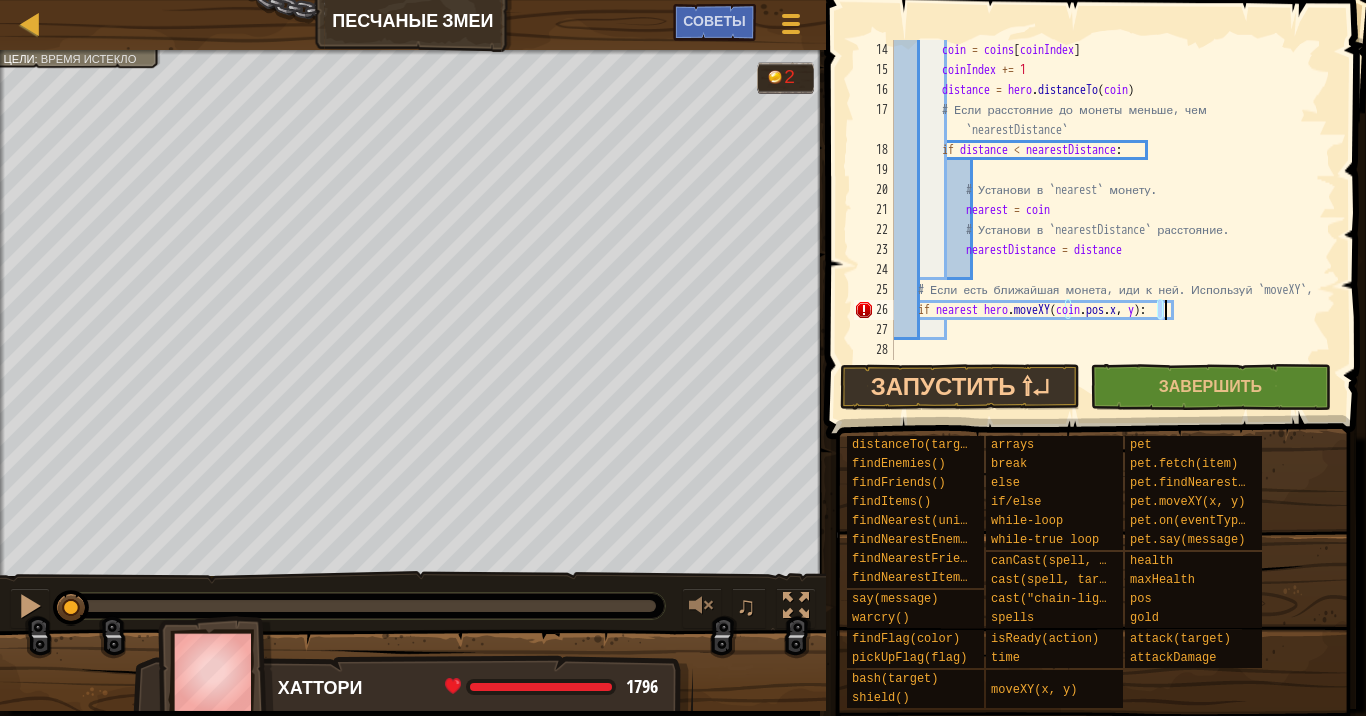 click on "coin   =   coins [ coinIndex ]          coinIndex   +=   1          distance   =   hero . distanceTo ( coin )          # Если расстояние до монеты меньше, чем               `nearestDistance`          if   distance   <   nearestDistance :                           # Установи в `nearest` монету.              nearest   =   coin              # Установи в `nearestDistance` расстояние.              nearestDistance   =   distance                   # Если есть ближайшая монета, иди к ней. Используй `moveXY`,      if   nearest   hero . moveXY ( coin . pos . x ,   y ) :" at bounding box center [1105, 200] 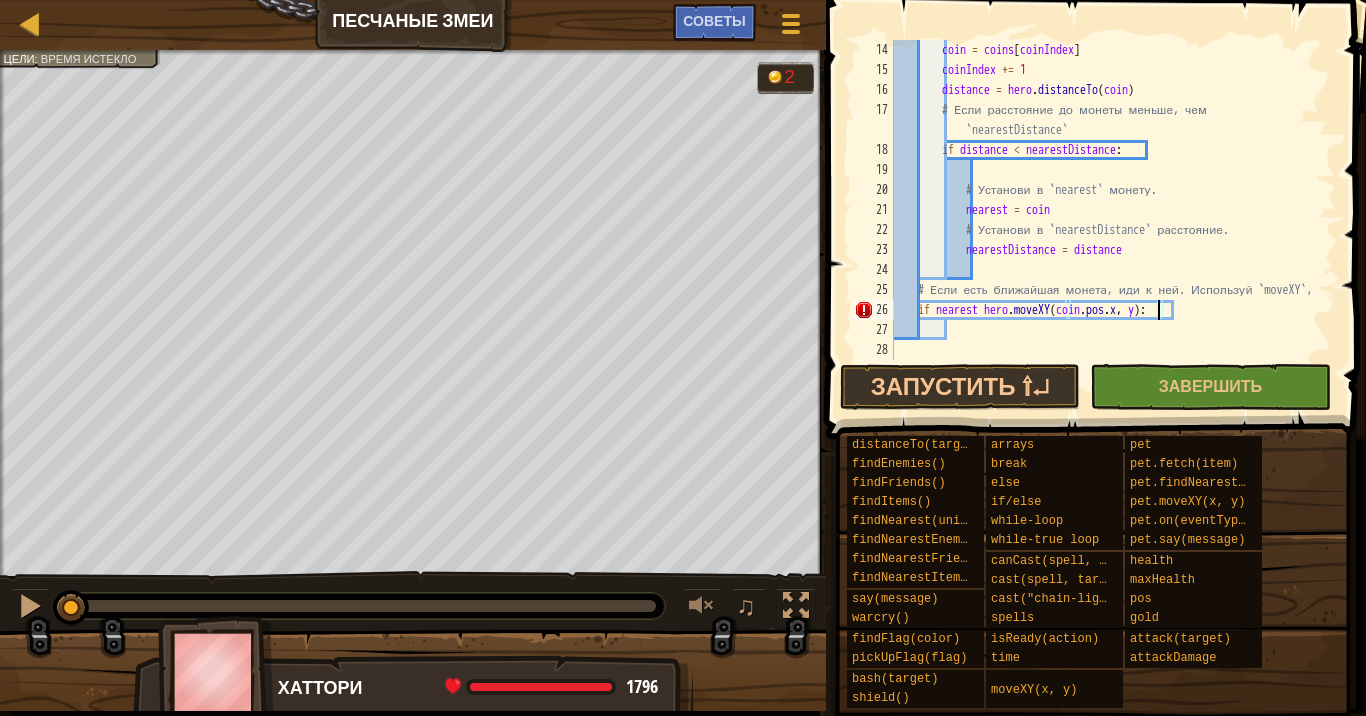 click on "coin   =   coins [ coinIndex ]          coinIndex   +=   1          distance   =   hero . distanceTo ( coin )          # Если расстояние до монеты меньше, чем               `nearestDistance`          if   distance   <   nearestDistance :                           # Установи в `nearest` монету.              nearest   =   coin              # Установи в `nearestDistance` расстояние.              nearestDistance   =   distance                   # Если есть ближайшая монета, иди к ней. Используй `moveXY`,      if   nearest   hero . moveXY ( coin . pos . x ,   y ) :" at bounding box center [1105, 220] 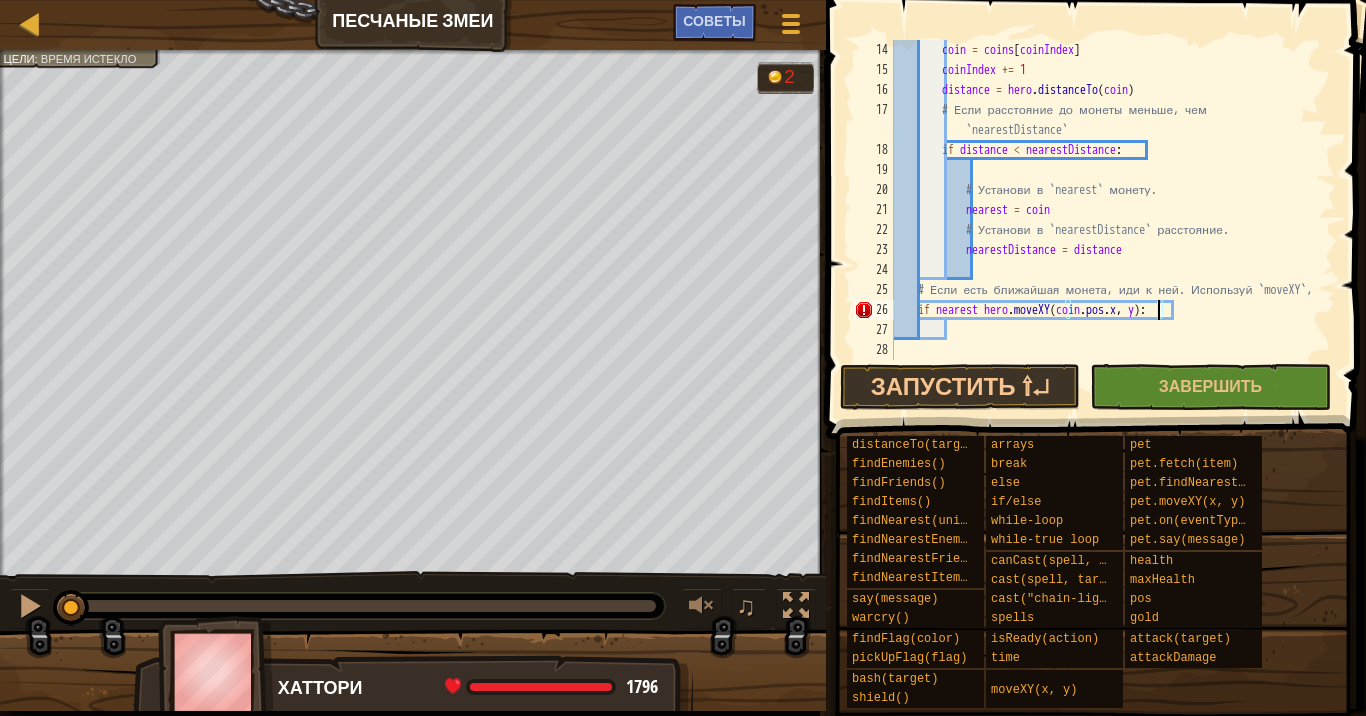 click on "coin   =   coins [ coinIndex ]          coinIndex   +=   1          distance   =   hero . distanceTo ( coin )          # Если расстояние до монеты меньше, чем               `nearestDistance`          if   distance   <   nearestDistance :                           # Установи в `nearest` монету.              nearest   =   coin              # Установи в `nearestDistance` расстояние.              nearestDistance   =   distance                   # Если есть ближайшая монета, иди к ней. Используй `moveXY`,      if   nearest   hero . moveXY ( coin . pos . x ,   y ) :" at bounding box center [1105, 220] 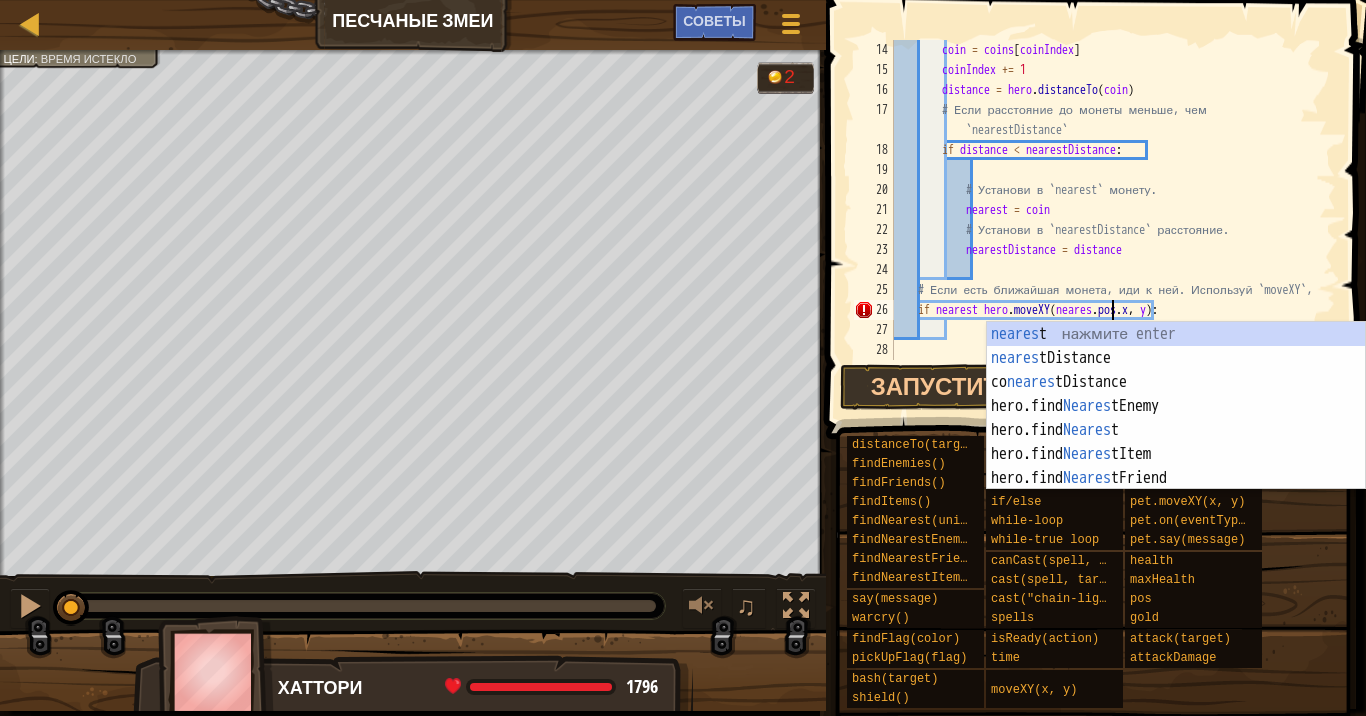 scroll, scrollTop: 9, scrollLeft: 18, axis: both 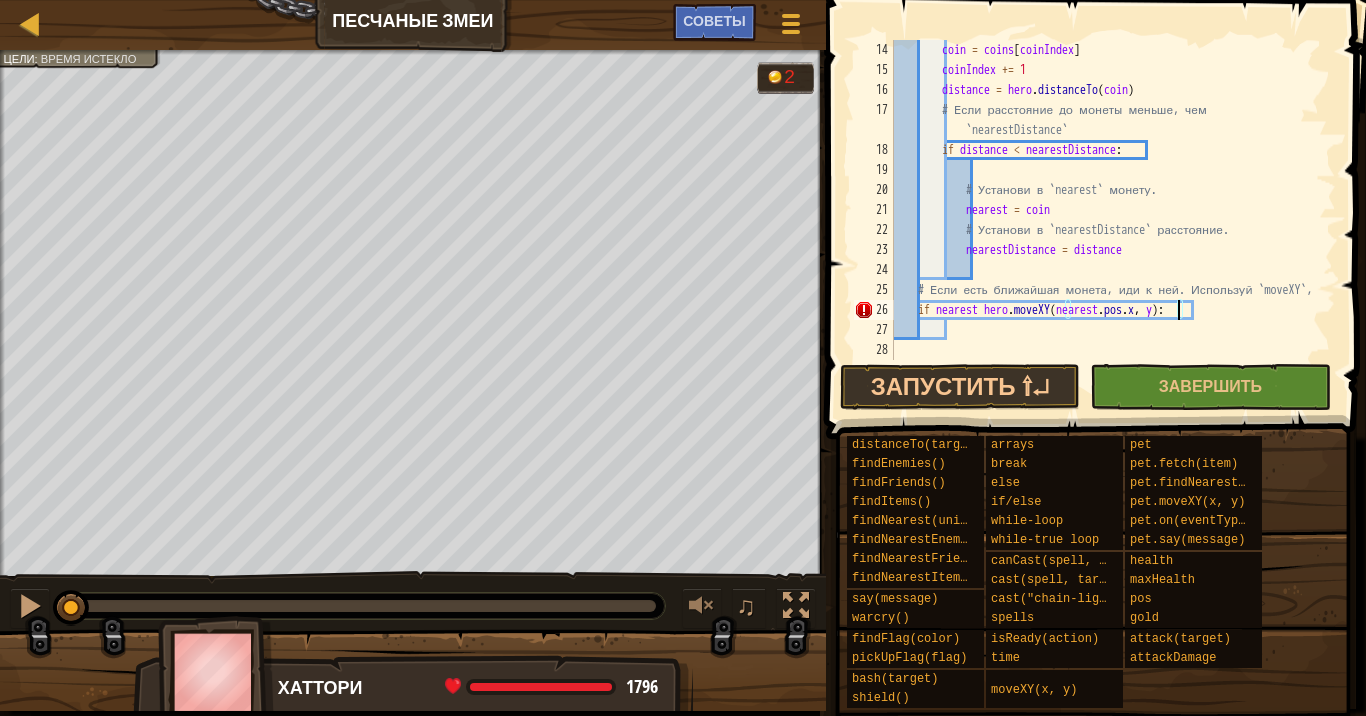 click on "coin   =   coins [ coinIndex ]          coinIndex   +=   1          distance   =   hero . distanceTo ( coin )          # Если расстояние до монеты меньше, чем               `nearestDistance`          if   distance   <   nearestDistance :                           # Установи в `nearest` монету.              nearest   =   coin              # Установи в `nearestDistance` расстояние.              nearestDistance   =   distance                   # Если есть ближайшая монета, иди к ней. Используй `moveXY`,      if   nearest   hero . moveXY ( nearest . pos . x ,   y ) :" at bounding box center [1105, 220] 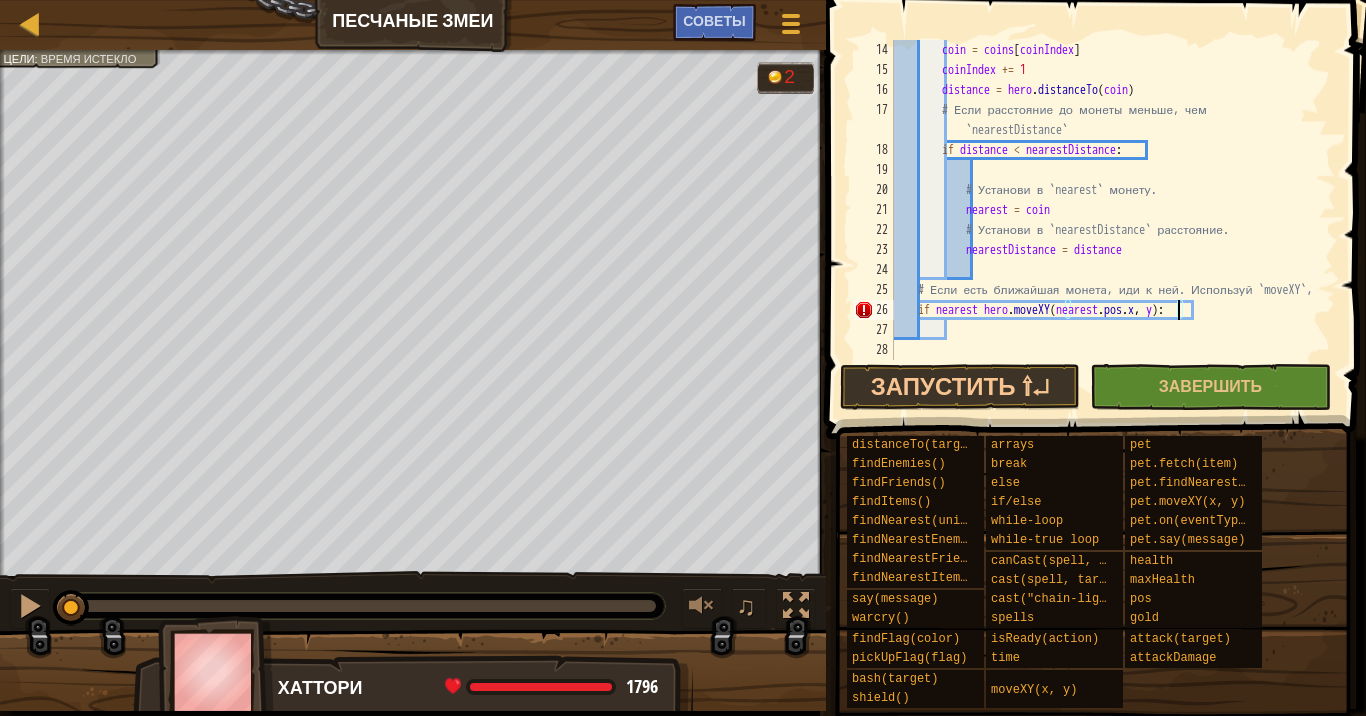 click on "coin   =   coins [ coinIndex ]          coinIndex   +=   1          distance   =   hero . distanceTo ( coin )          # Если расстояние до монеты меньше, чем               `nearestDistance`          if   distance   <   nearestDistance :                           # Установи в `nearest` монету.              nearest   =   coin              # Установи в `nearestDistance` расстояние.              nearestDistance   =   distance                   # Если есть ближайшая монета, иди к ней. Используй `moveXY`,      if   nearest   hero . moveXY ( nearest . pos . x ,   y ) :" at bounding box center (1105, 220) 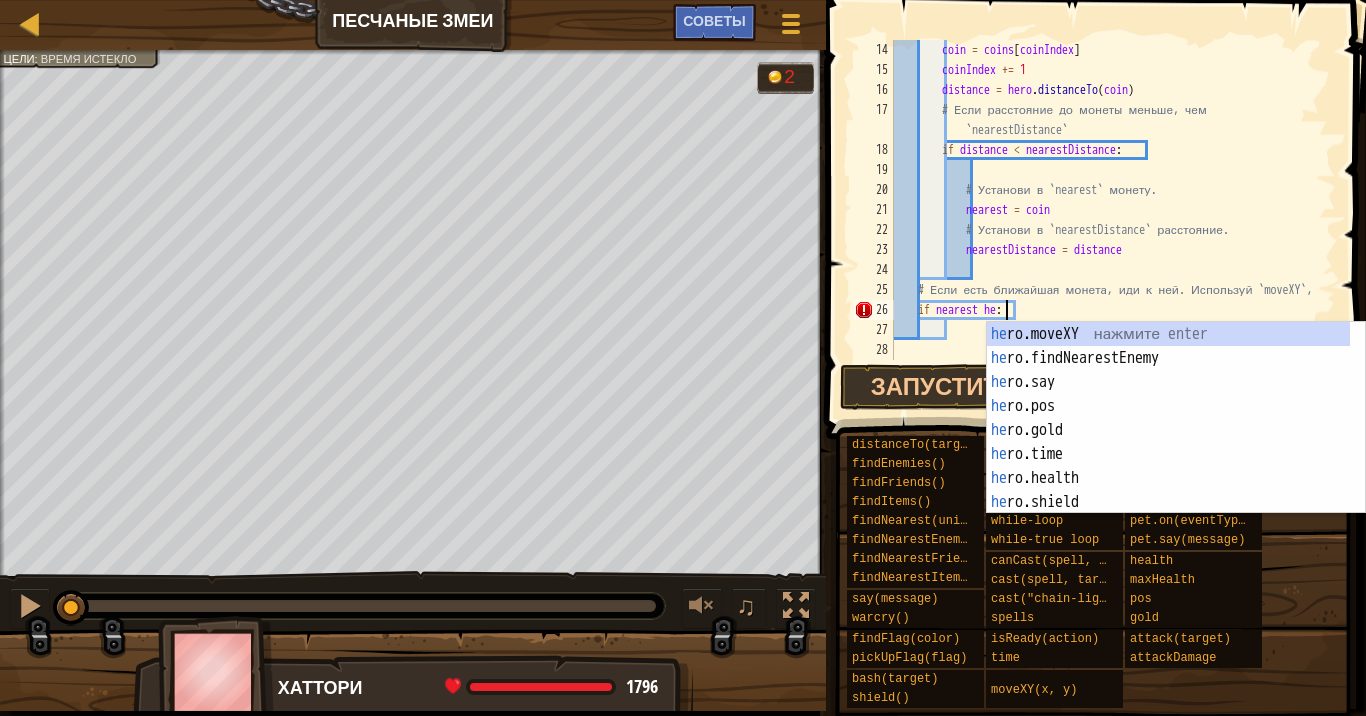 scroll, scrollTop: 9, scrollLeft: 8, axis: both 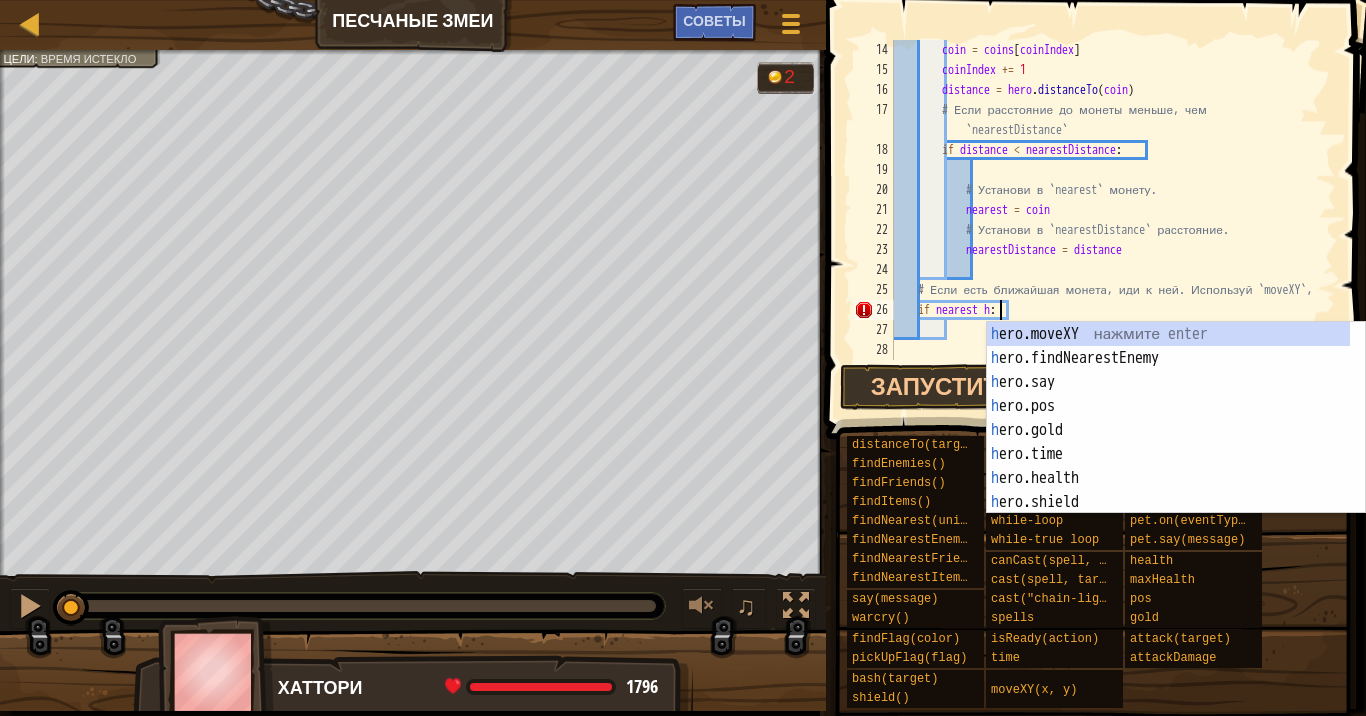 type on "if nearest :" 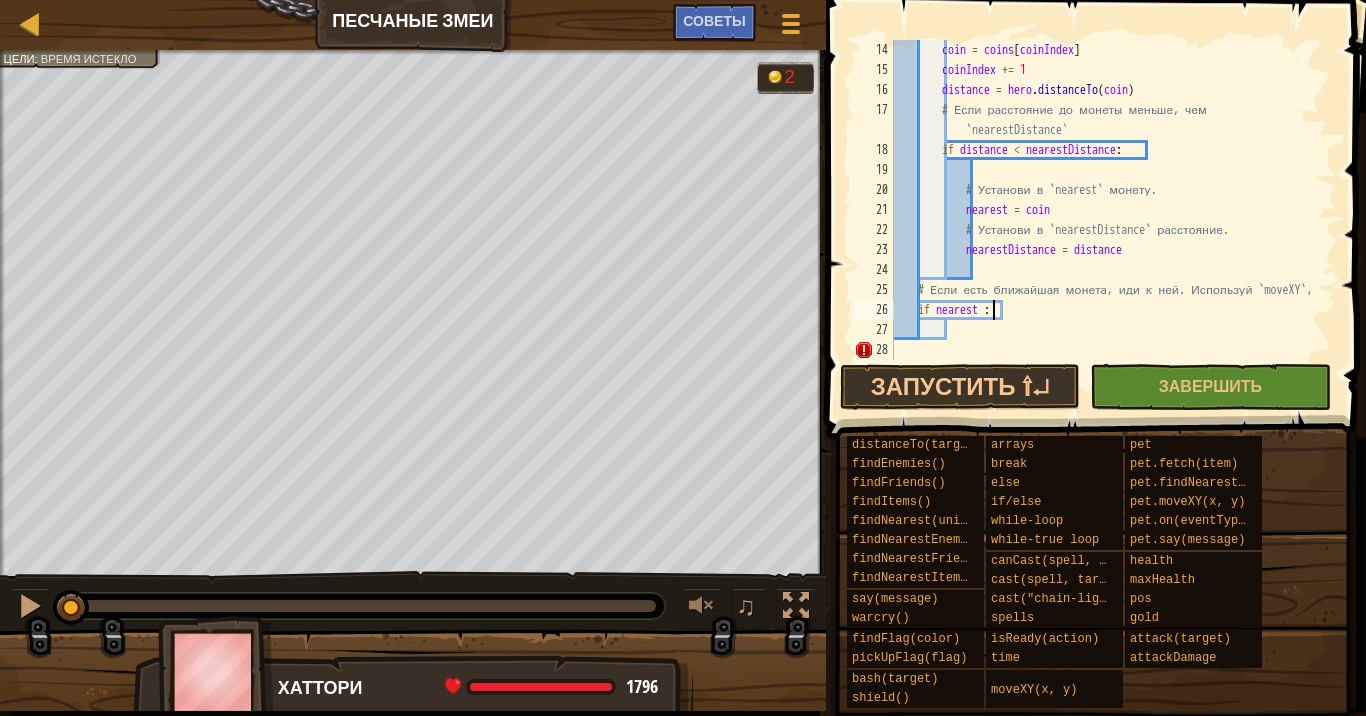 click on "coin   =   coins [ coinIndex ]          coinIndex   +=   1          distance   =   hero . distanceTo ( coin )          # Если расстояние до монеты меньше, чем               `nearestDistance`          if   distance   <   nearestDistance :                           # Установи в `nearest` монету.              nearest   =   coin              # Установи в `nearestDistance` расстояние.              nearestDistance   =   distance                   # Если есть ближайшая монета, иди к ней. Используй `moveXY`,      if   nearest   :" at bounding box center (1105, 220) 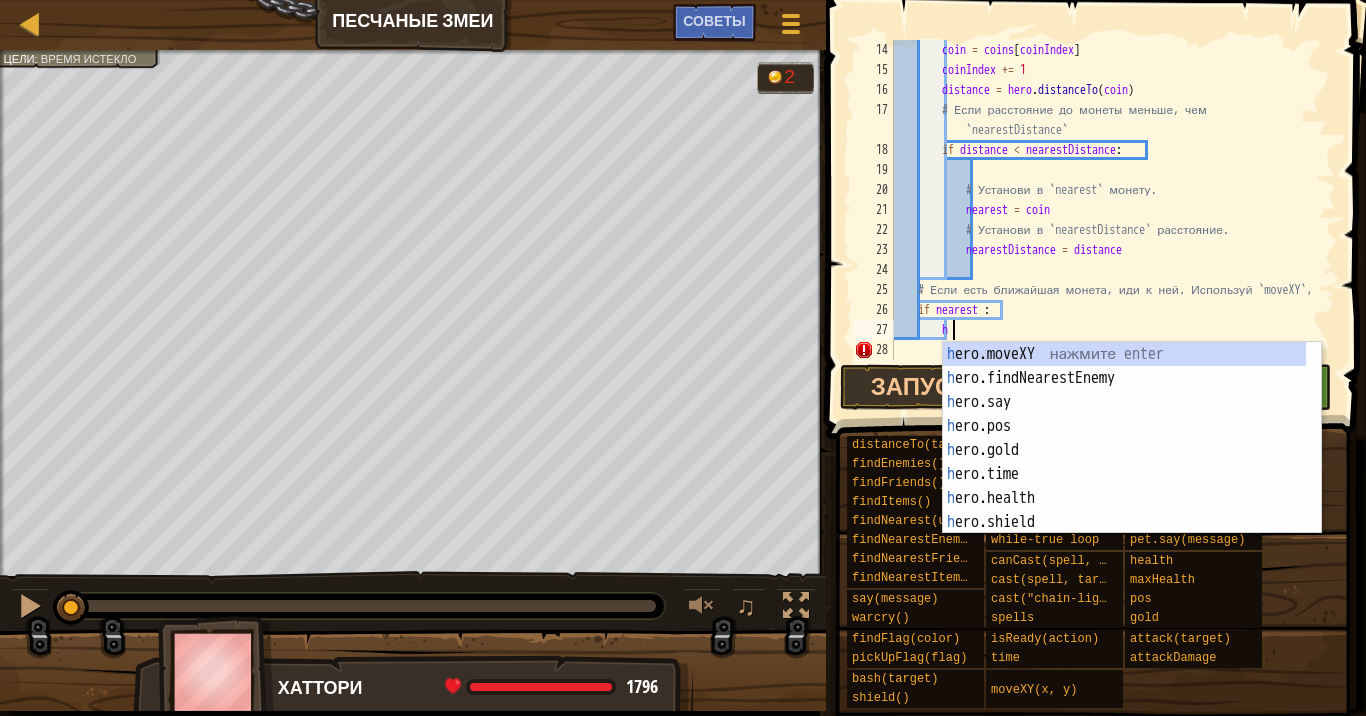 scroll, scrollTop: 9, scrollLeft: 5, axis: both 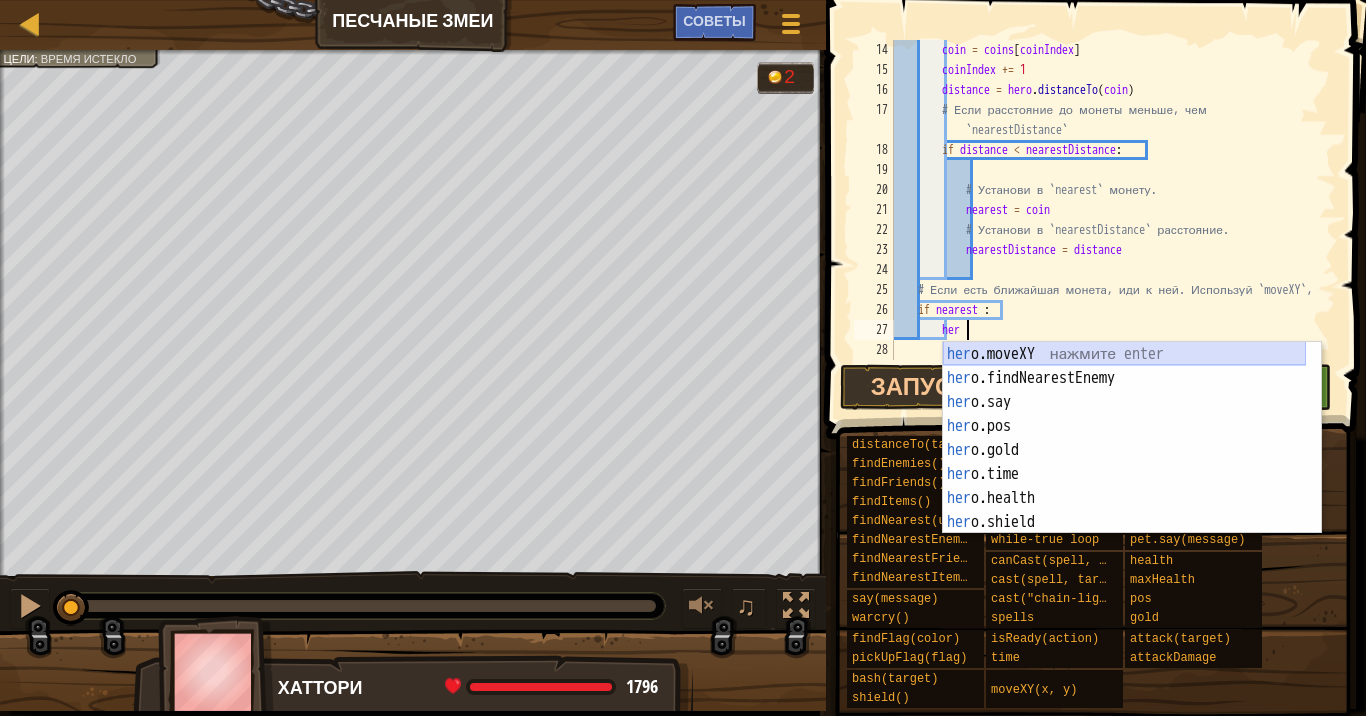 click on "her o.moveXY нажмите enter her o.findNearestEnemy нажмите enter her o.say нажмите enter her o.pos нажмите enter her o.gold нажмите enter her o.time нажмите enter her o.health нажмите enter her o.shield нажмите enter her o.warcry нажмите enter" at bounding box center (1124, 462) 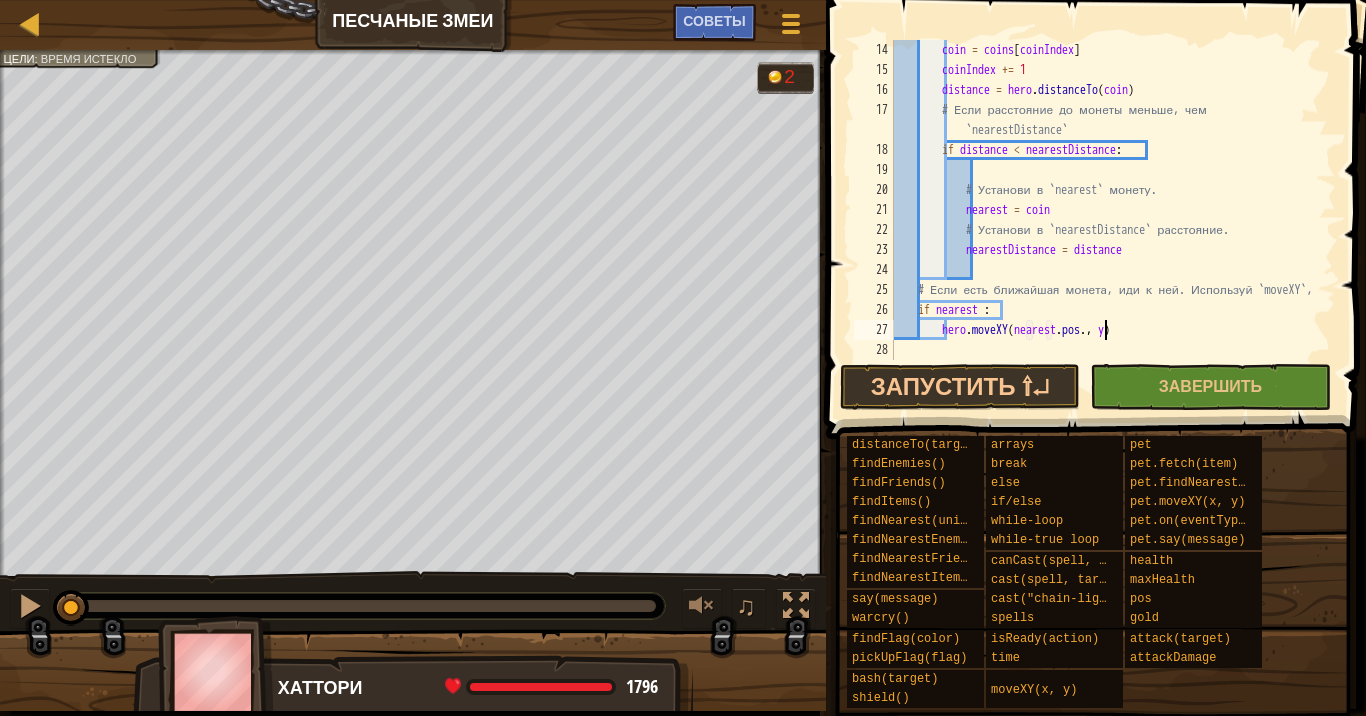 scroll, scrollTop: 9, scrollLeft: 18, axis: both 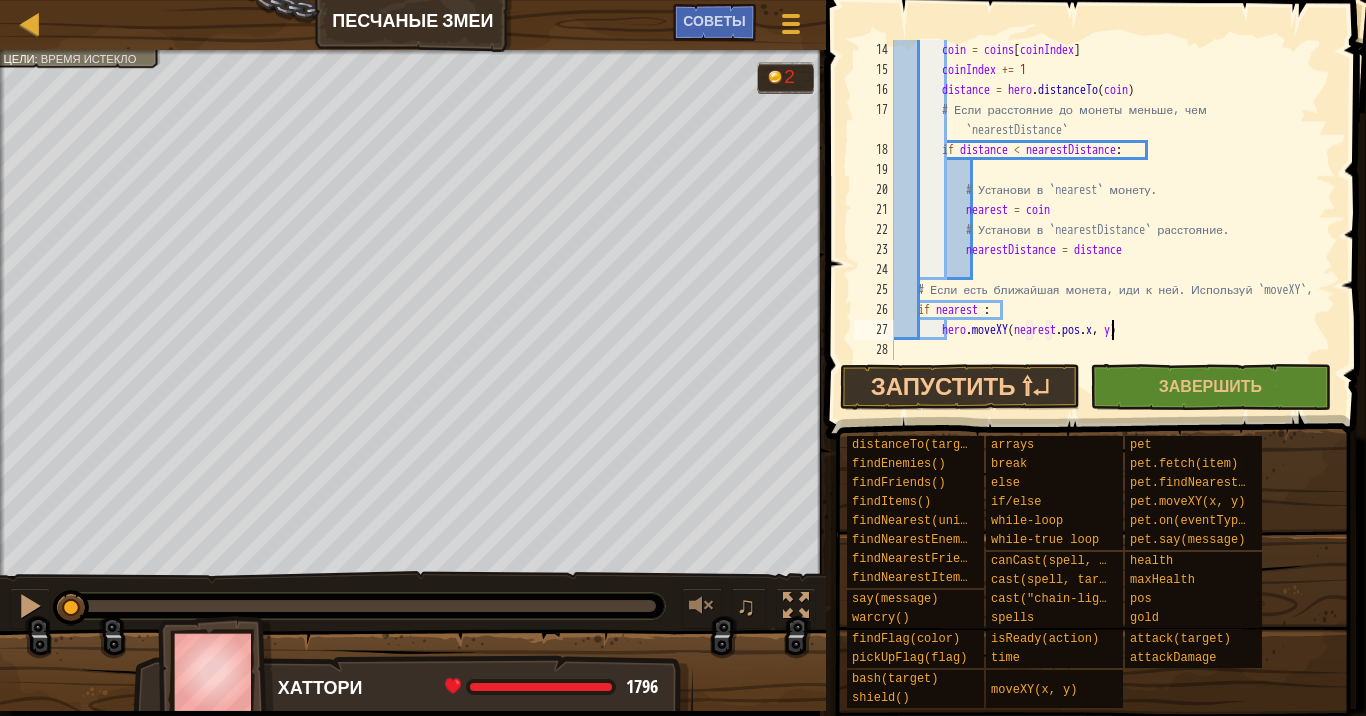 click on "coin   =   coins [ coinIndex ]          coinIndex   +=   1          distance   =   hero . distanceTo ( coin )          # Если расстояние до монеты меньше, чем               `nearestDistance`          if   distance   <   nearestDistance :                           # Установи в `nearest` монету.              nearest   =   coin              # Установи в `nearestDistance` расстояние.              nearestDistance   =   distance                   # Если есть ближайшая монета, иди к ней. Используй `moveXY`,      if   nearest   :          hero . moveXY ( nearest . pos . x ,   y )" at bounding box center (1105, 220) 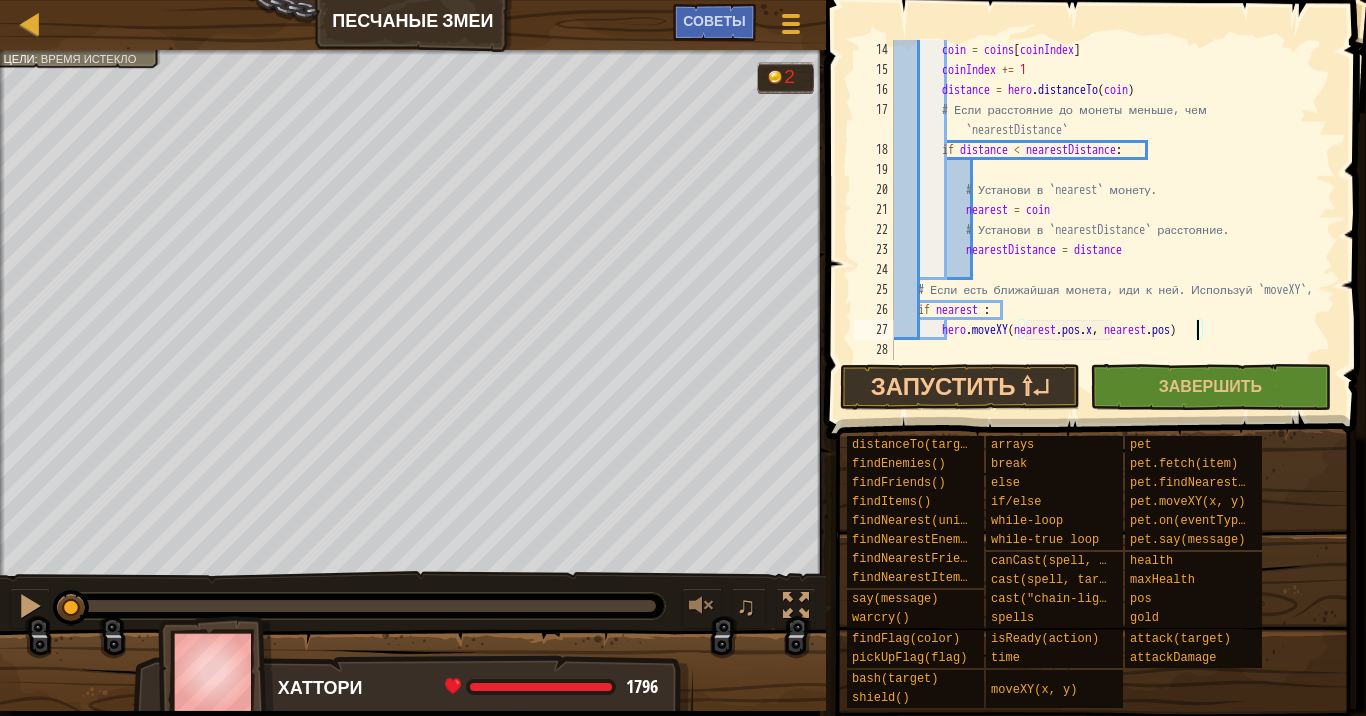 scroll, scrollTop: 9, scrollLeft: 25, axis: both 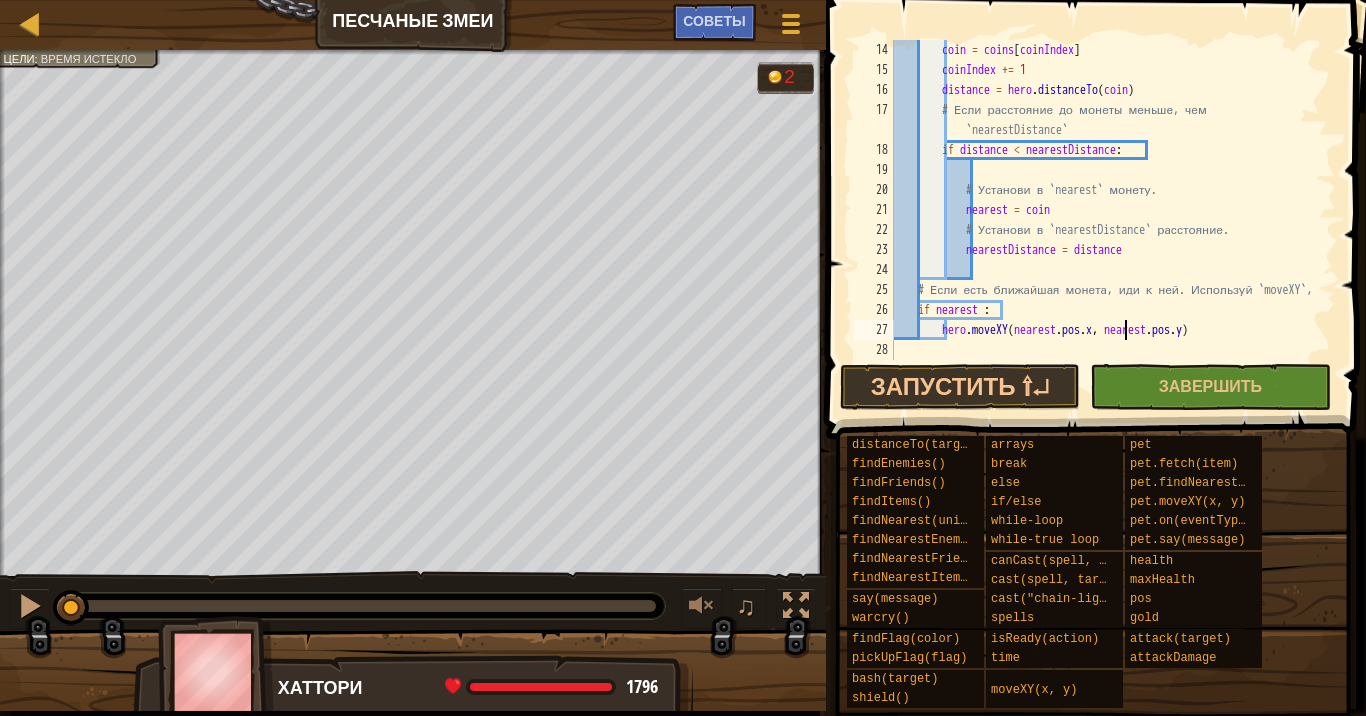 click on "coin   =   coins [ coinIndex ]          coinIndex   +=   1          distance   =   hero . distanceTo ( coin )          # Если расстояние до монеты меньше, чем               `nearestDistance`          if   distance   <   nearestDistance :                           # Установи в `nearest` монету.              nearest   =   coin              # Установи в `nearestDistance` расстояние.              nearestDistance   =   distance                   # Если есть ближайшая монета, иди к ней. Используй `moveXY`,      if   nearest   :          hero . moveXY ( nearest . pos . x ,   nearest . pos . y )" at bounding box center [1105, 220] 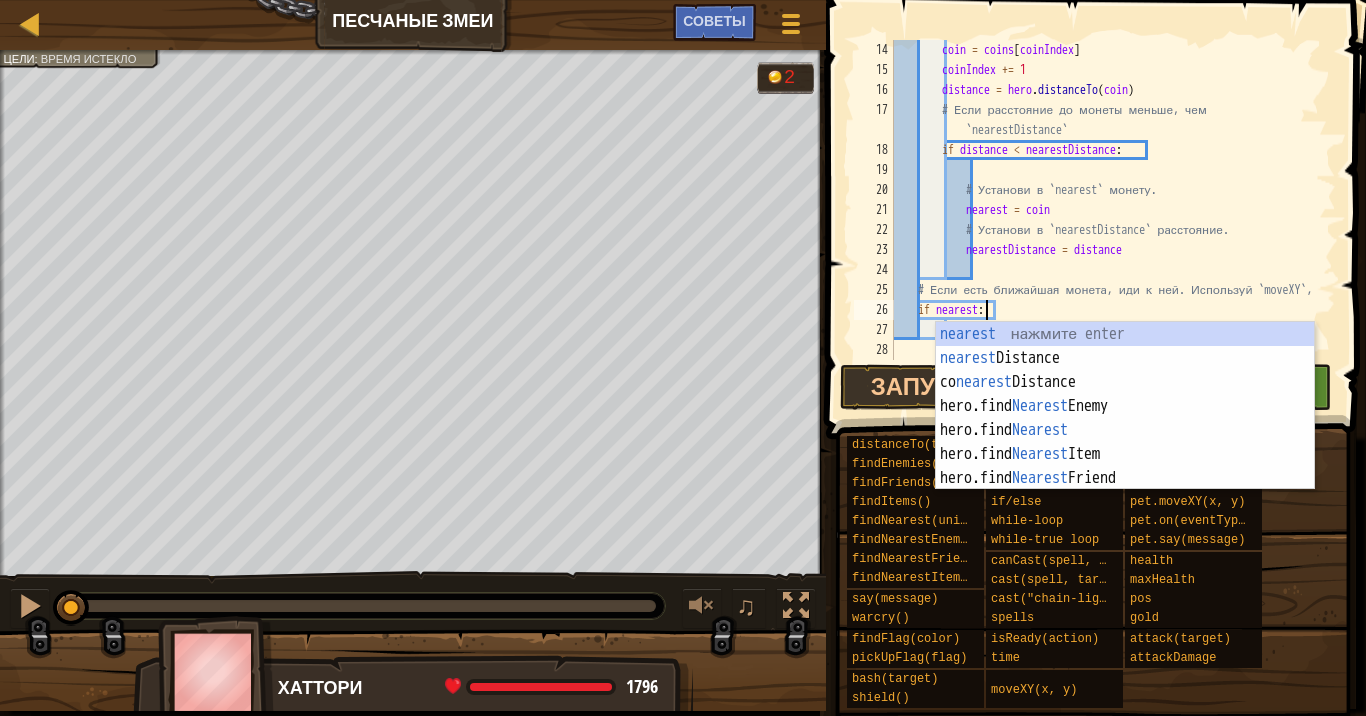 scroll, scrollTop: 9, scrollLeft: 7, axis: both 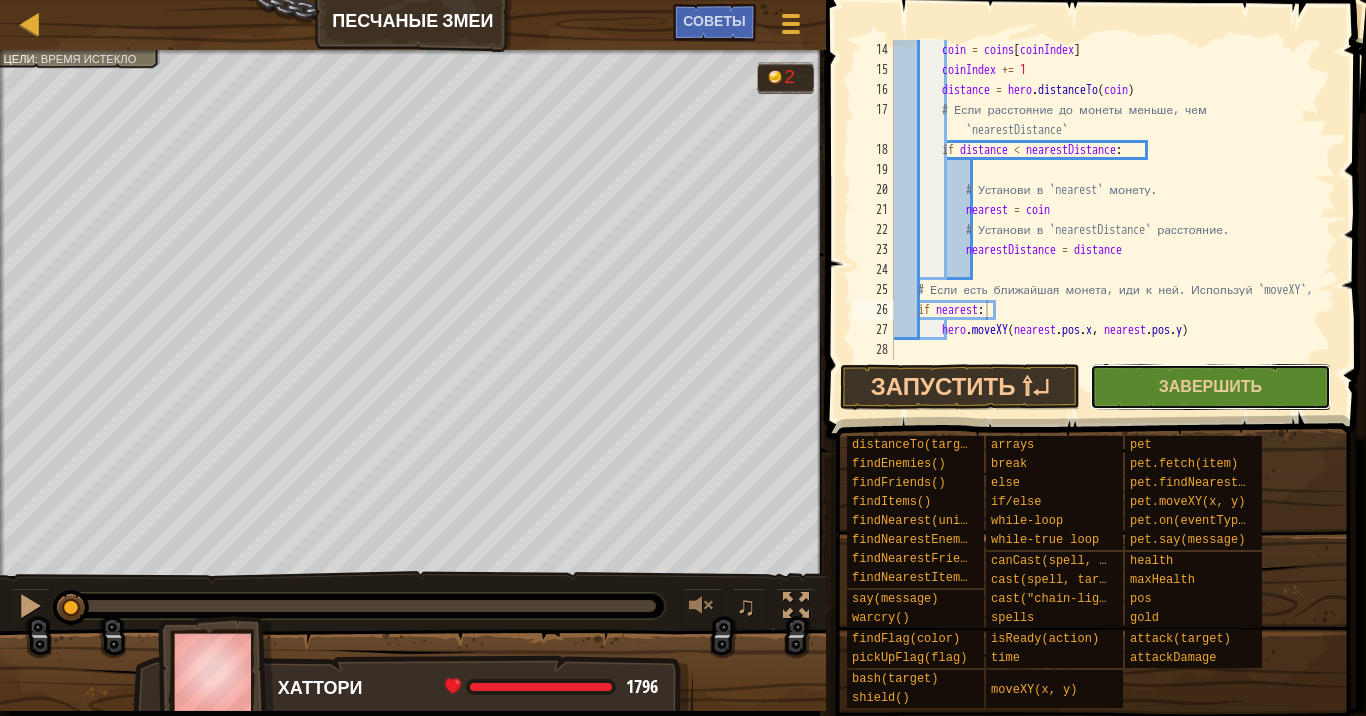 click on "Завершить" at bounding box center (1210, 387) 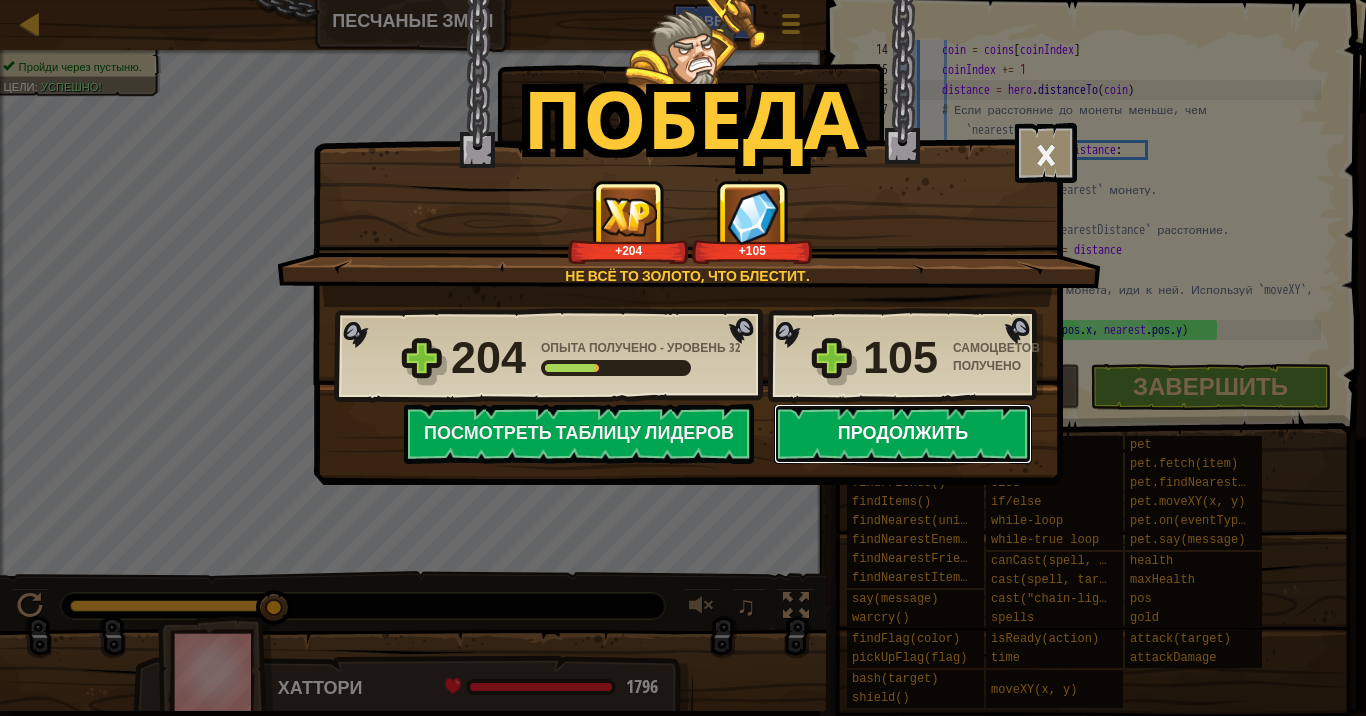 click on "Продолжить" at bounding box center (903, 434) 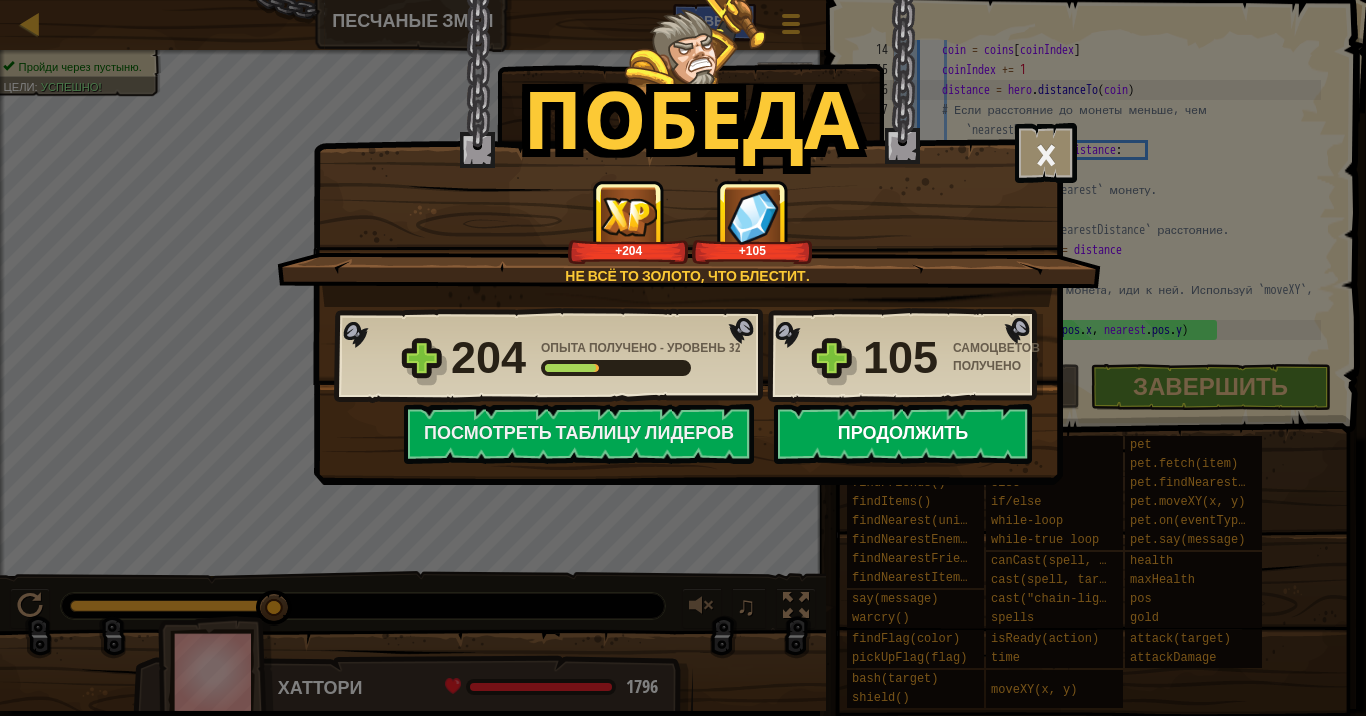 select on "ru" 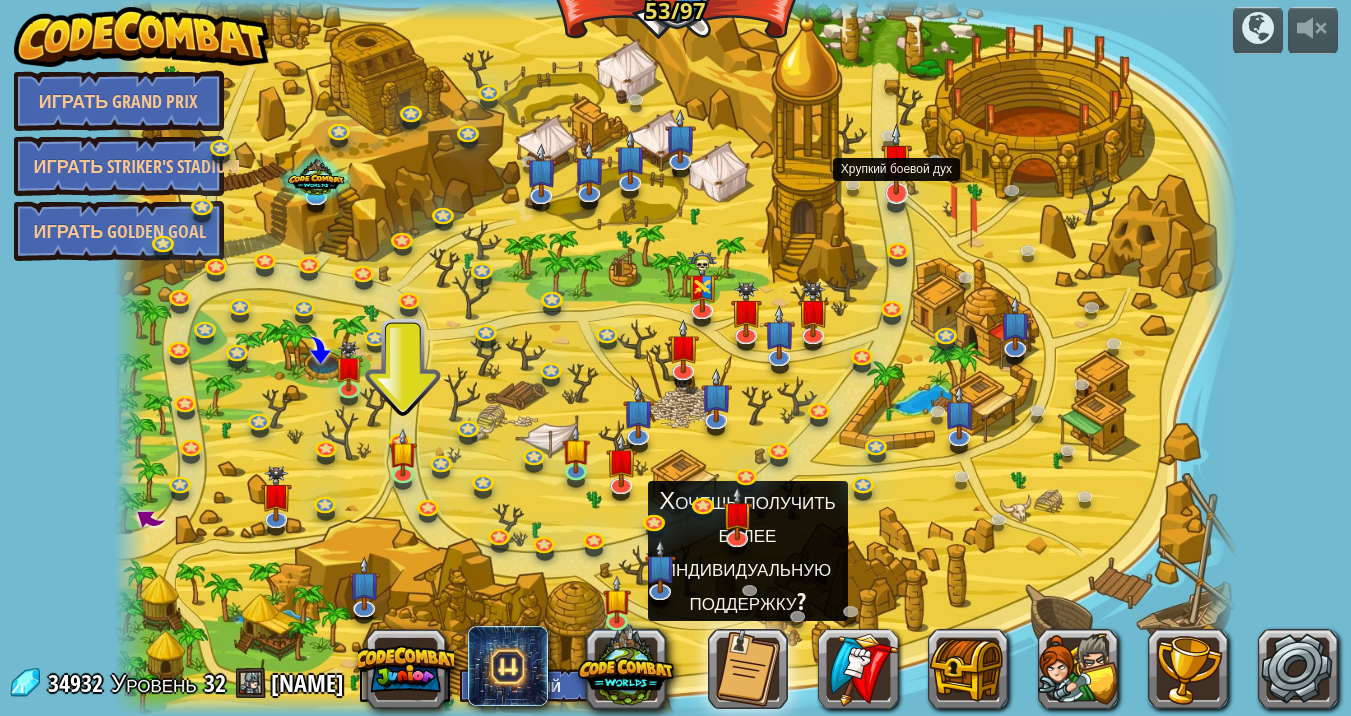 click at bounding box center [896, 159] 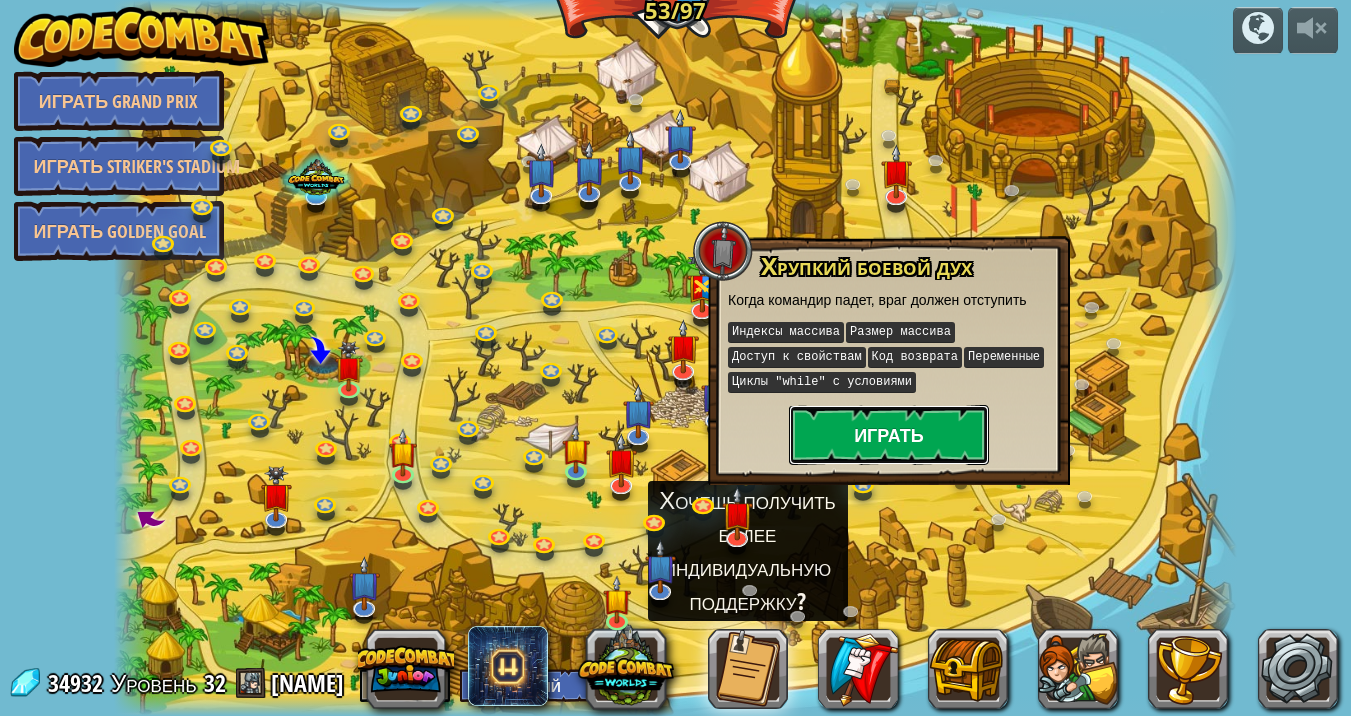 click on "Играть" at bounding box center (889, 435) 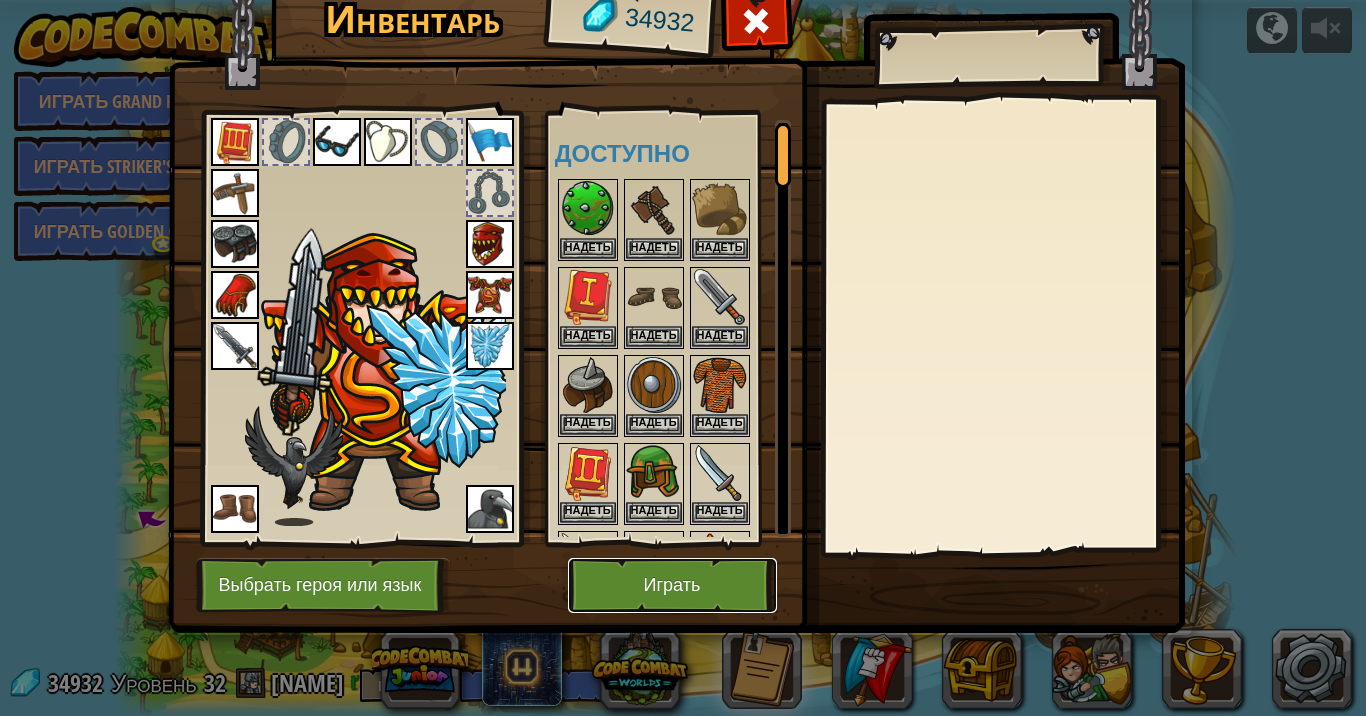 click on "Играть" at bounding box center (672, 585) 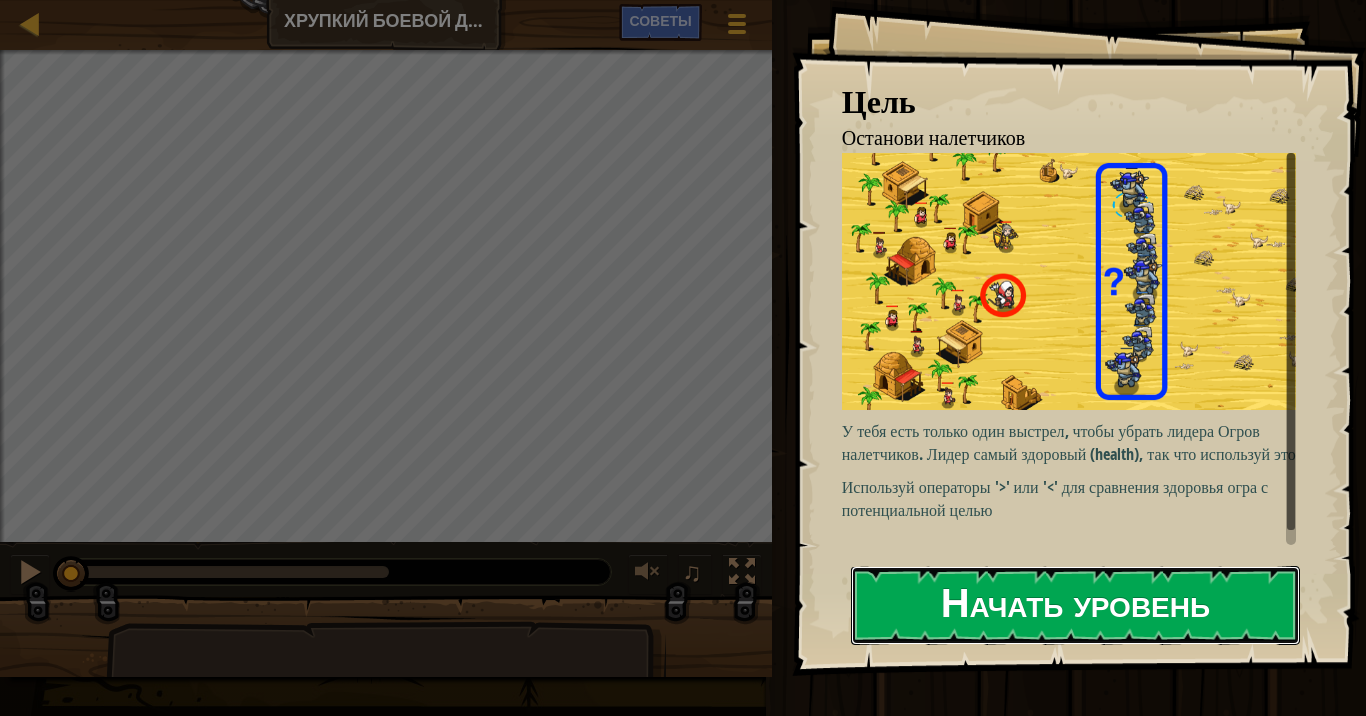 click on "Начать уровень" at bounding box center [1075, 605] 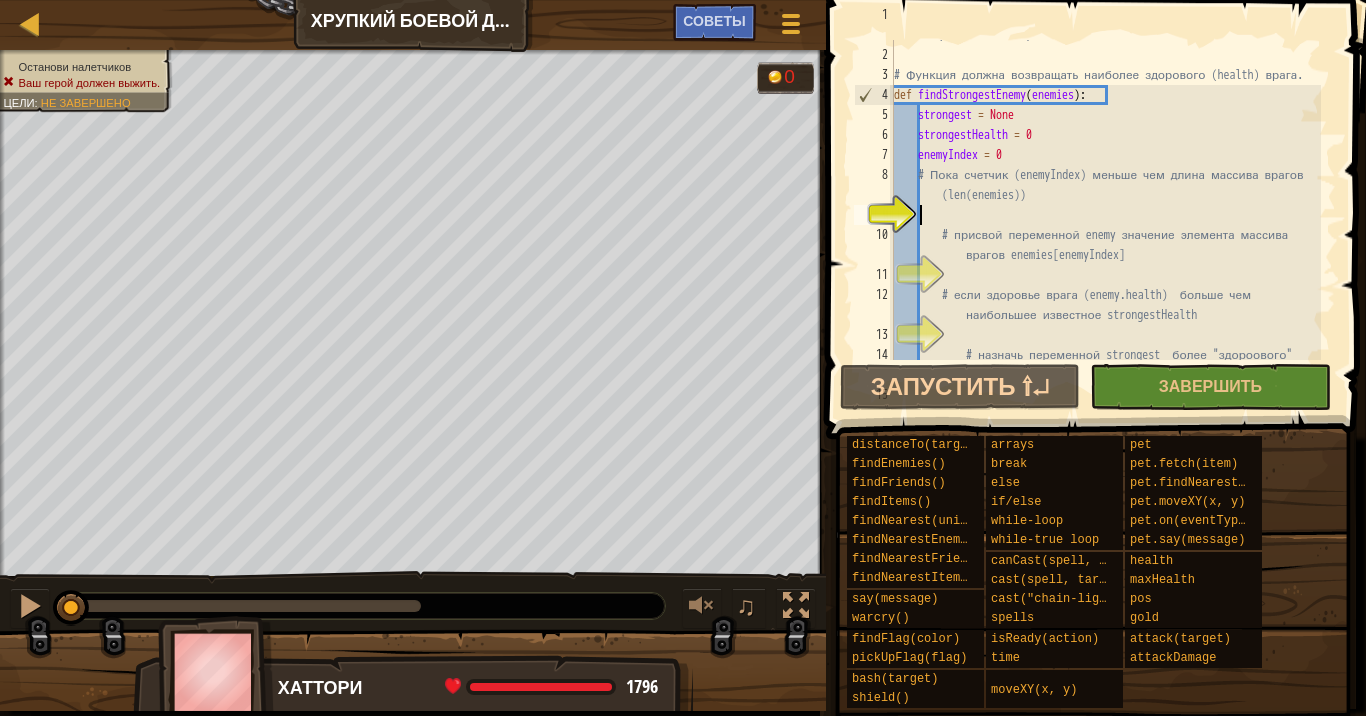 scroll, scrollTop: 40, scrollLeft: 0, axis: vertical 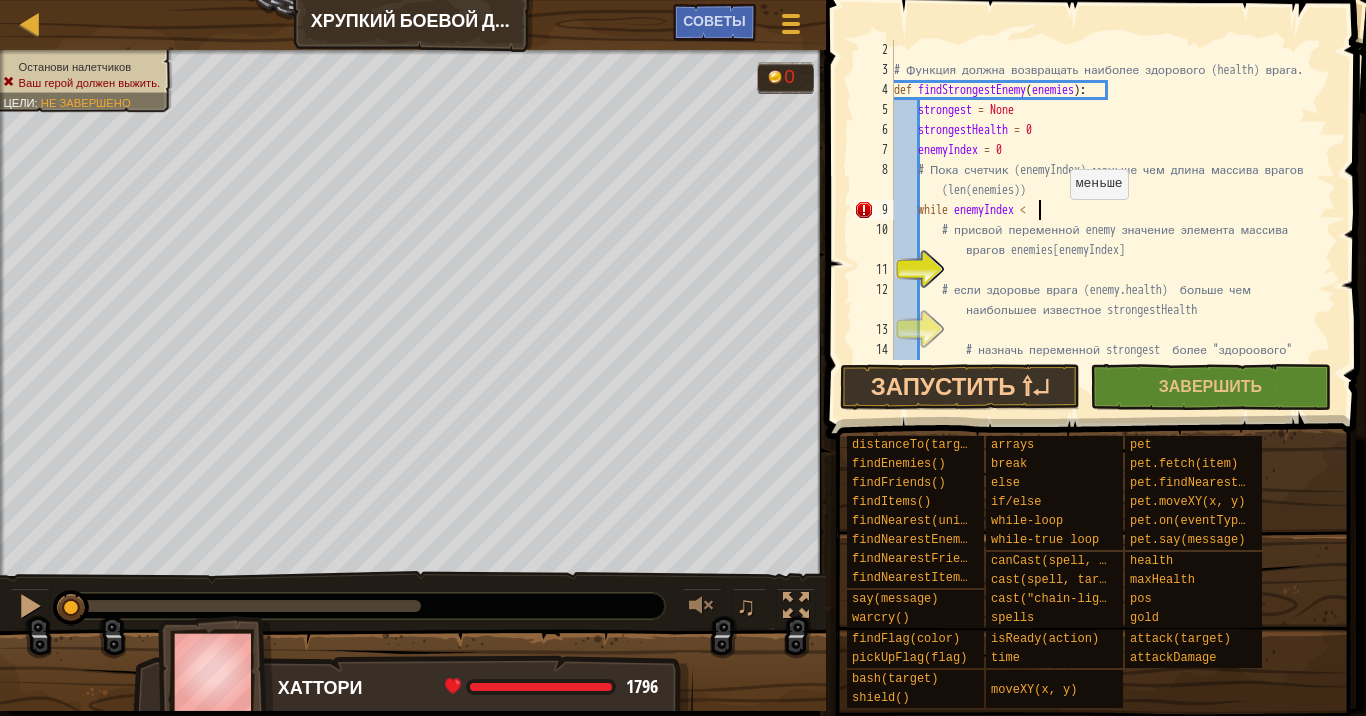 drag, startPoint x: 993, startPoint y: 307, endPoint x: 1060, endPoint y: 219, distance: 110.60289 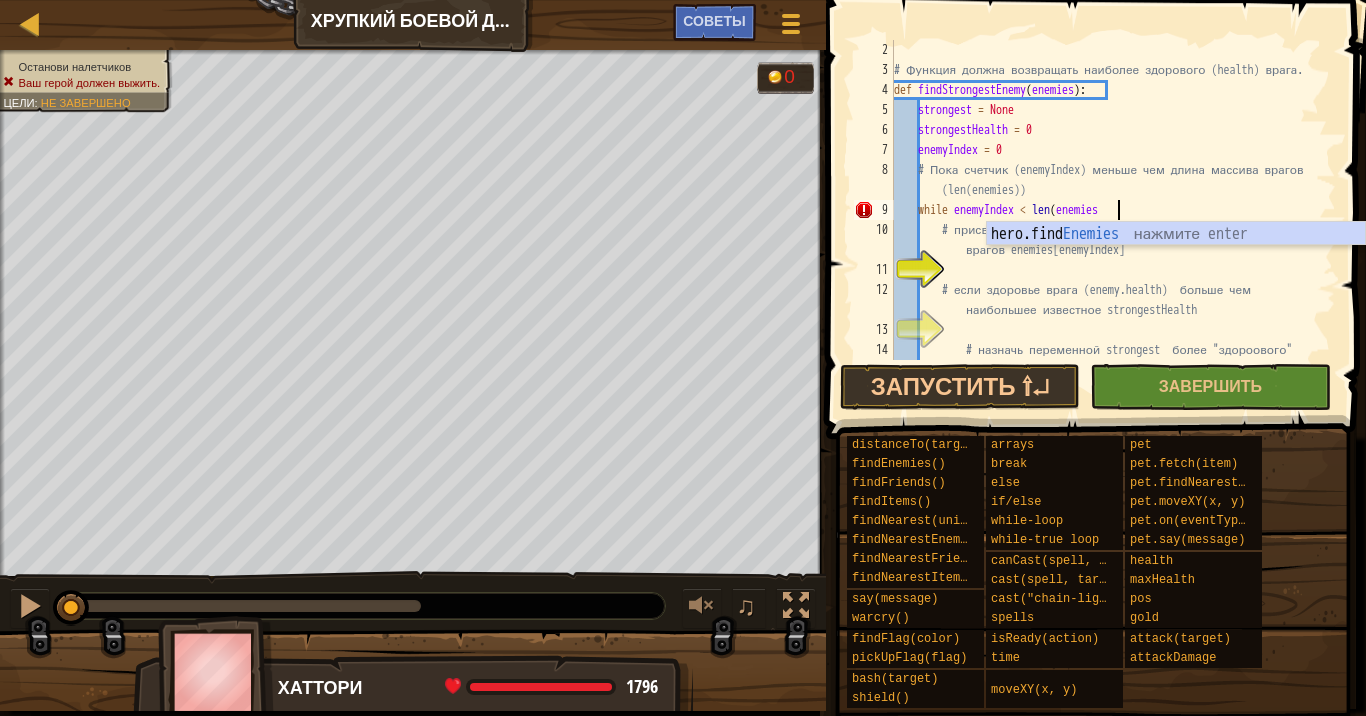 scroll, scrollTop: 9, scrollLeft: 18, axis: both 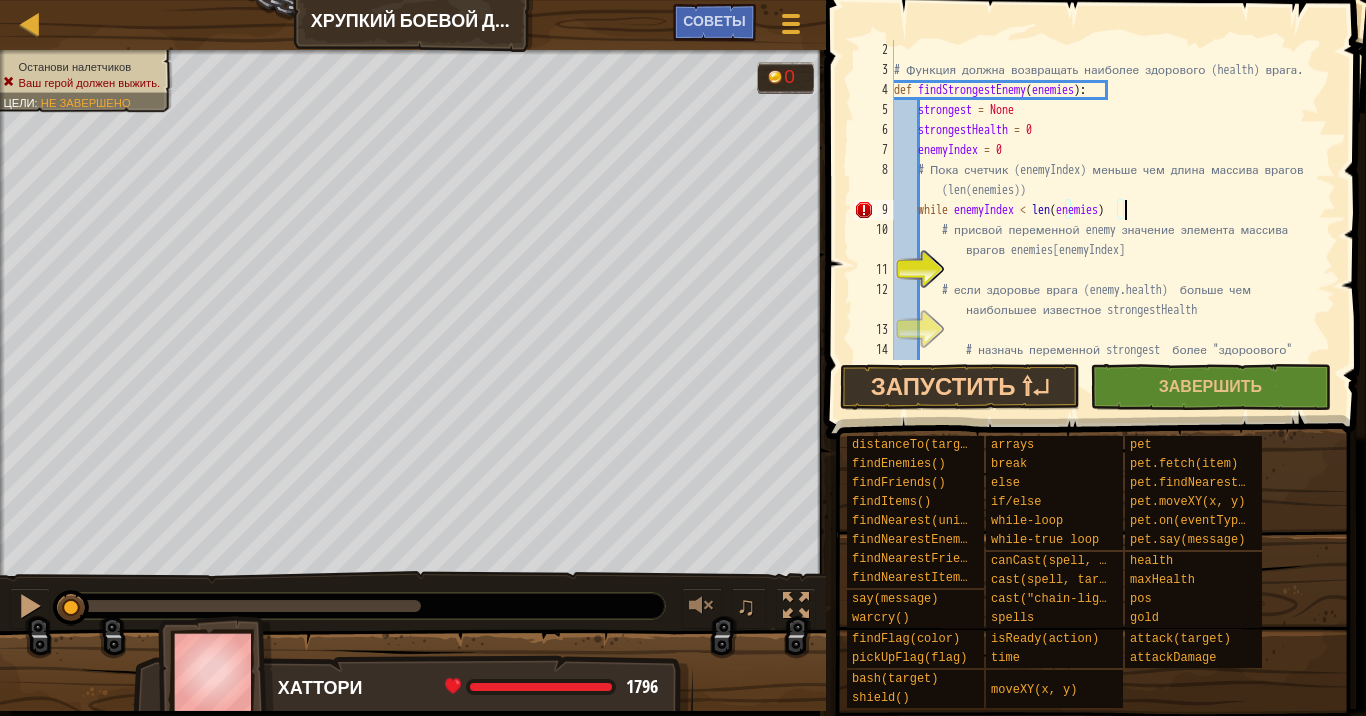 type on "while enemyIndex < len(enemies):" 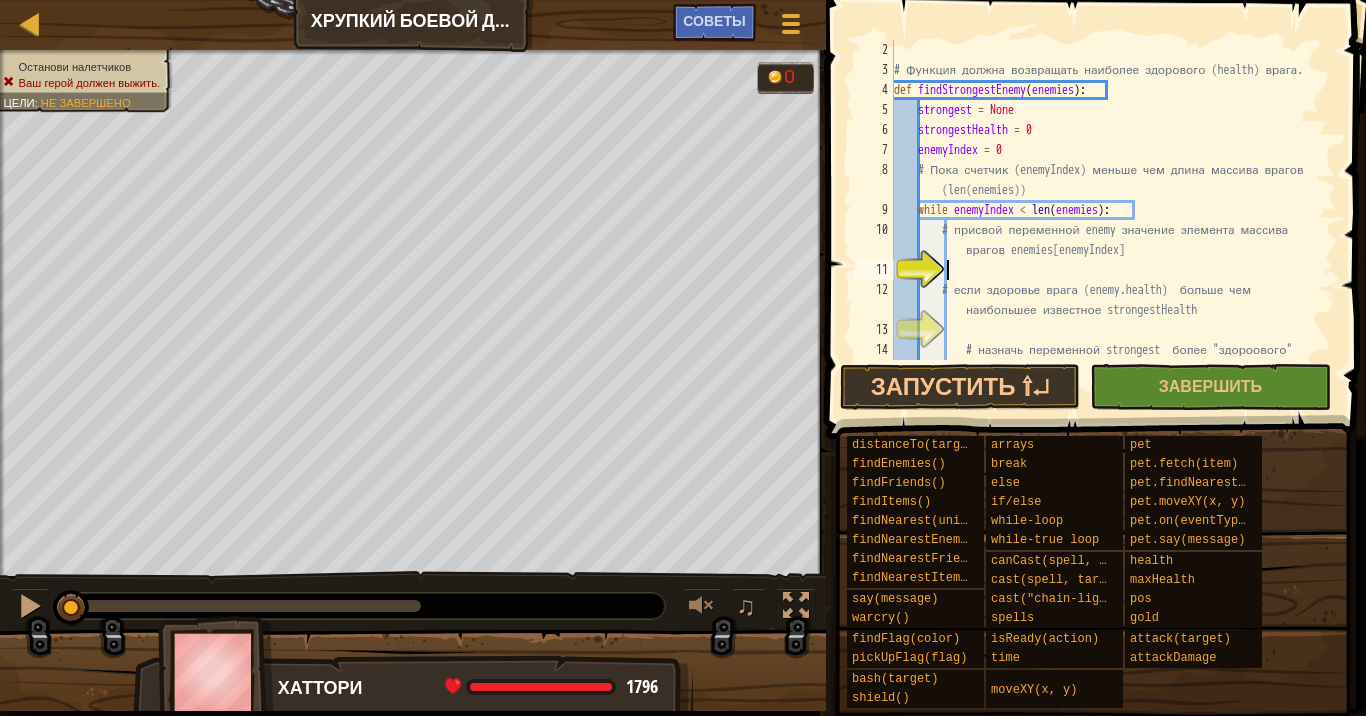 click on "# Функция должна возвращать наиболее здорового (health) врага. def   findStrongestEnemy ( enemies ) :      strongest   =   None      strongestHealth   =   0      enemyIndex   =   0      # Пока счетчик (enemyIndex) меньше чем длина массива врагов           (len(enemies))      while   enemyIndex   <   len ( enemies ) :          # присвой переменной enemy значение элемента массива               врагов enemies[enemyIndex]                    # если здоровье врага (enemy.health)  больше чем               наибольшее известное strongestHealth                       # назначь переменной strongest  более "здороового"                   врага (enemy)" at bounding box center (1105, 230) 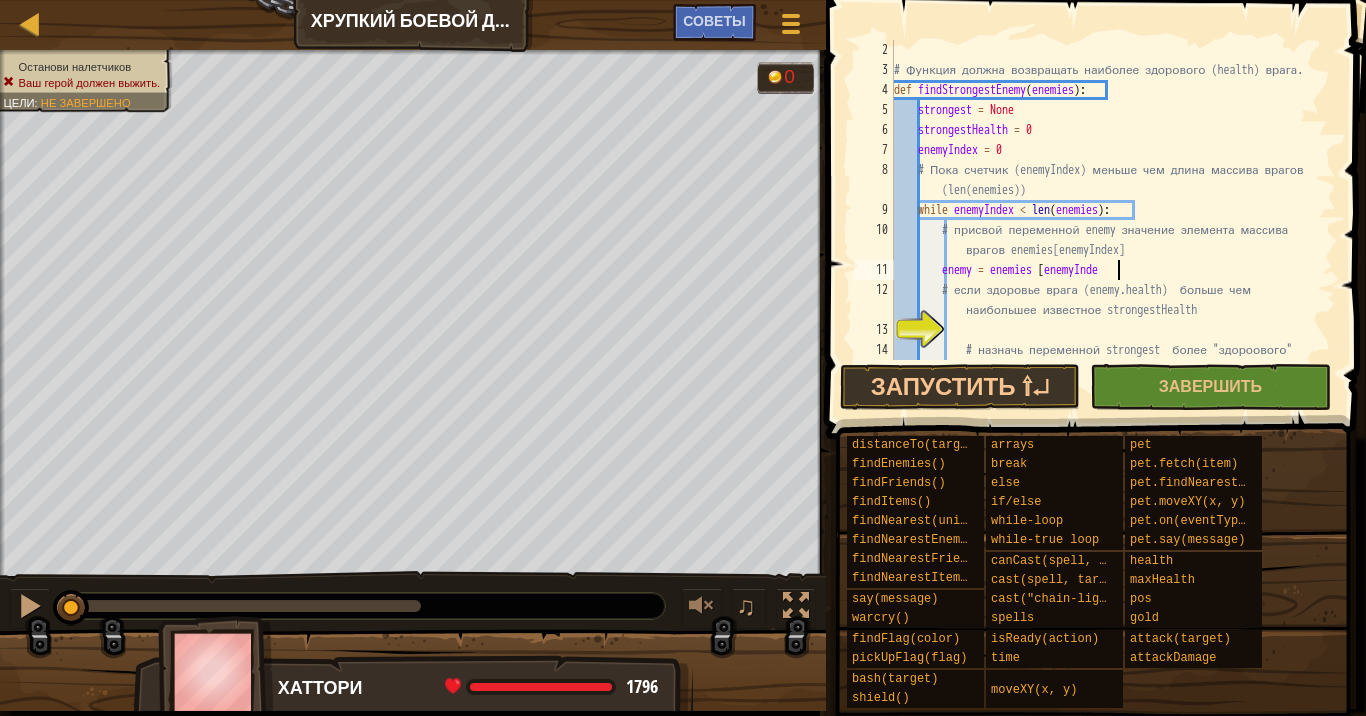 scroll, scrollTop: 9, scrollLeft: 18, axis: both 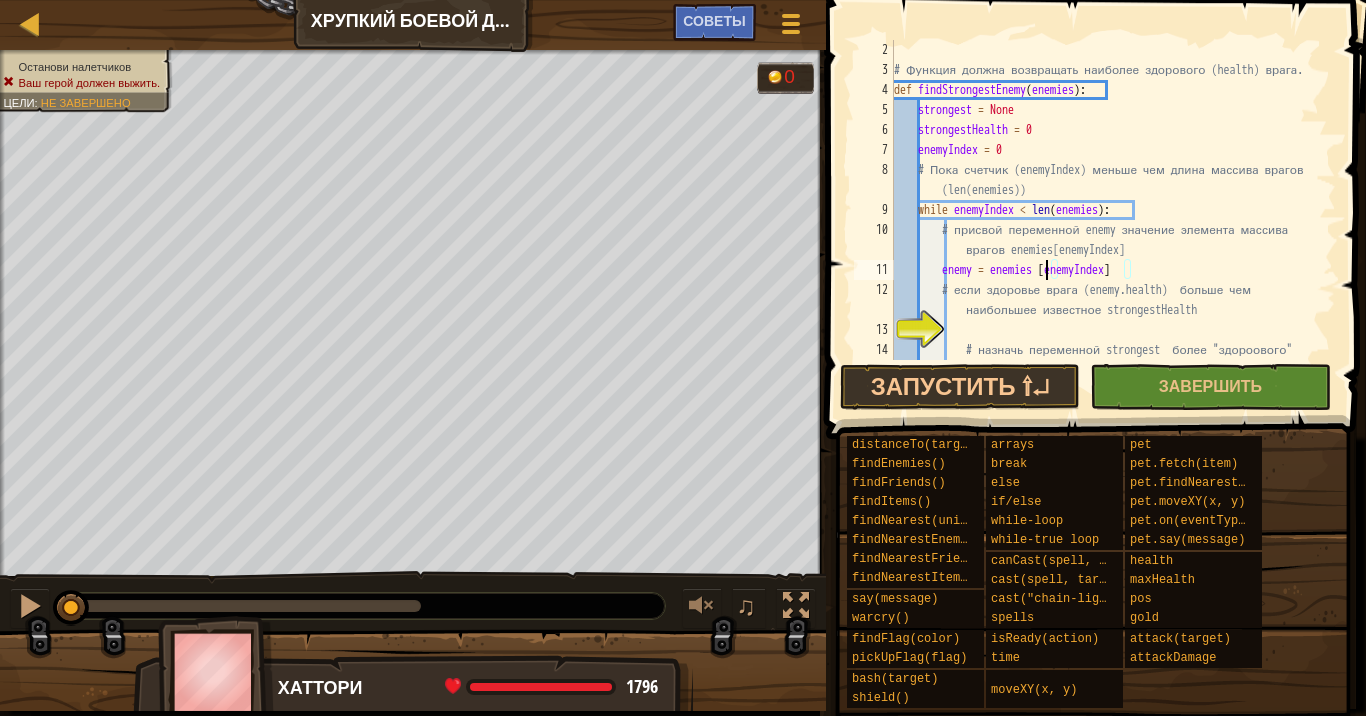 click on "# Функция должна возвращать наиболее здорового (health) врага. def   findStrongestEnemy ( enemies ) :      strongest   =   None      strongestHealth   =   0      enemyIndex   =   0      # Пока счетчик (enemyIndex) меньше чем длина массива врагов           (len(enemies))      while   enemyIndex   <   len ( enemies ) :          # присвой переменной enemy значение элемента массива               врагов enemies[enemyIndex]           enemy   =   enemies   [ enemyIndex ]          # если здоровье врага (enemy.health)  больше чем               наибольшее известное strongestHealth                       # назначь переменной strongest  более "здороового"                   врага (enemy)" at bounding box center (1105, 230) 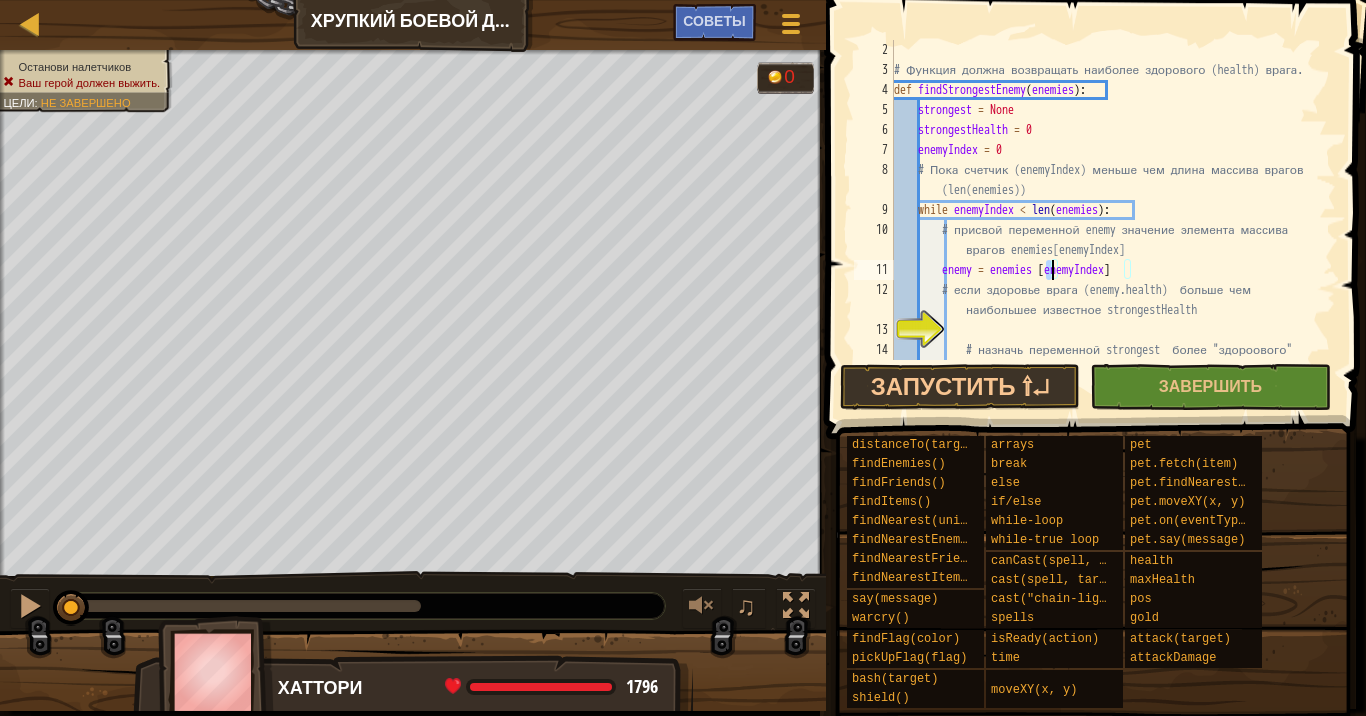 type on "enemy = enemies[enemyIndex]" 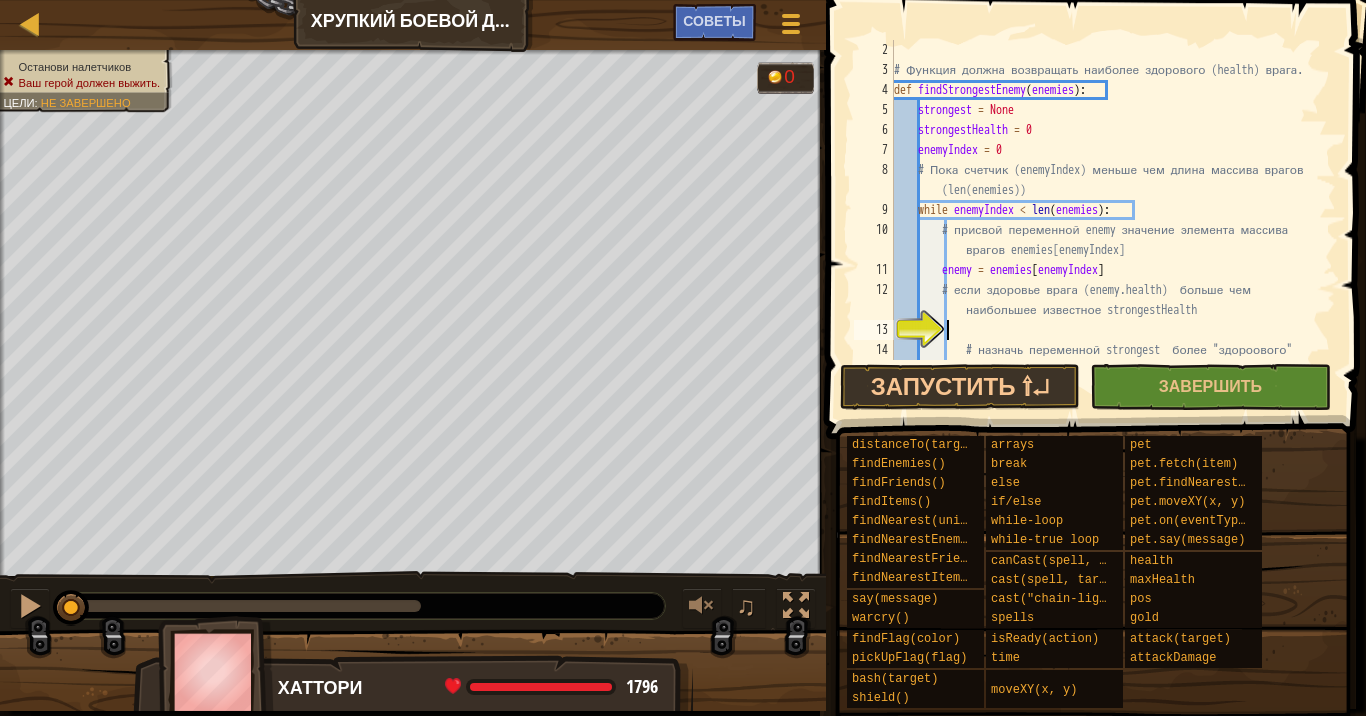 click on "# Функция должна возвращать наиболее здорового (health) врага. def   findStrongestEnemy ( enemies ) :      strongest   =   None      strongestHealth   =   0      enemyIndex   =   0      # Пока счетчик (enemyIndex) меньше чем длина массива врагов           (len(enemies))      while   enemyIndex   <   len ( enemies ) :          # присвой переменной enemy значение элемента массива               врагов enemies[enemyIndex]           enemy   =   enemies [ enemyIndex ]          # если здоровье врага (enemy.health)  больше чем               наибольшее известное strongestHealth                       # назначь переменной strongest  более "здороового"                   врага (enemy)" at bounding box center [1105, 230] 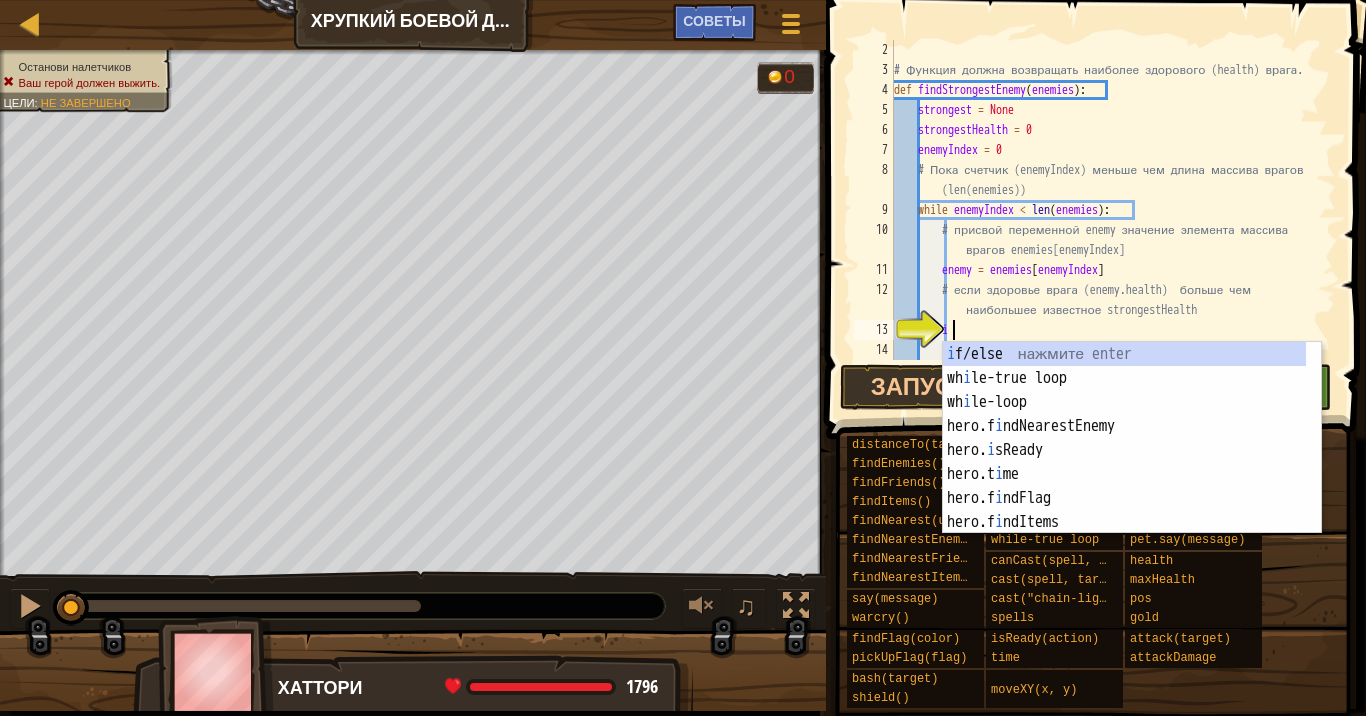 scroll, scrollTop: 9, scrollLeft: 4, axis: both 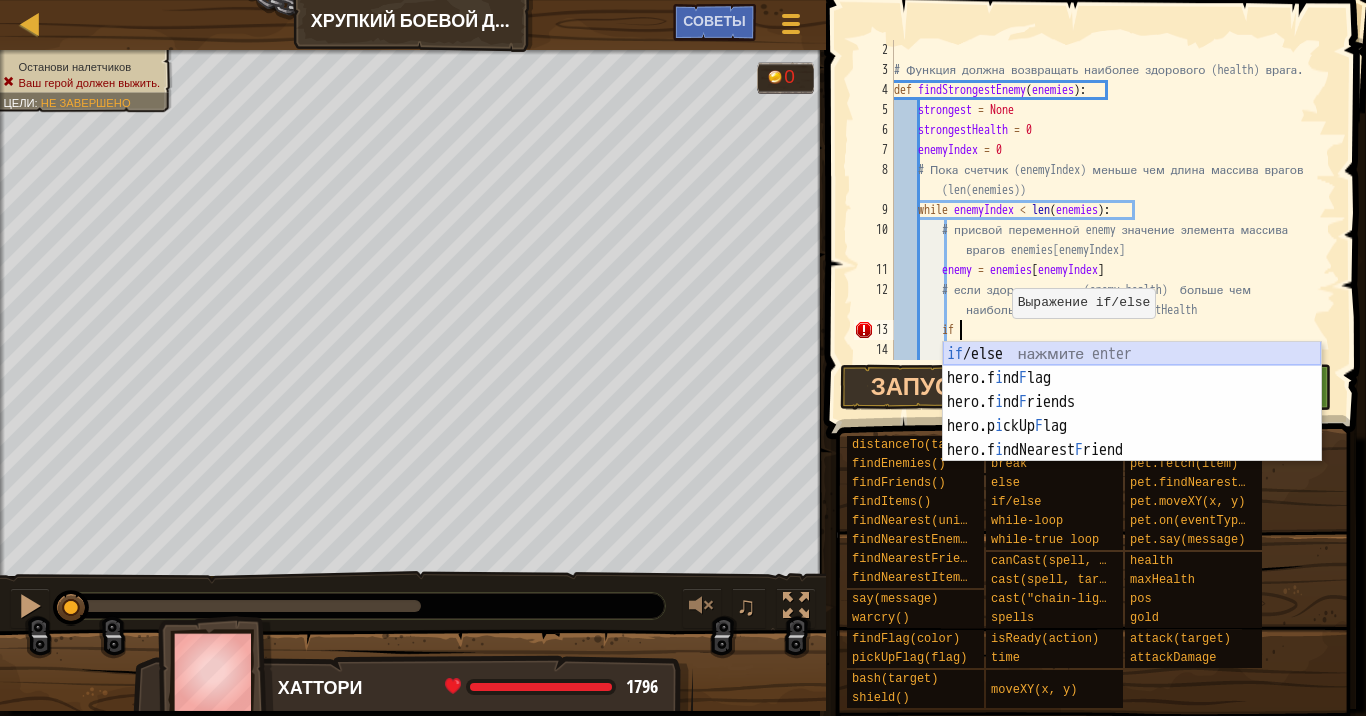 click on "if /else нажмите enter hero.f i nd F lag нажмите enter hero.f i nd F riends нажмите enter hero.p i ckUp F lag нажмите enter hero.f i ndNearest F riend нажмите enter" at bounding box center [1132, 426] 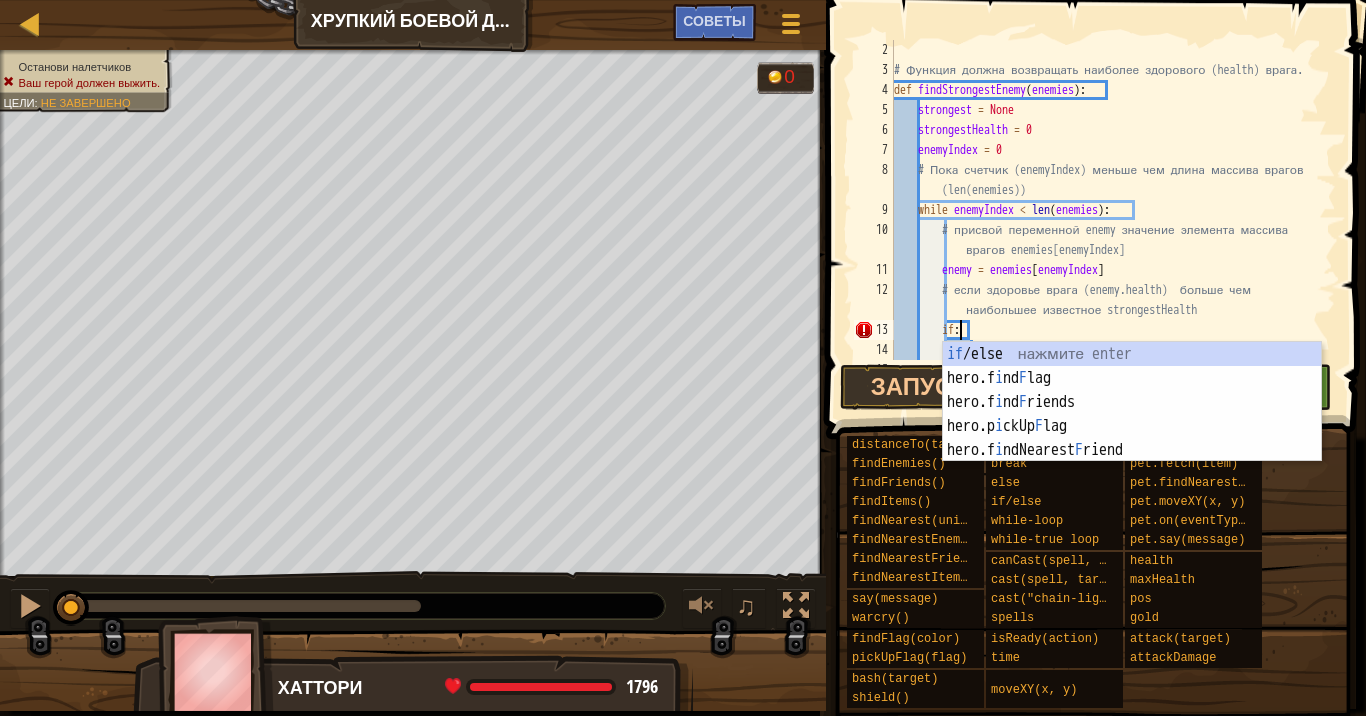 scroll, scrollTop: 9, scrollLeft: 5, axis: both 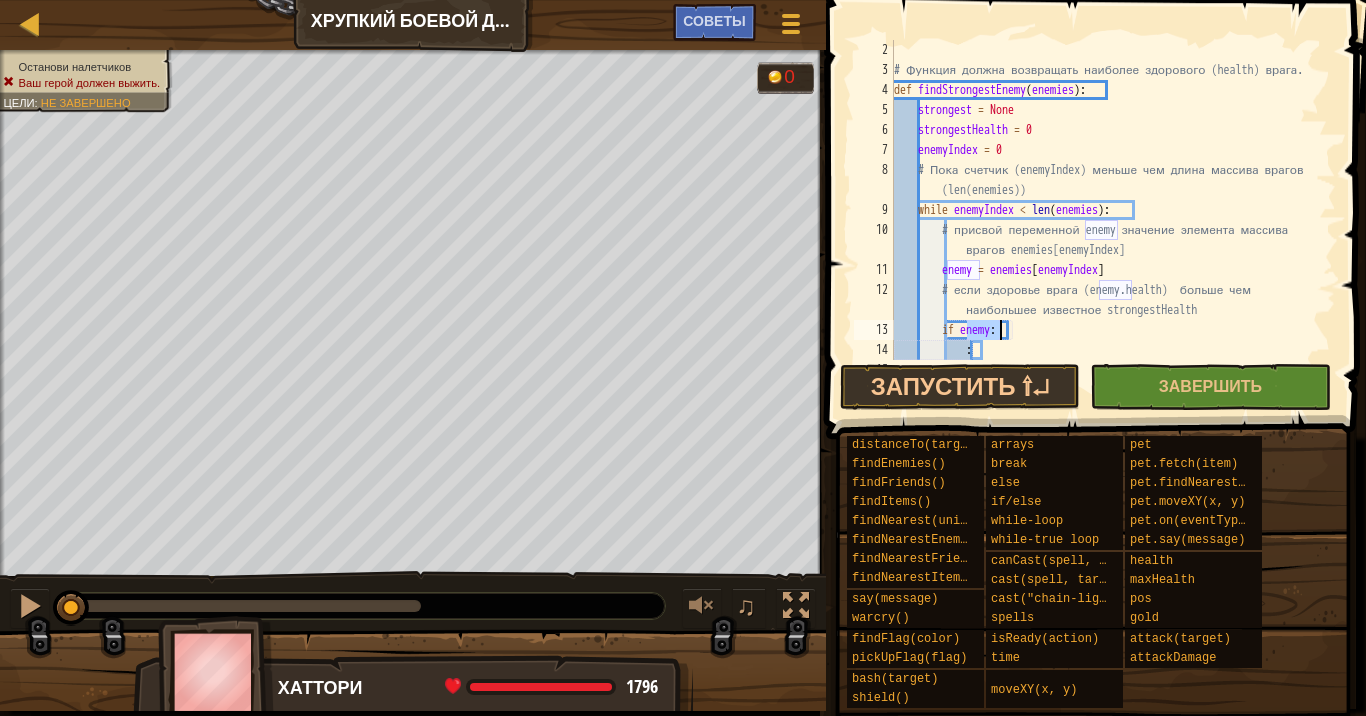 click on "# Функция должна возвращать наиболее здорового (health) врага. def   findStrongestEnemy ( enemies ) :      strongest   =   None      strongestHealth   =   0      enemyIndex   =   0      # Пока счетчик (enemyIndex) меньше чем длина массива врагов           (len(enemies))      while   enemyIndex   <   len ( enemies ) :          # присвой переменной enemy значение элемента массива               врагов enemies[enemyIndex]           enemy   =   enemies [ enemyIndex ]          # если здоровье врага (enemy.health)  больше чем               наибольшее известное strongestHealth          if   enemy :              :" at bounding box center [1105, 220] 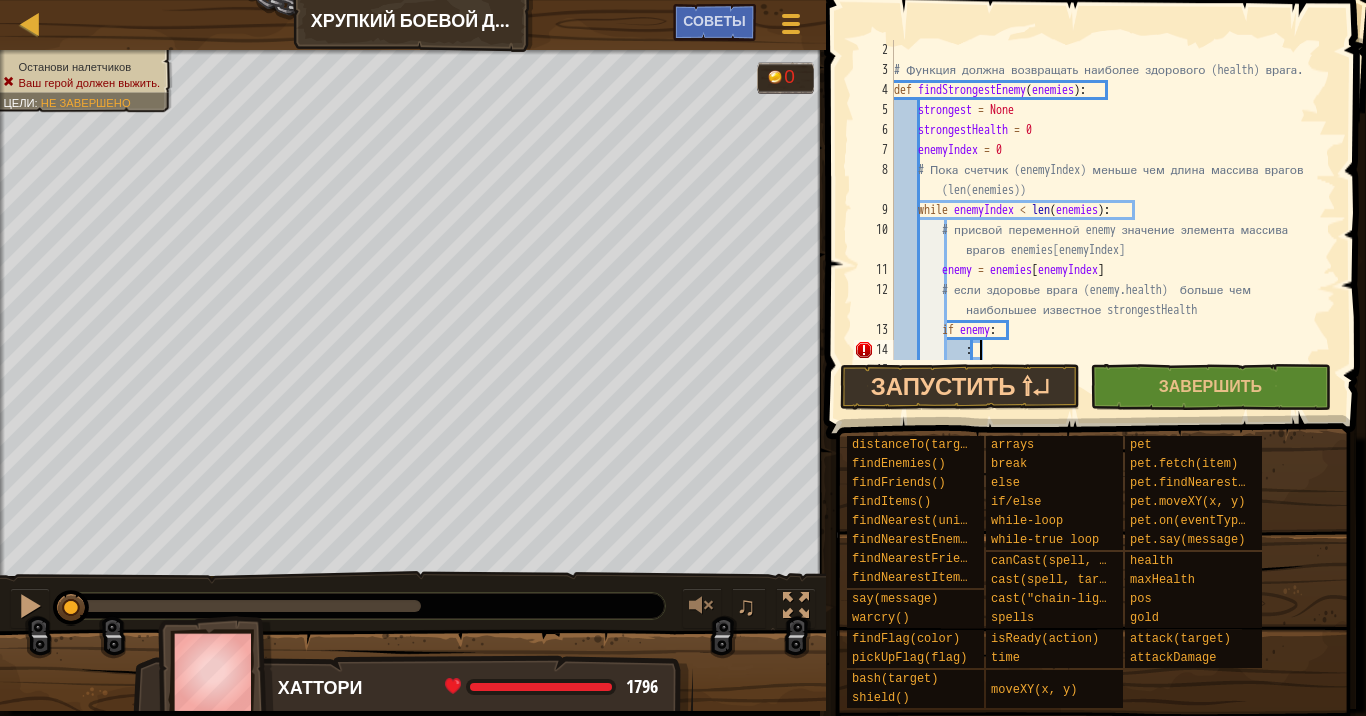 click on "# Функция должна возвращать наиболее здорового (health) врага. def   findStrongestEnemy ( enemies ) :      strongest   =   None      strongestHealth   =   0      enemyIndex   =   0      # Пока счетчик (enemyIndex) меньше чем длина массива врагов           (len(enemies))      while   enemyIndex   <   len ( enemies ) :          # присвой переменной enemy значение элемента массива               врагов enemies[enemyIndex]           enemy   =   enemies [ enemyIndex ]          # если здоровье врага (enemy.health)  больше чем               наибольшее известное strongestHealth          if   enemy :              :" at bounding box center [1105, 220] 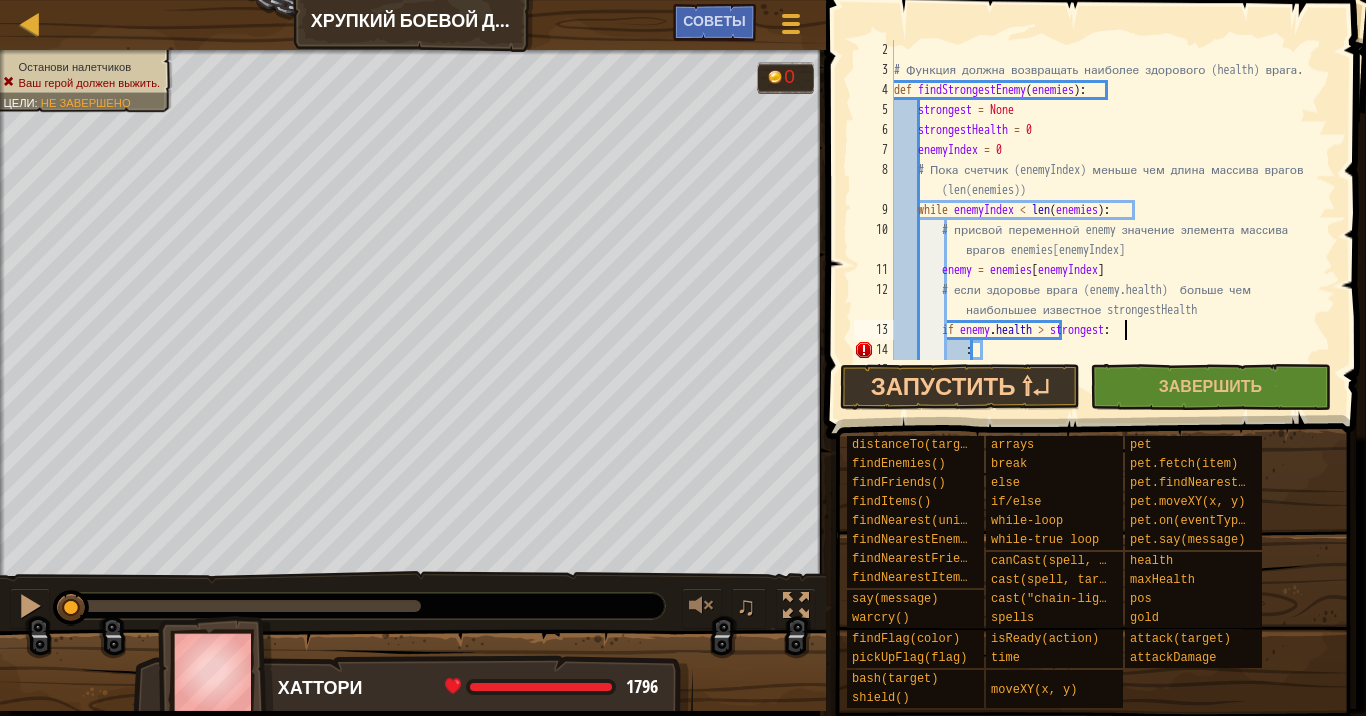 scroll, scrollTop: 9, scrollLeft: 19, axis: both 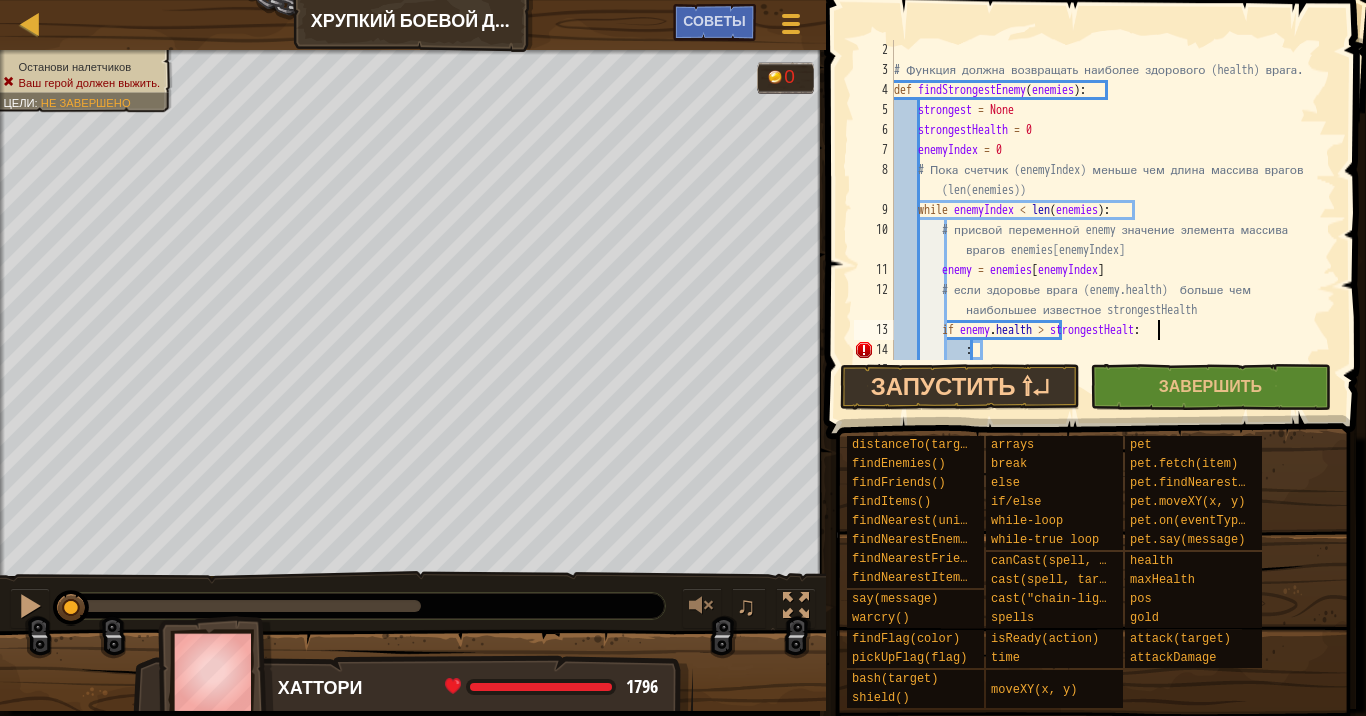 type on "if enemy.health > strongestHealth:" 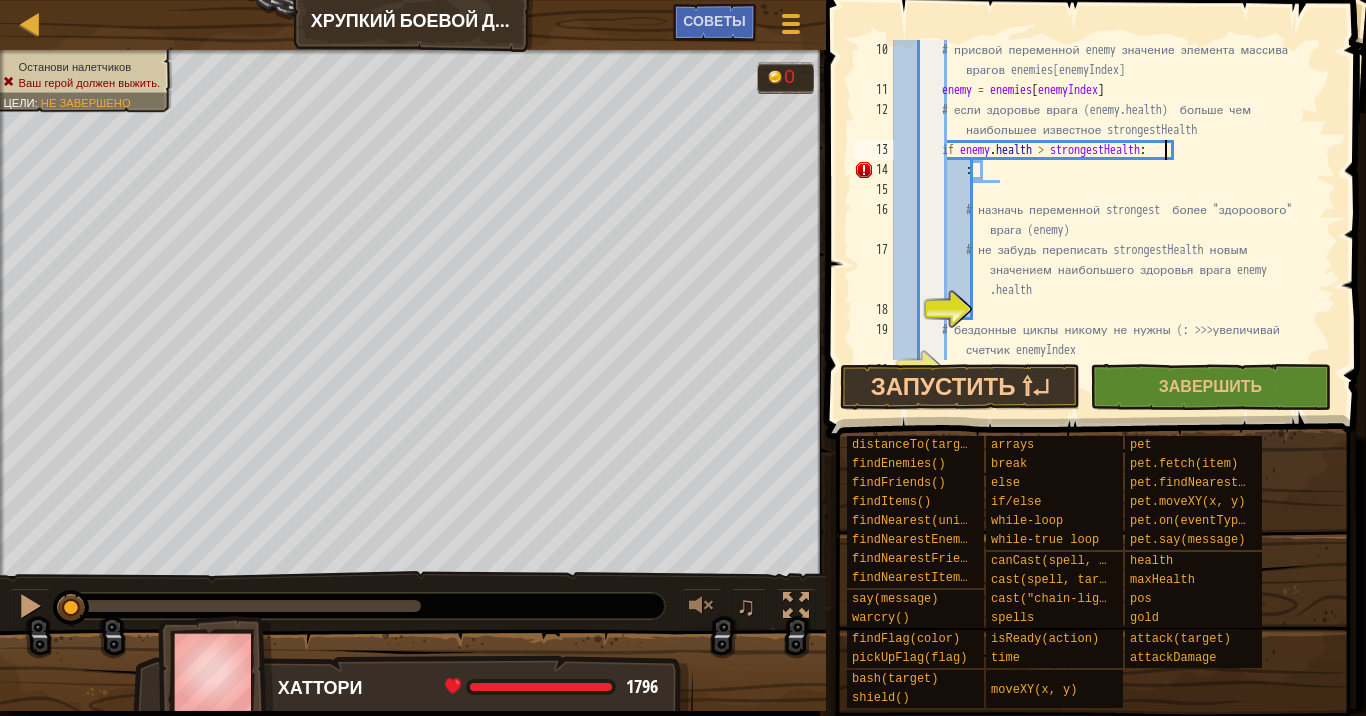 scroll, scrollTop: 220, scrollLeft: 0, axis: vertical 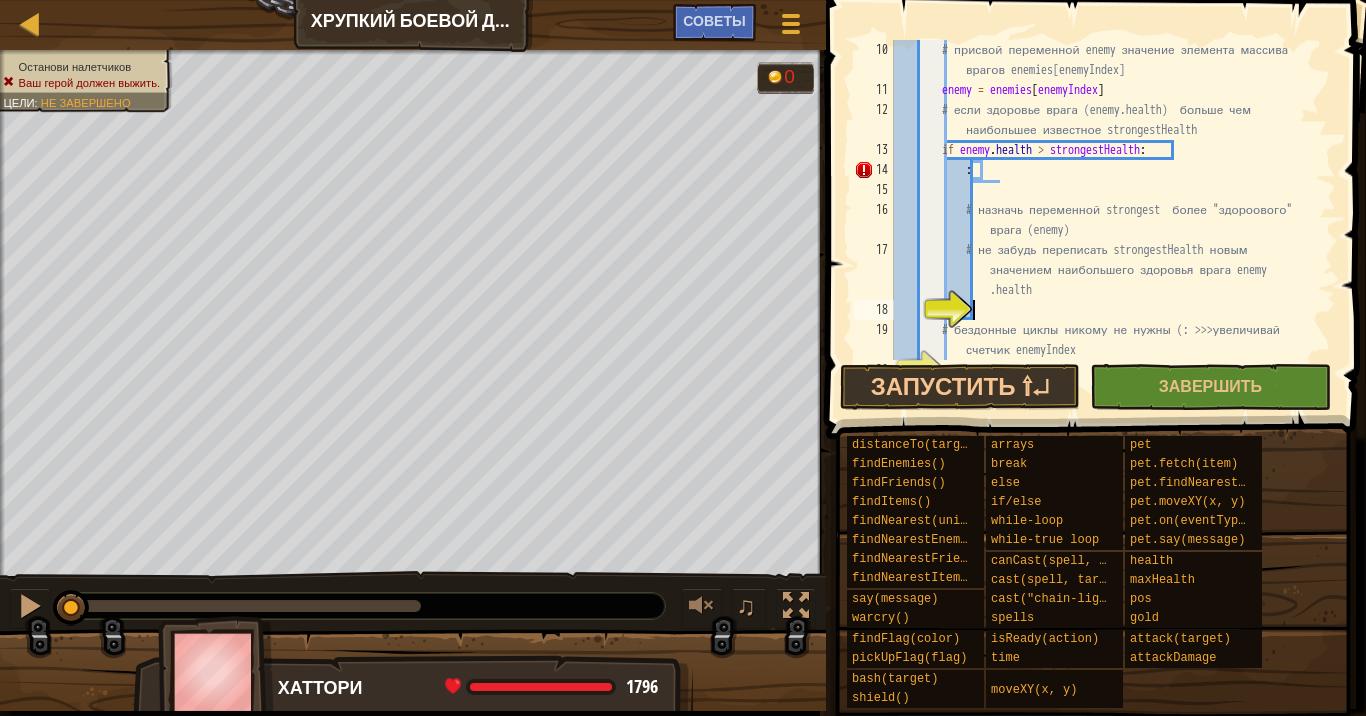 click on "# присвой переменной enemy значение элемента массива               врагов enemies[enemyIndex]           enemy   =   enemies [ enemyIndex ]          # если здоровье врага (enemy.health)  больше чем               наибольшее известное strongestHealth          if   enemy . health   >   strongestHealth :              strongestEnemy   =   enemy              # назначь переменной strongest  более "здороового"                   врага (enemy)              # не забудь переписать strongestHealth новым                   значением наибольшего здоровья врага enemy                  .health                       # бездонные циклы никому не нужны (: >>увеличивай               счетчик enemyIndex" at bounding box center (1105, 230) 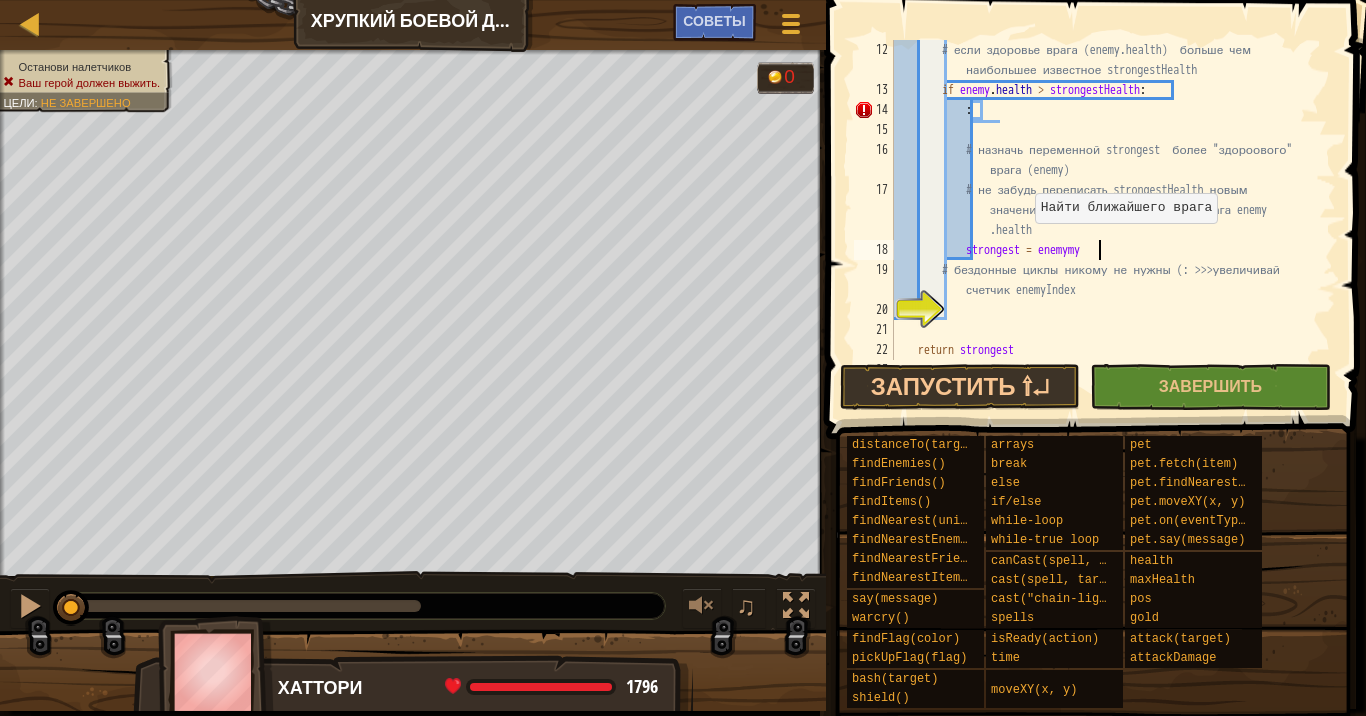 scroll, scrollTop: 9, scrollLeft: 16, axis: both 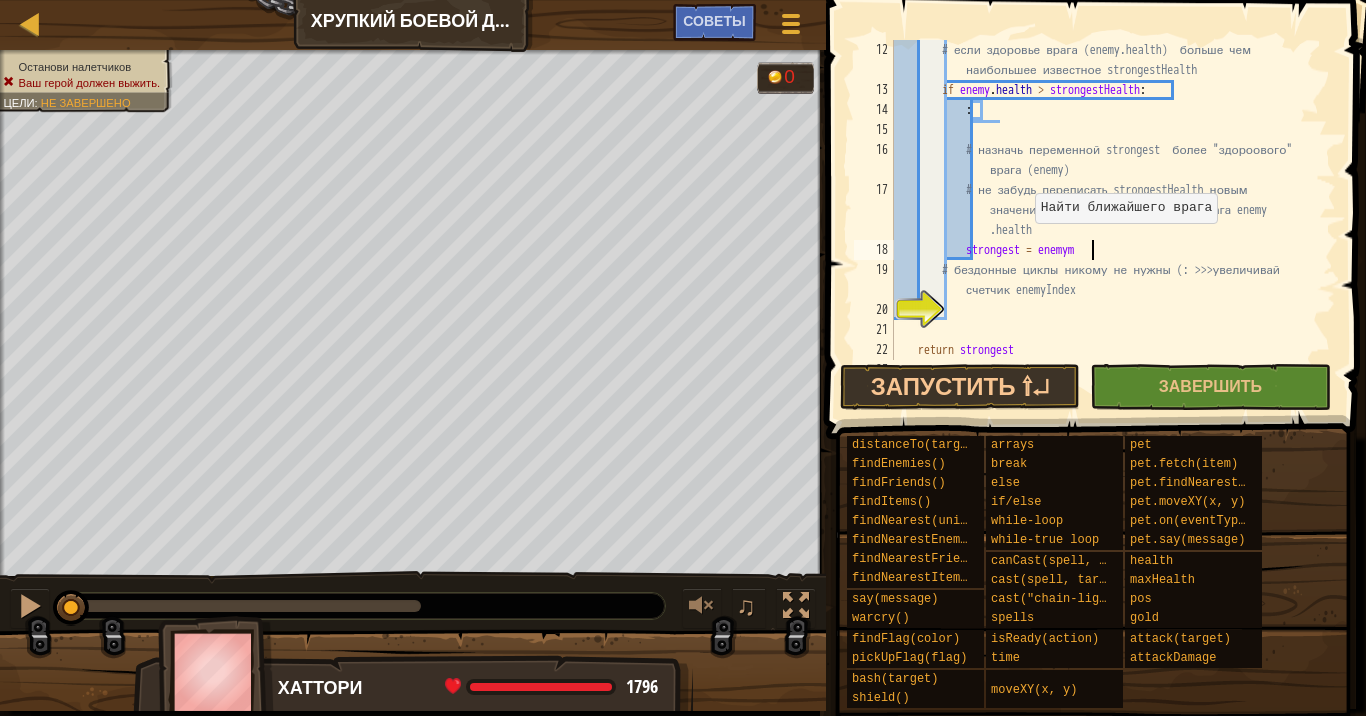 type on "strongest = enemy" 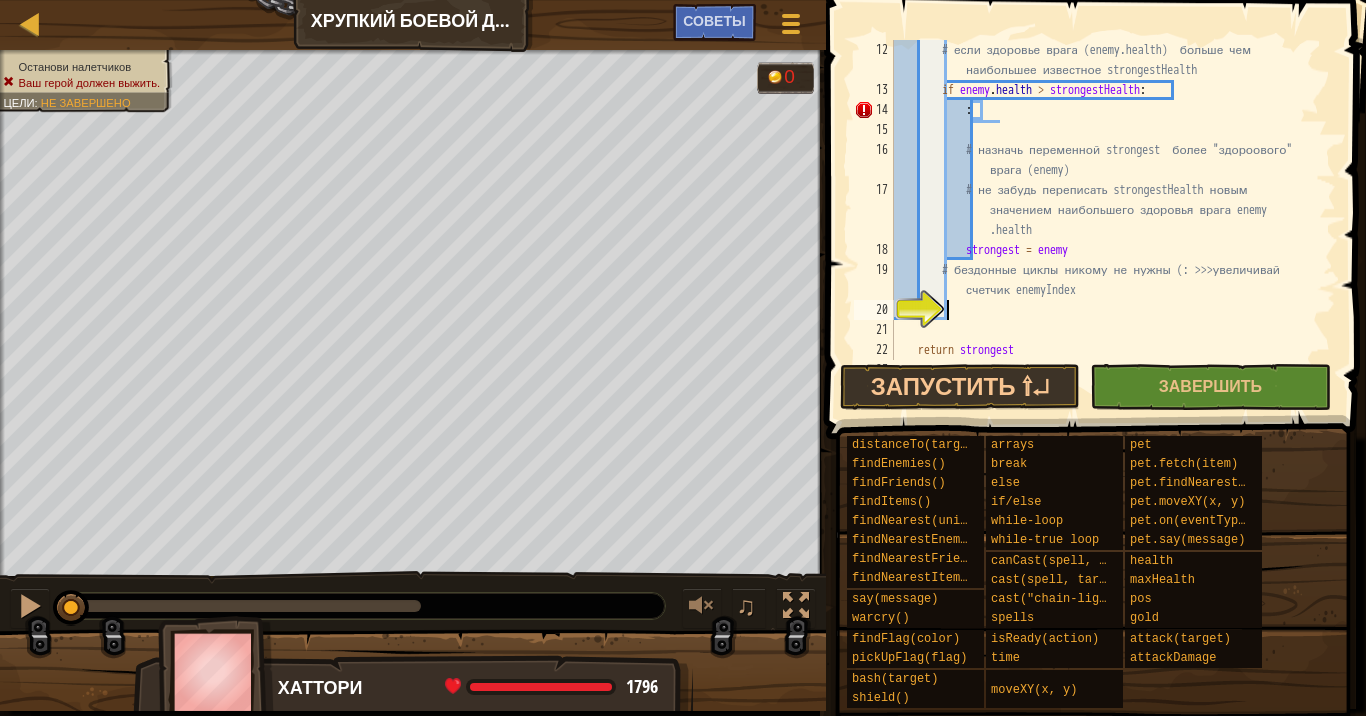 click on "# если здоровье врага (enemy.health)  больше чем               наибольшее известное strongestHealth          if   enemy . health   >   strongestHealth :              :                           # назначь переменной strongest  более "здороового"                   врага (enemy)              # не забудь переписать strongestHealth новым                   значением наибольшего здоровья врага enemy                  .health              strongest   =   enemy          # бездонные циклы никому не нужны (: >>>увеличивай               счетчик enemyIndex               return   strongest" at bounding box center [1105, 230] 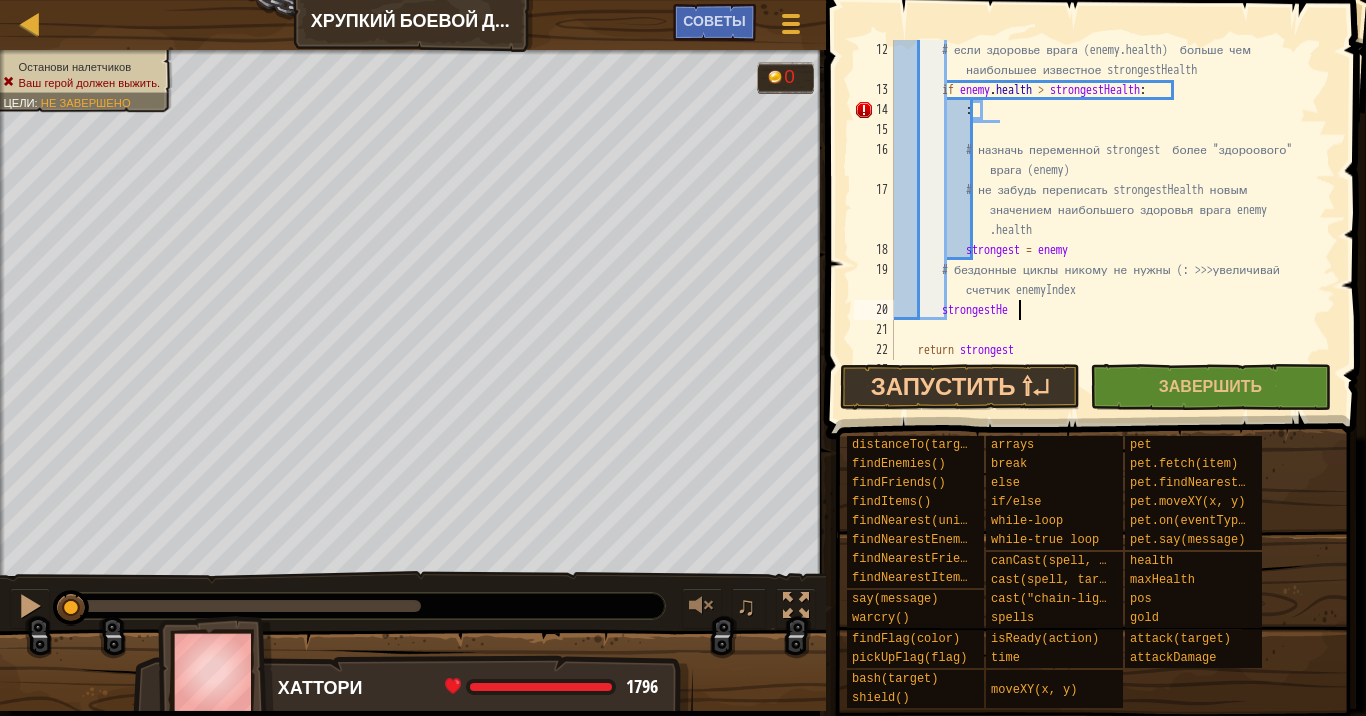 scroll, scrollTop: 9, scrollLeft: 9, axis: both 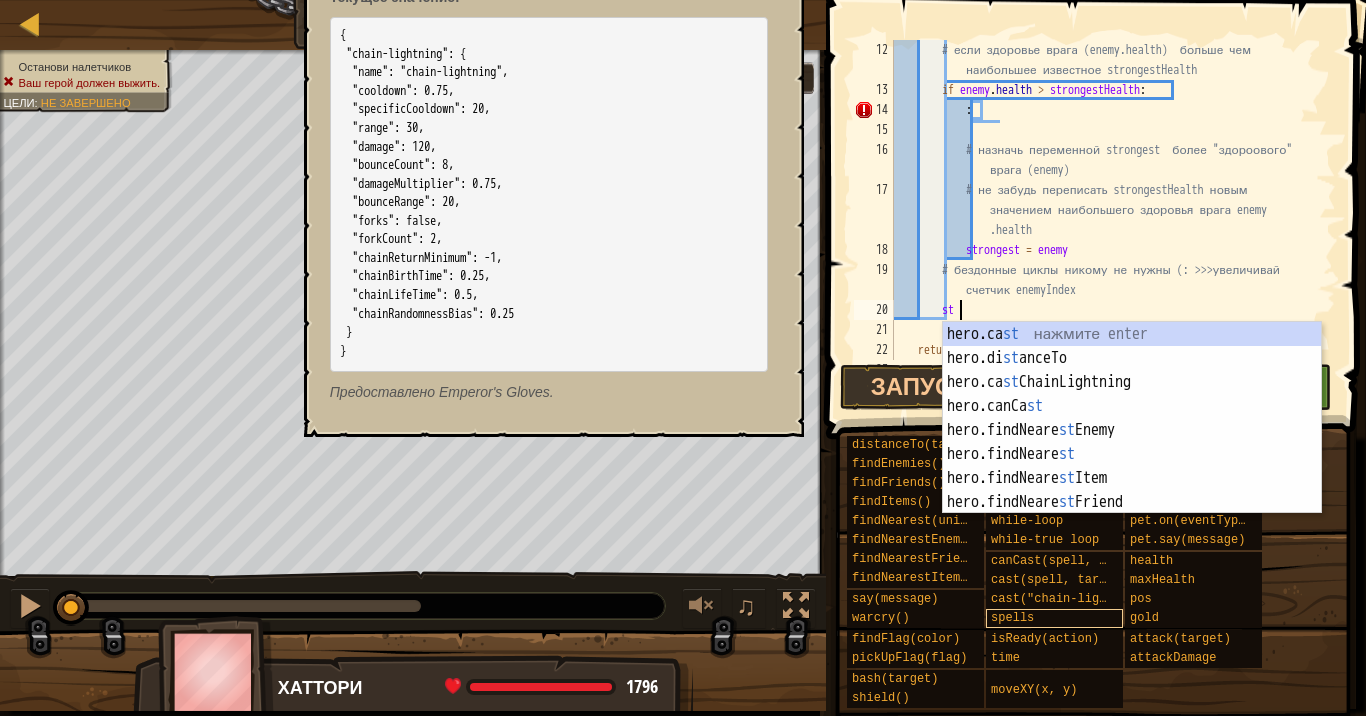 type on "s" 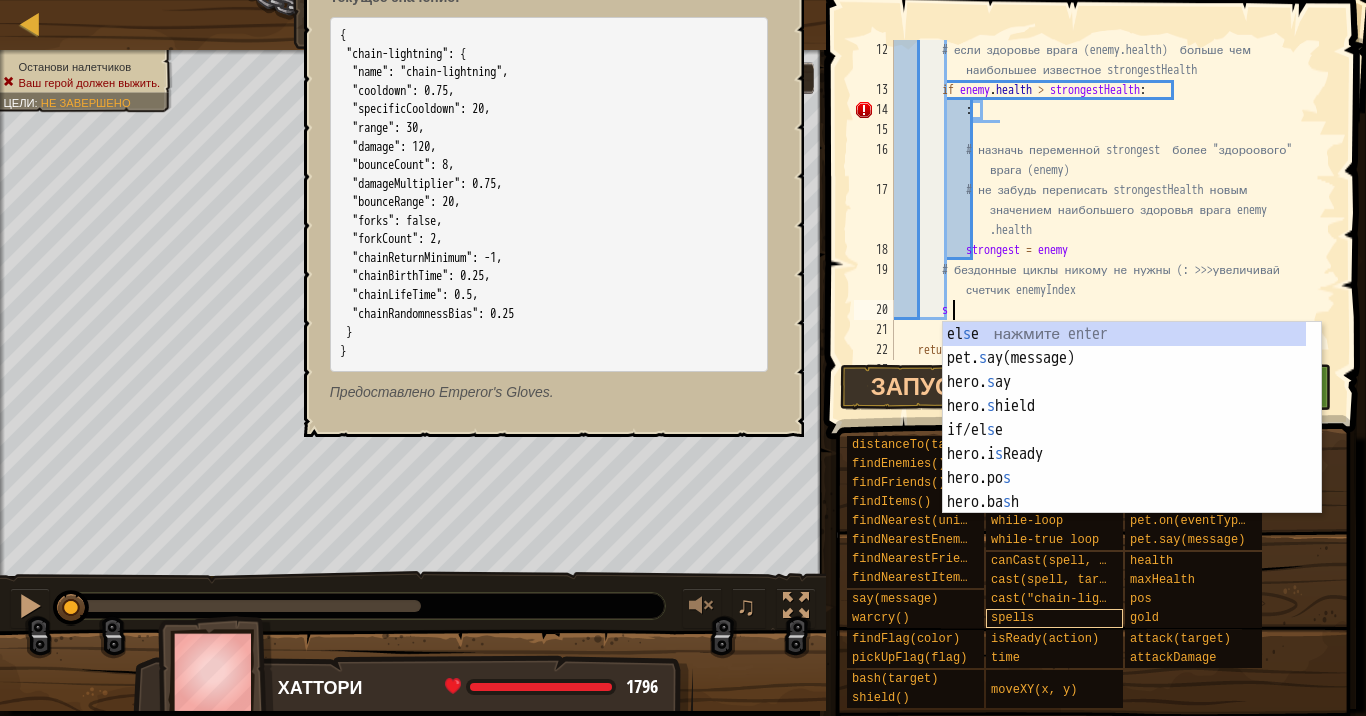 scroll, scrollTop: 9, scrollLeft: 3, axis: both 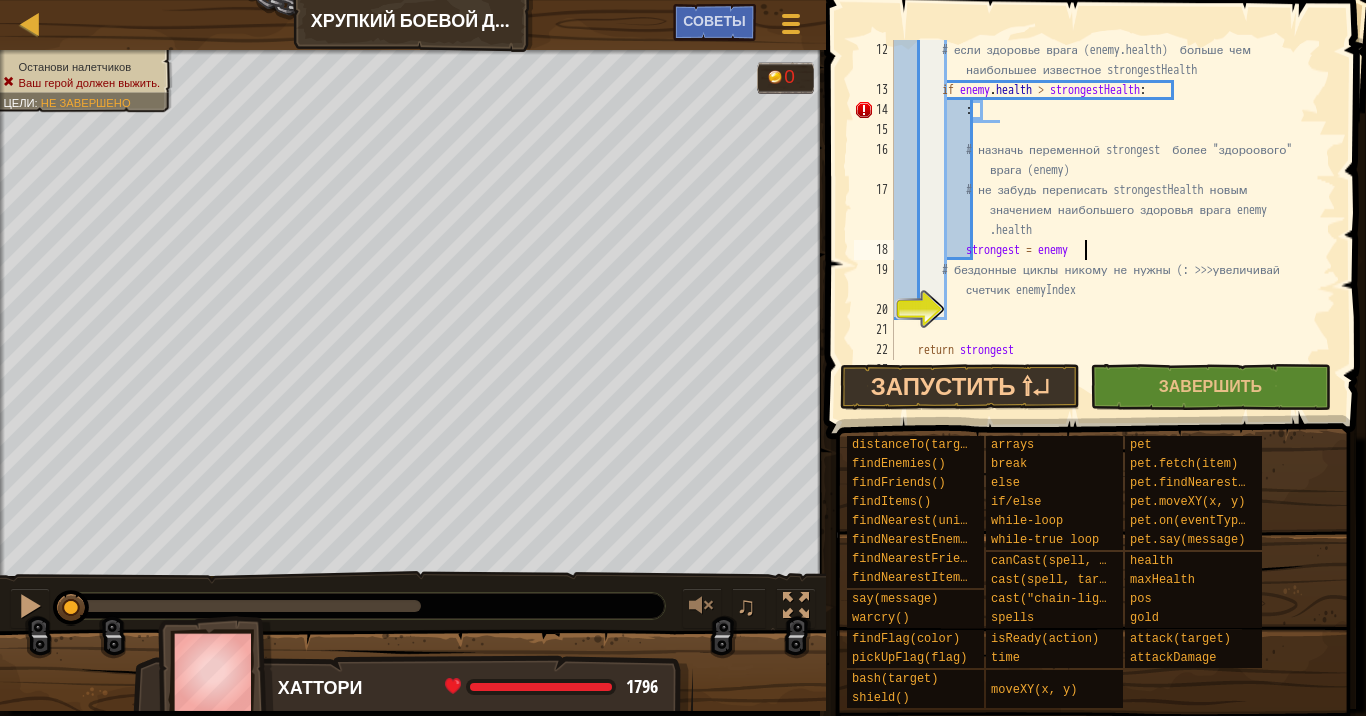 drag, startPoint x: 1089, startPoint y: 244, endPoint x: 1089, endPoint y: 231, distance: 13 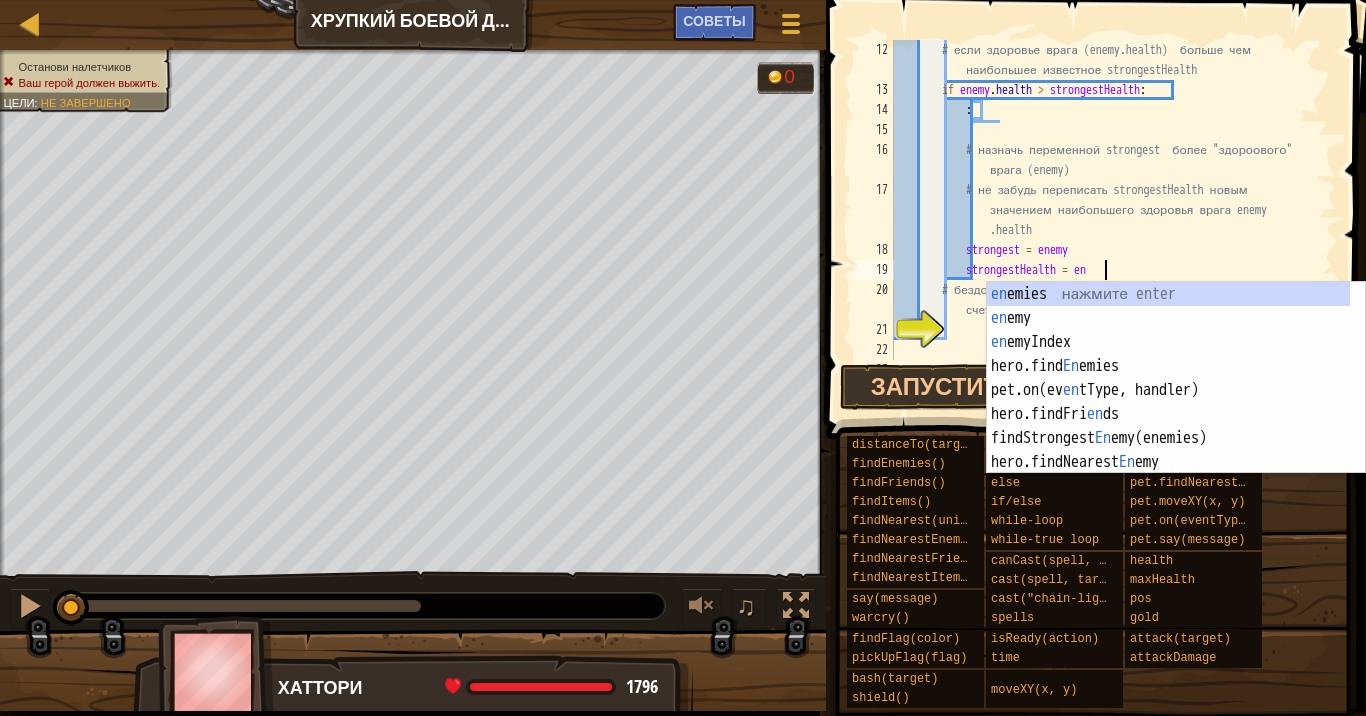 scroll, scrollTop: 9, scrollLeft: 17, axis: both 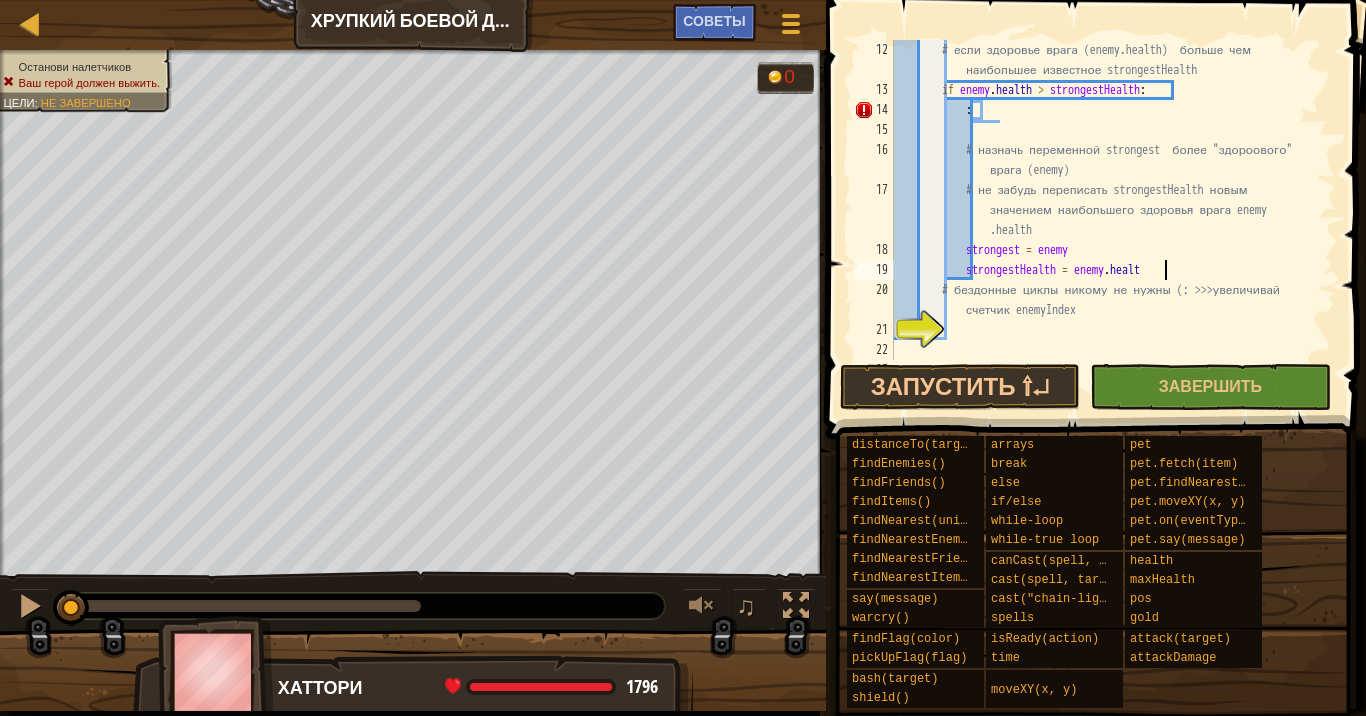 type on "strongestHealth = enemy.health" 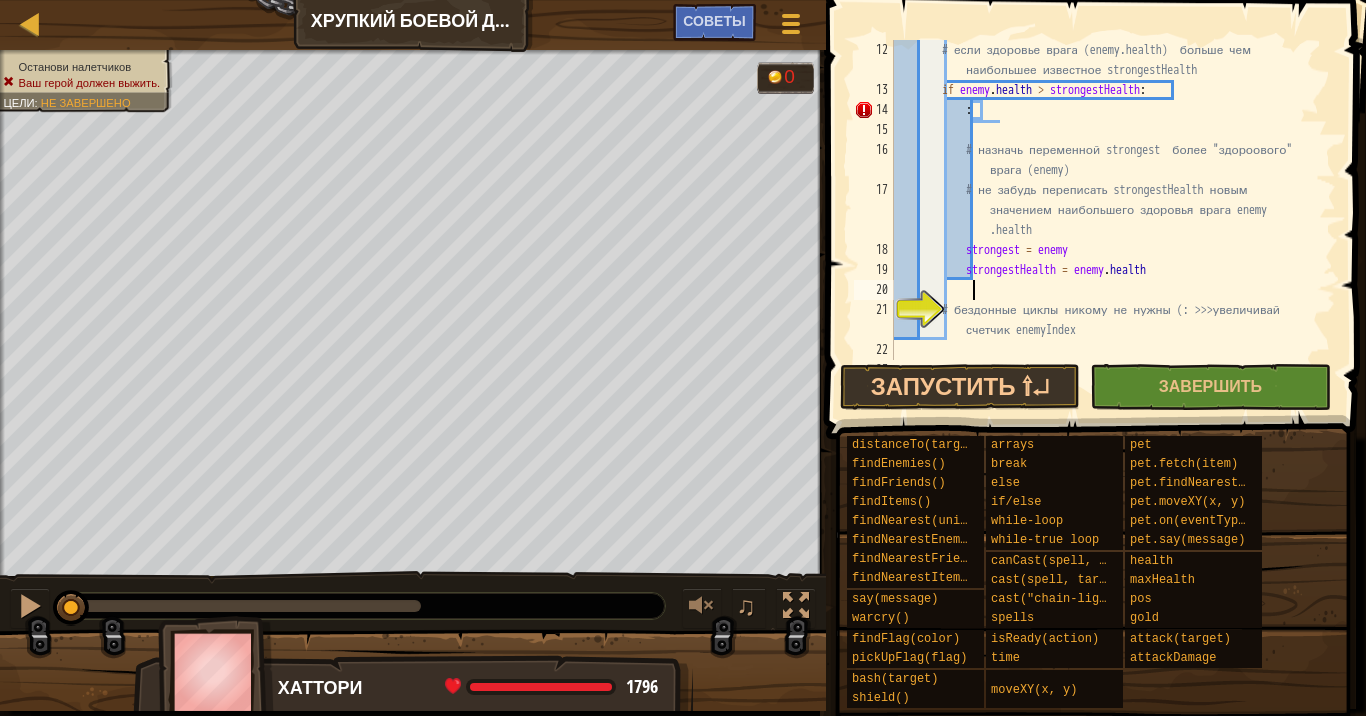 scroll, scrollTop: 9, scrollLeft: 6, axis: both 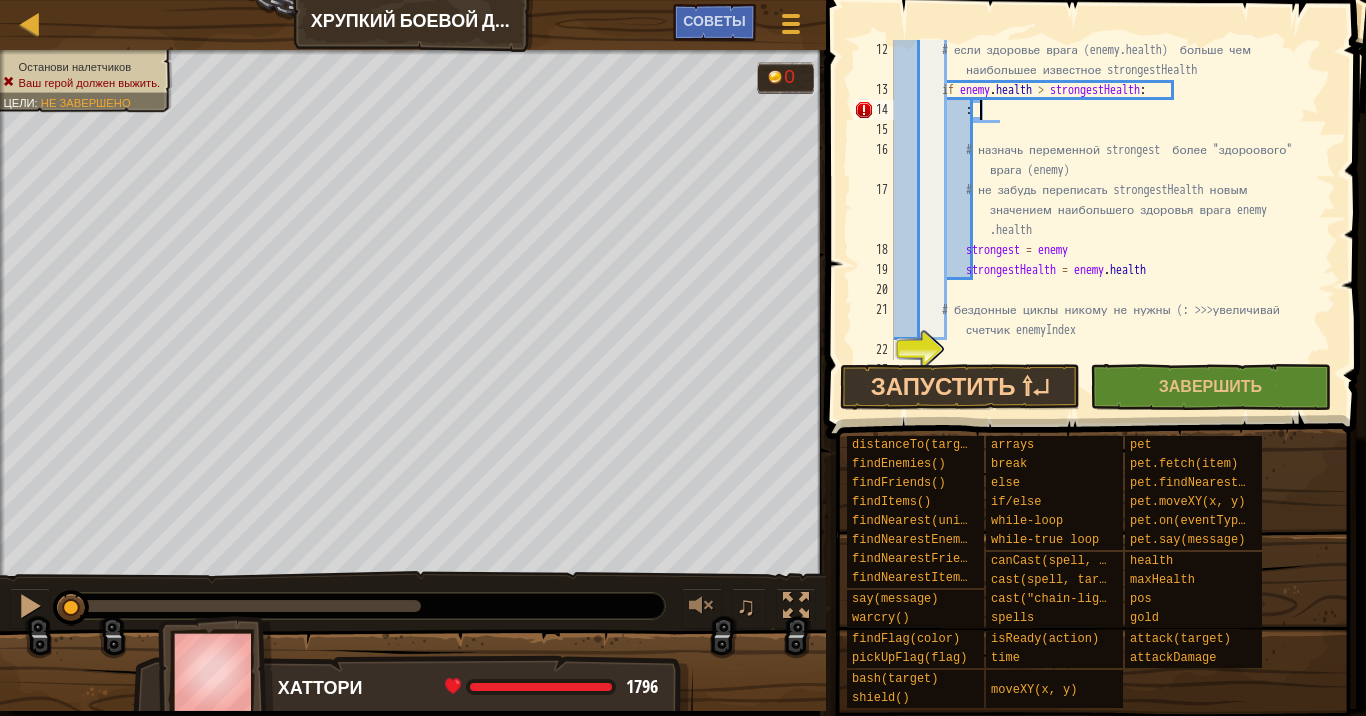 click on "# если здоровье врага (enemy.health)  больше чем               наибольшее известное strongestHealth          if   enemy . health   >   strongestHealth :              :                           # назначь переменной strongest  более "здороового"                   врага (enemy)              # не забудь переписать strongestHealth новым                   значением наибольшего здоровья врага enemy                  .health              strongest   =   enemy              strongestHealth   =   enemy . health                       # бездонные циклы никому не нужны (: >>>увеличивай               счетчик enemyIndex" at bounding box center [1105, 230] 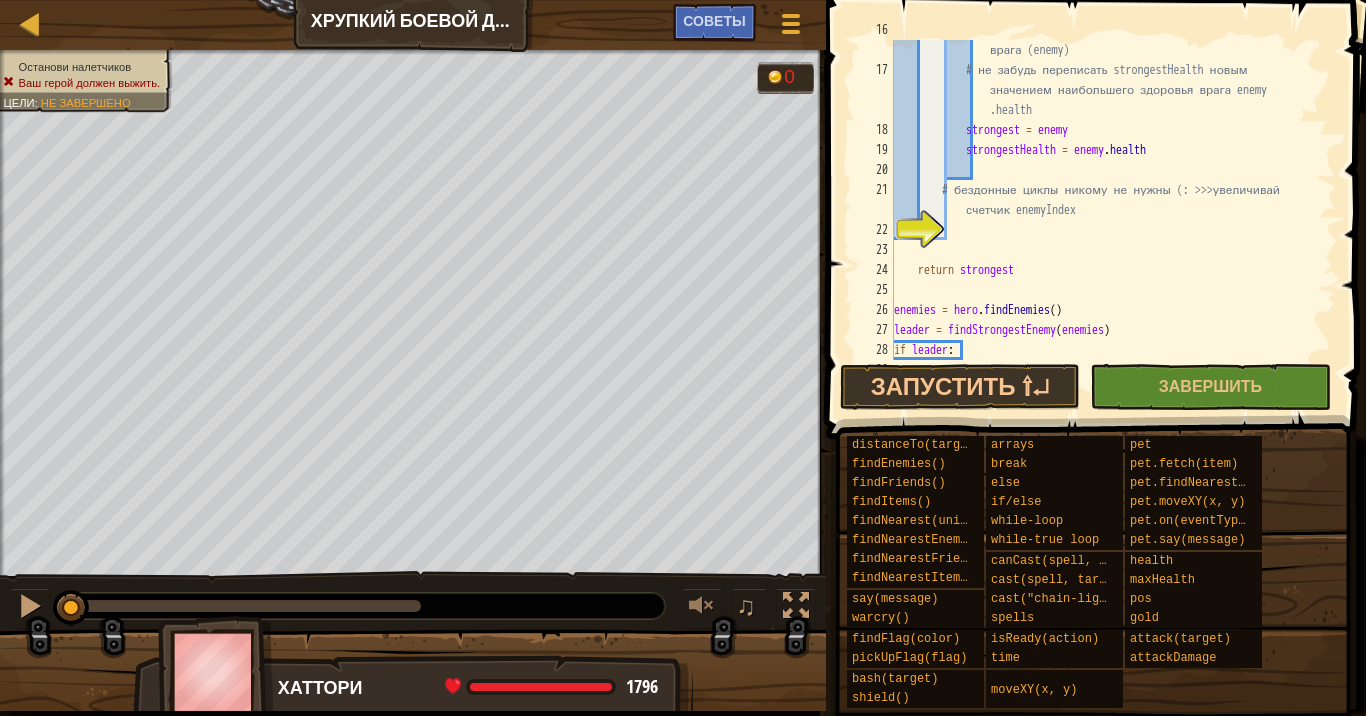 scroll, scrollTop: 400, scrollLeft: 0, axis: vertical 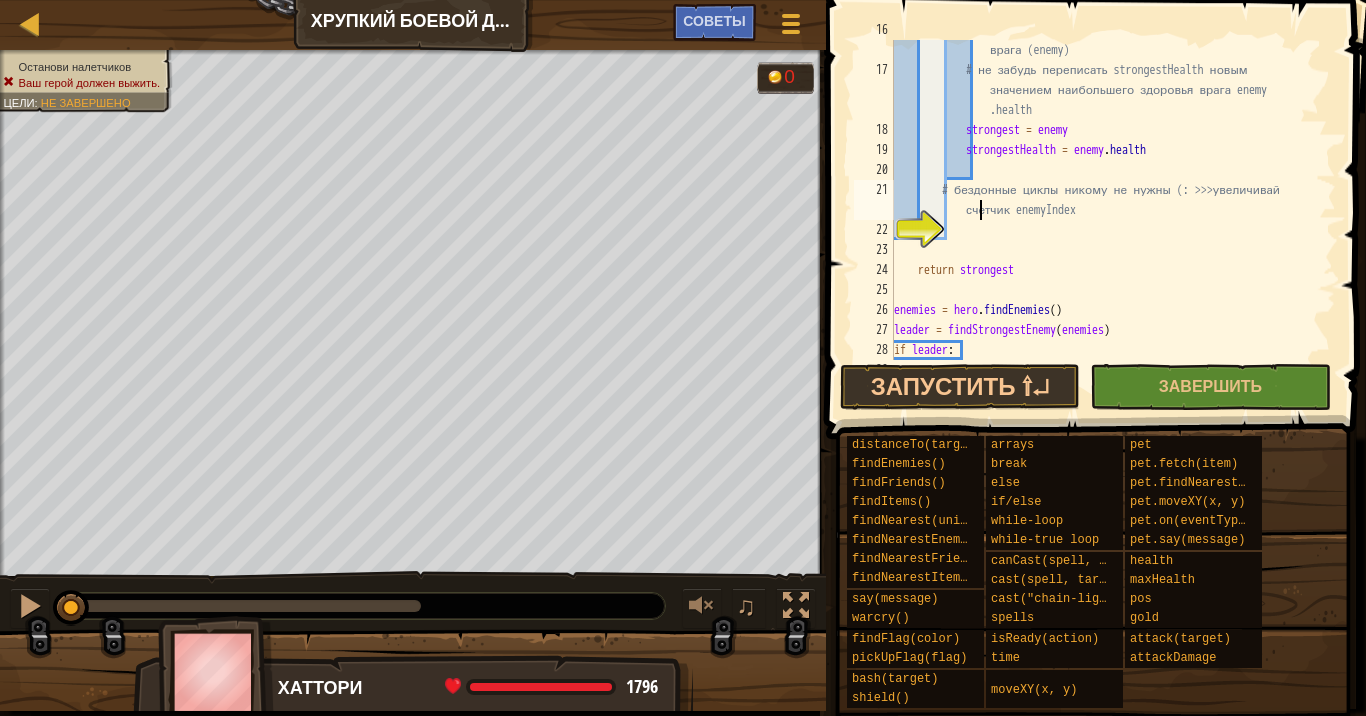 click on "# назначь переменной strongest  более "здороового"                   врага (enemy)              # не забудь переписать strongestHealth новым                   значением наибольшего здоровья врага enemy                  .health              strongest   =   enemy              strongestHealth   =   enemy . health                       # бездонные циклы никому не нужны (: >>>увеличивай               счетчик enemyIndex               return   strongest enemies   =   hero . findEnemies ( ) leader   =   findStrongestEnemy ( enemies ) if   leader :      hero . say ( leader )" at bounding box center (1105, 210) 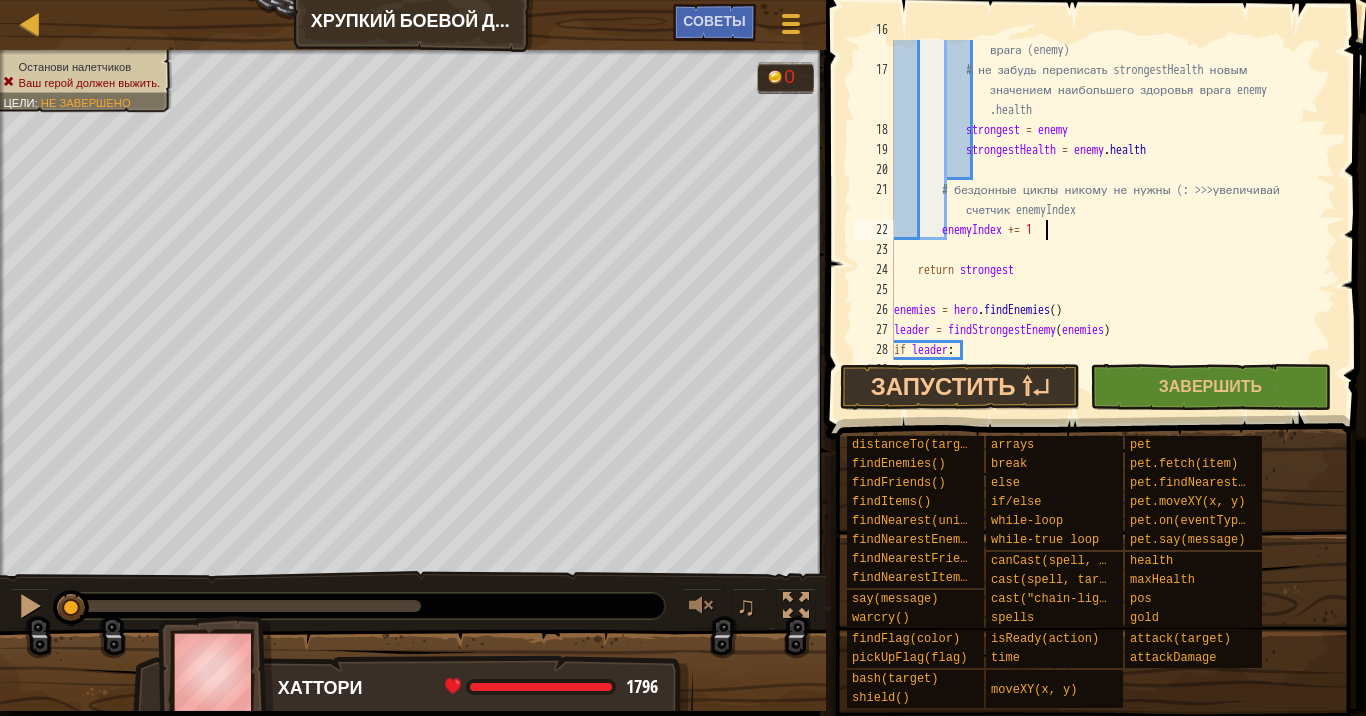 scroll, scrollTop: 9, scrollLeft: 11, axis: both 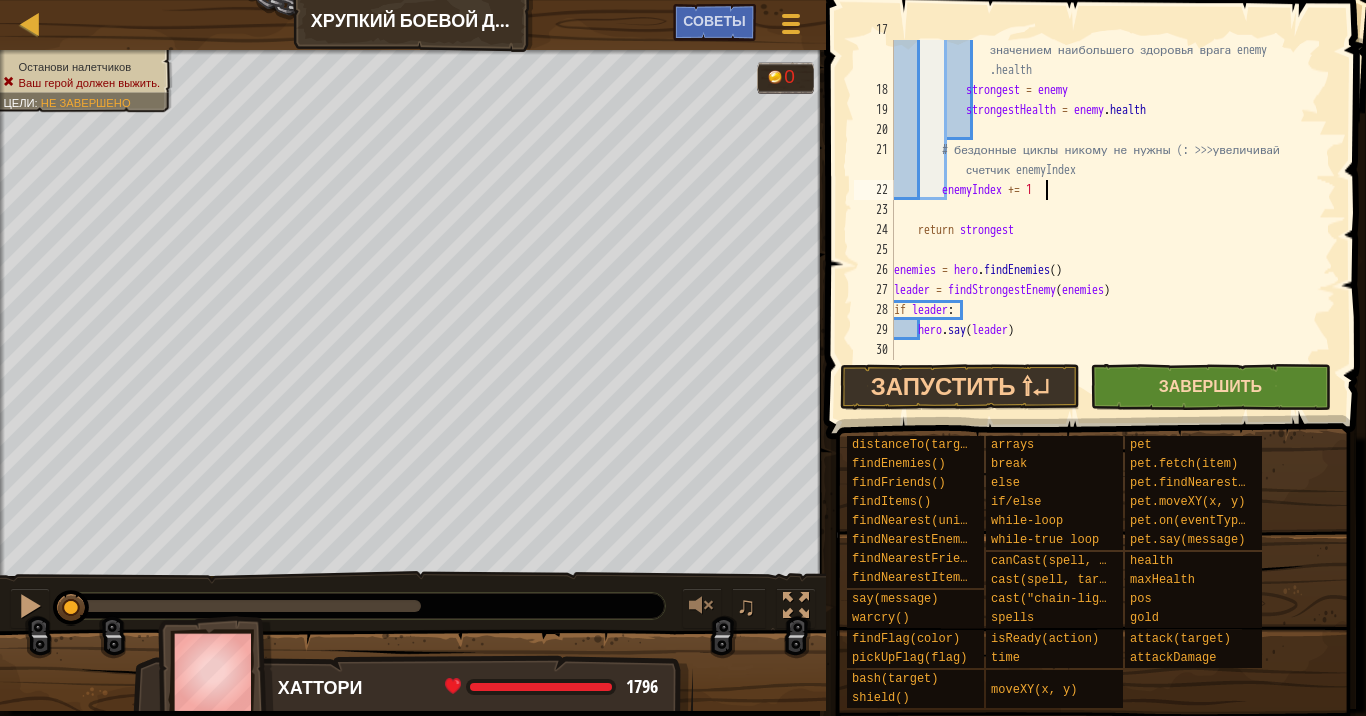 type on "enemyIndex += 1" 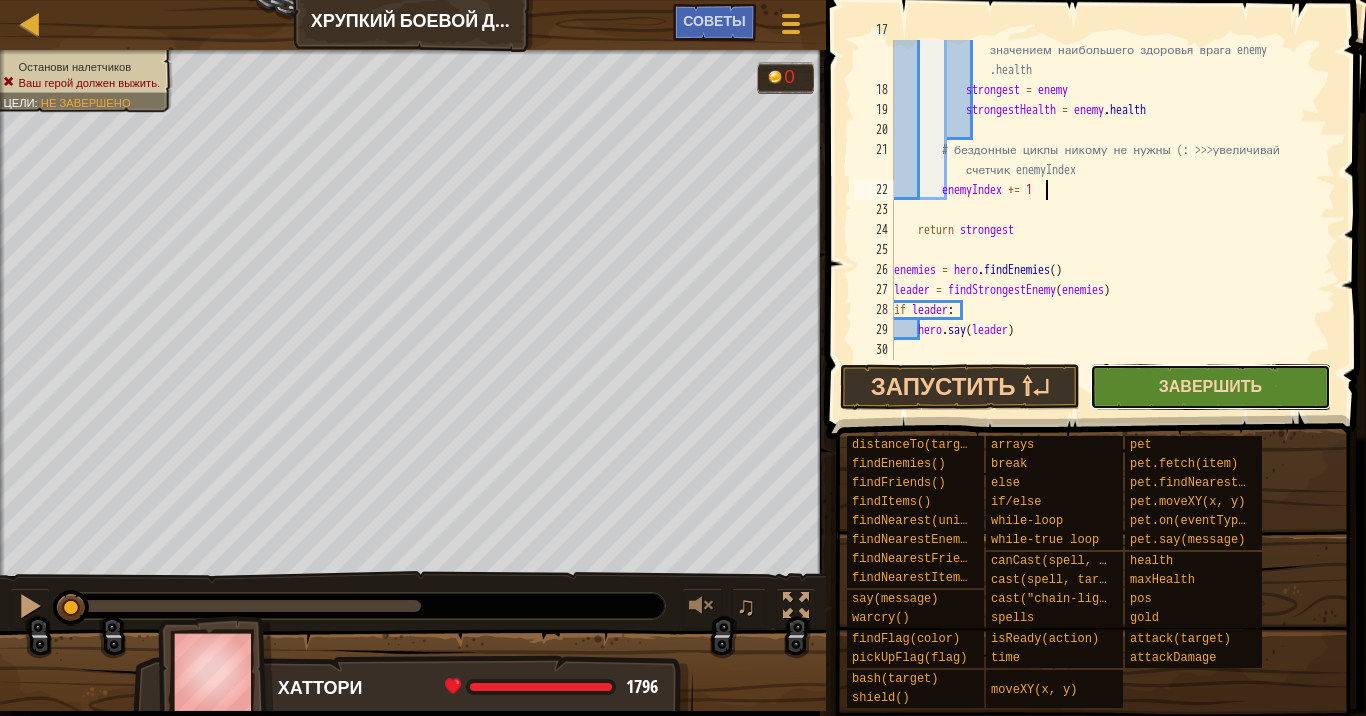 click on "Завершить" at bounding box center [1210, 386] 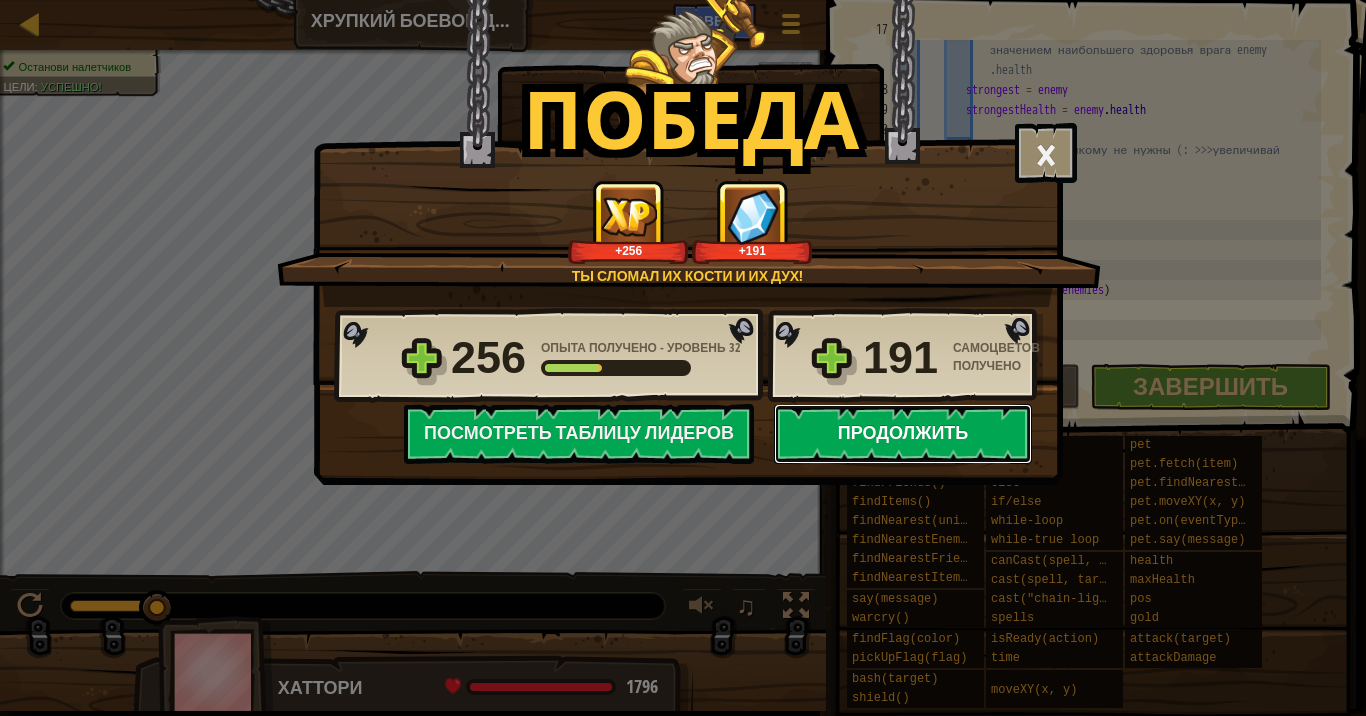 click on "Продолжить" at bounding box center (903, 434) 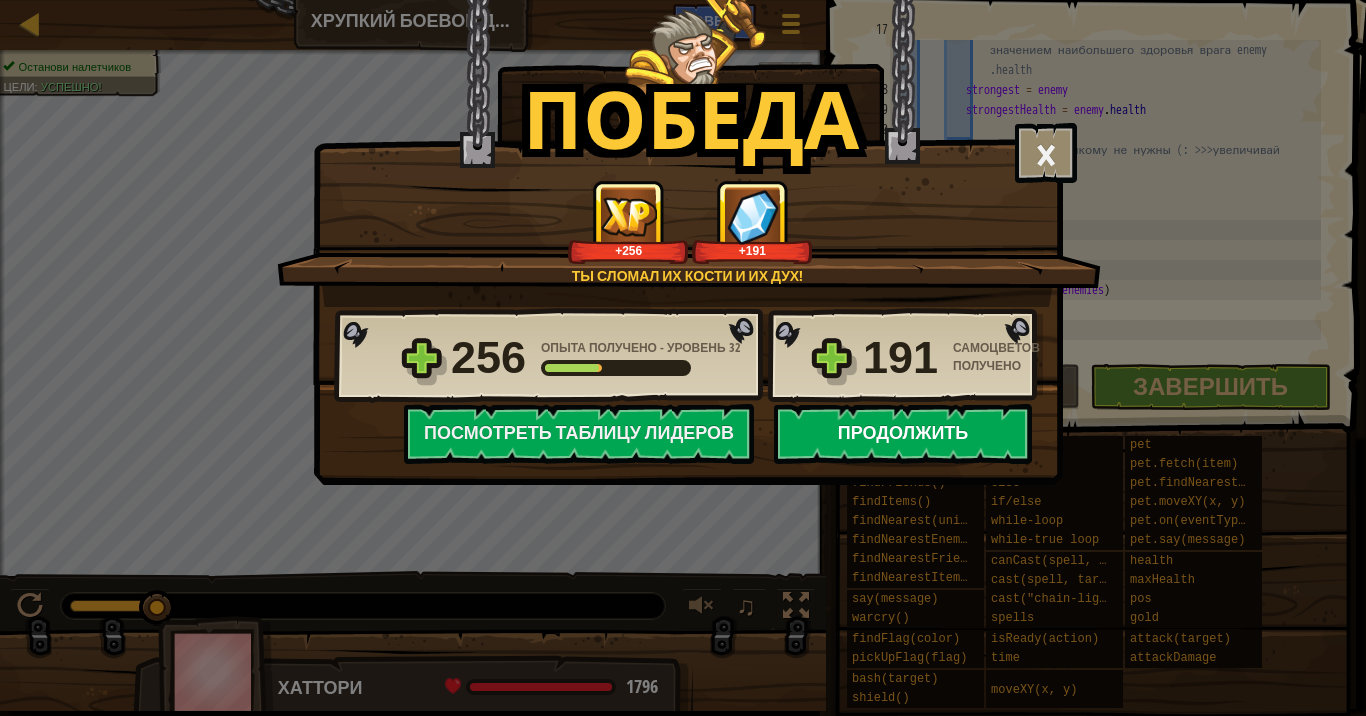 select on "ru" 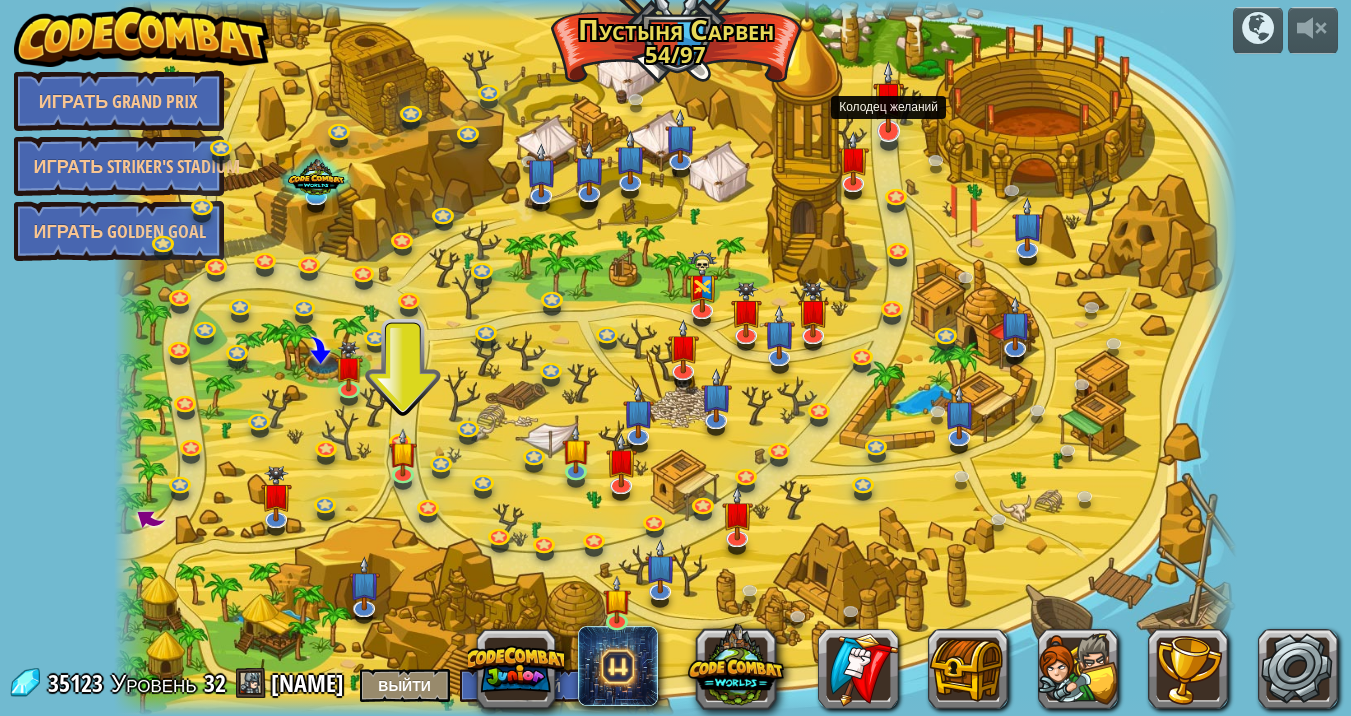 click at bounding box center [888, 97] 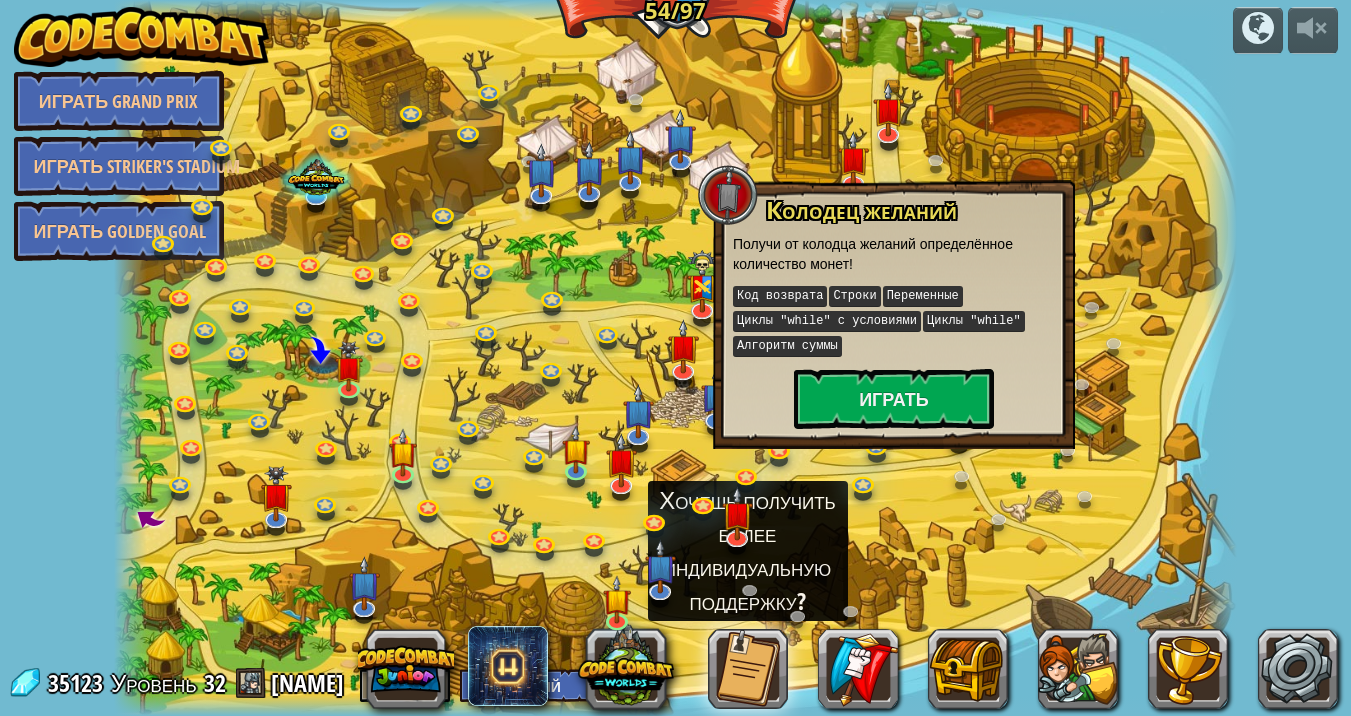 click on "powered by Играть Grand Prix Играть Striker's Stadium Играть Golden Goal Столкновение клонов (Заблокировано) Армия клонов Токтара охраняют проход к горе Порвитуча.
Размер массива Доступ к свойствам Строки Переменные Циклы "while" c условиями Циклы "while" Прогони их Заглянуть в проклятый сундук оказалось не лучшей идеей.
Базовый синтаксис Параллелизм событий Рейтинг Играть Сумма Сарвена (Заблокировано) Используй щепотку арифметики и обычный героизм, чтобы пробежать по каньону.
Размер массива Литералы объектов Доступ к свойствам Код возврата Переменные Циклы "while"
Рейтинг" at bounding box center [675, 358] 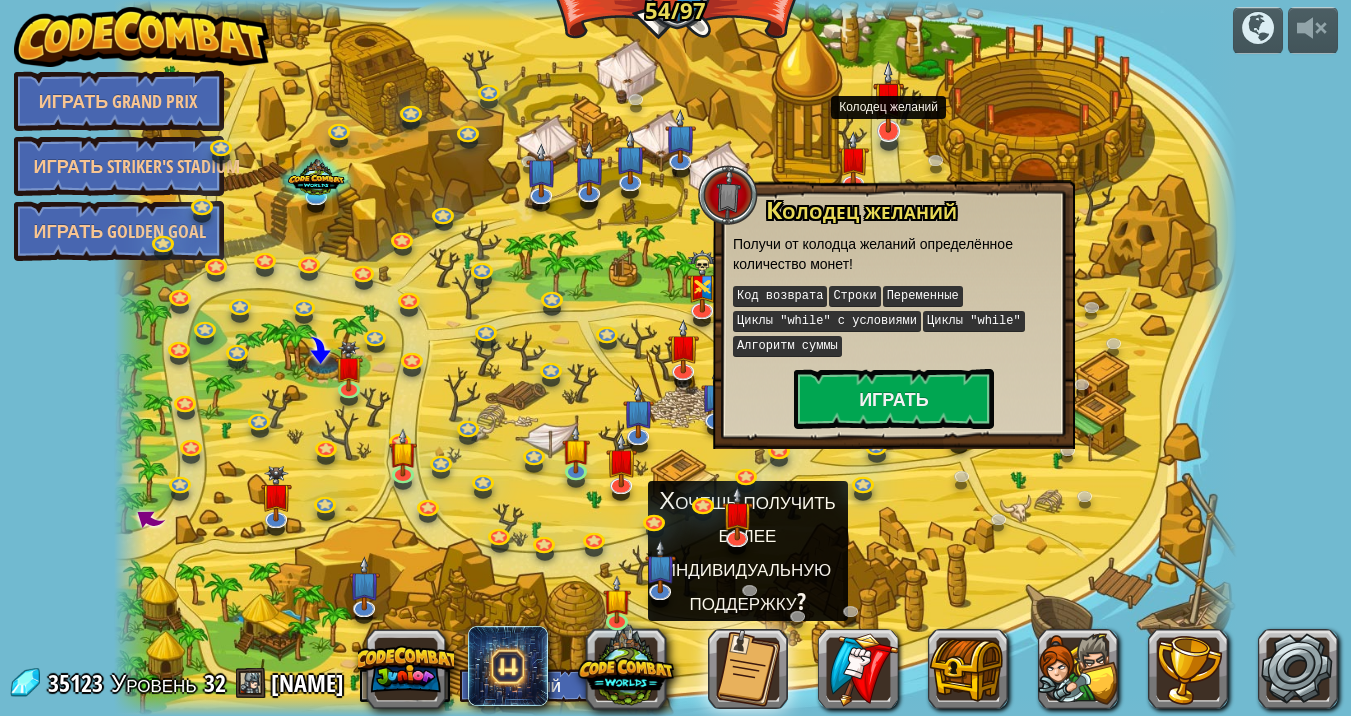 click at bounding box center (888, 97) 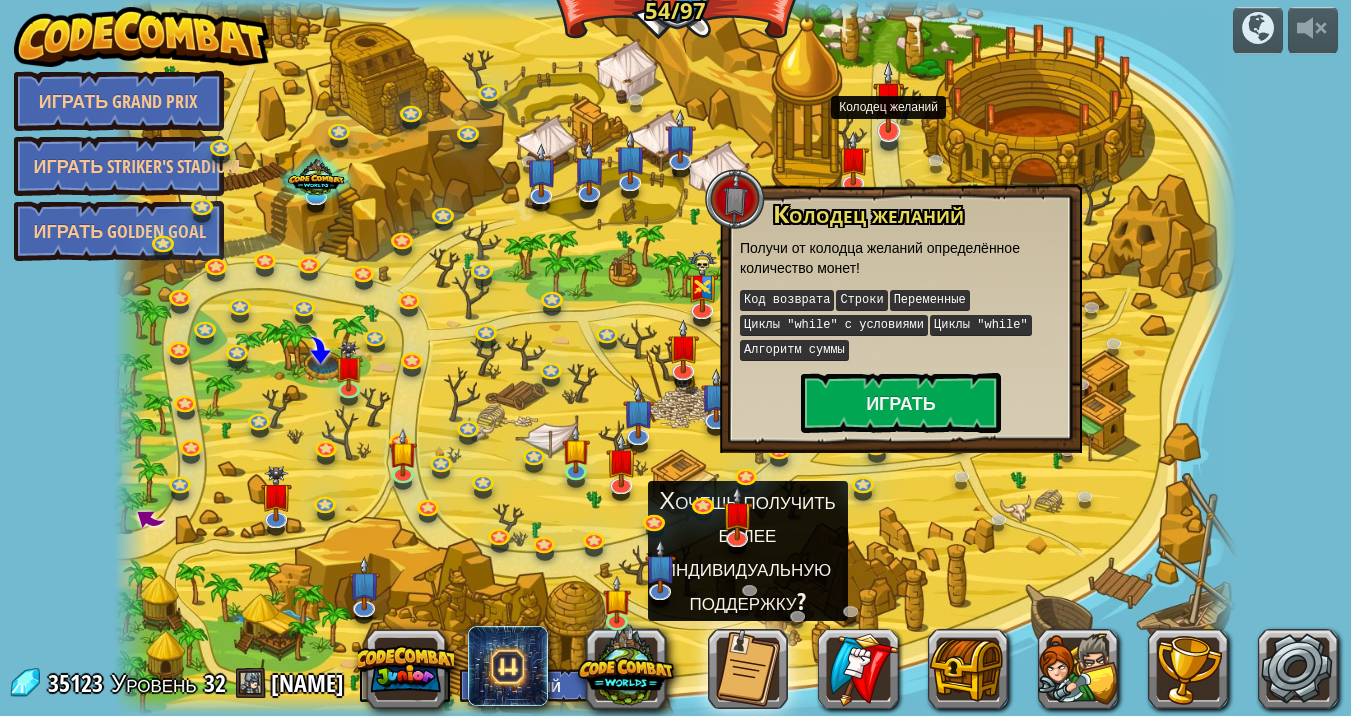 click at bounding box center [888, 97] 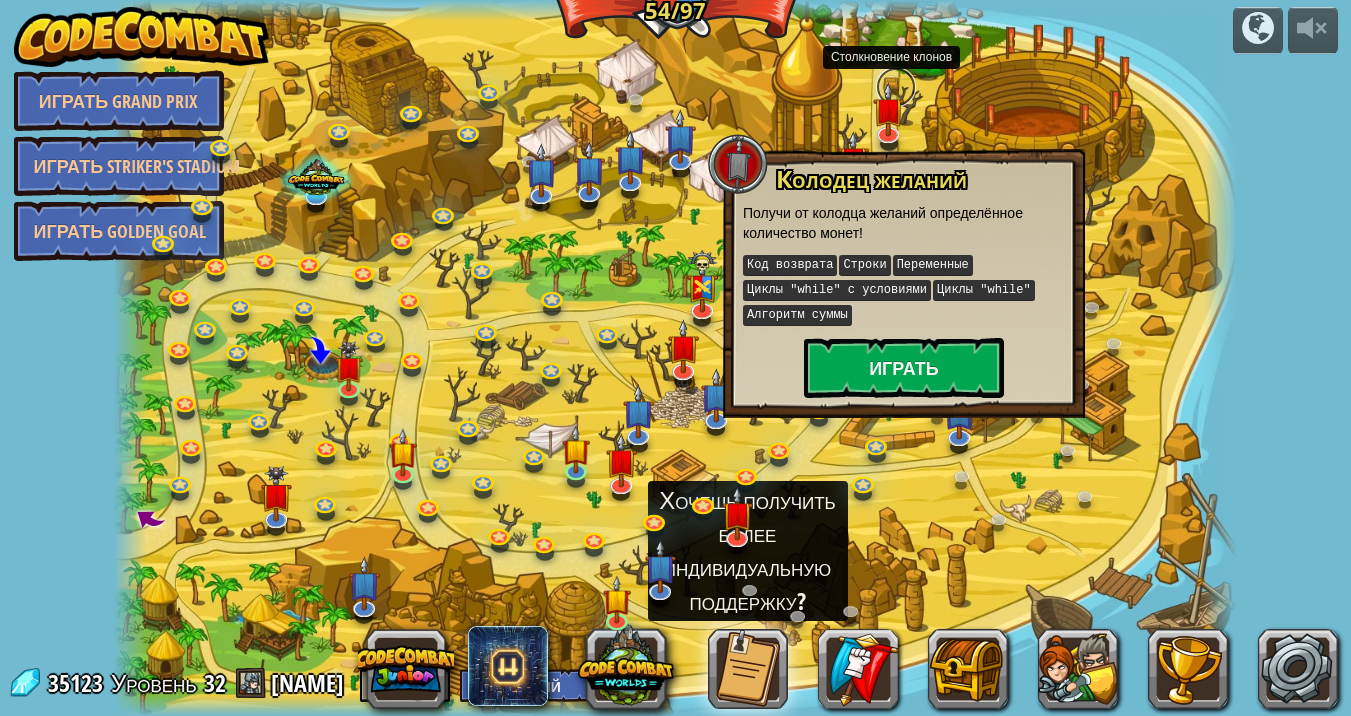 click at bounding box center [896, 87] 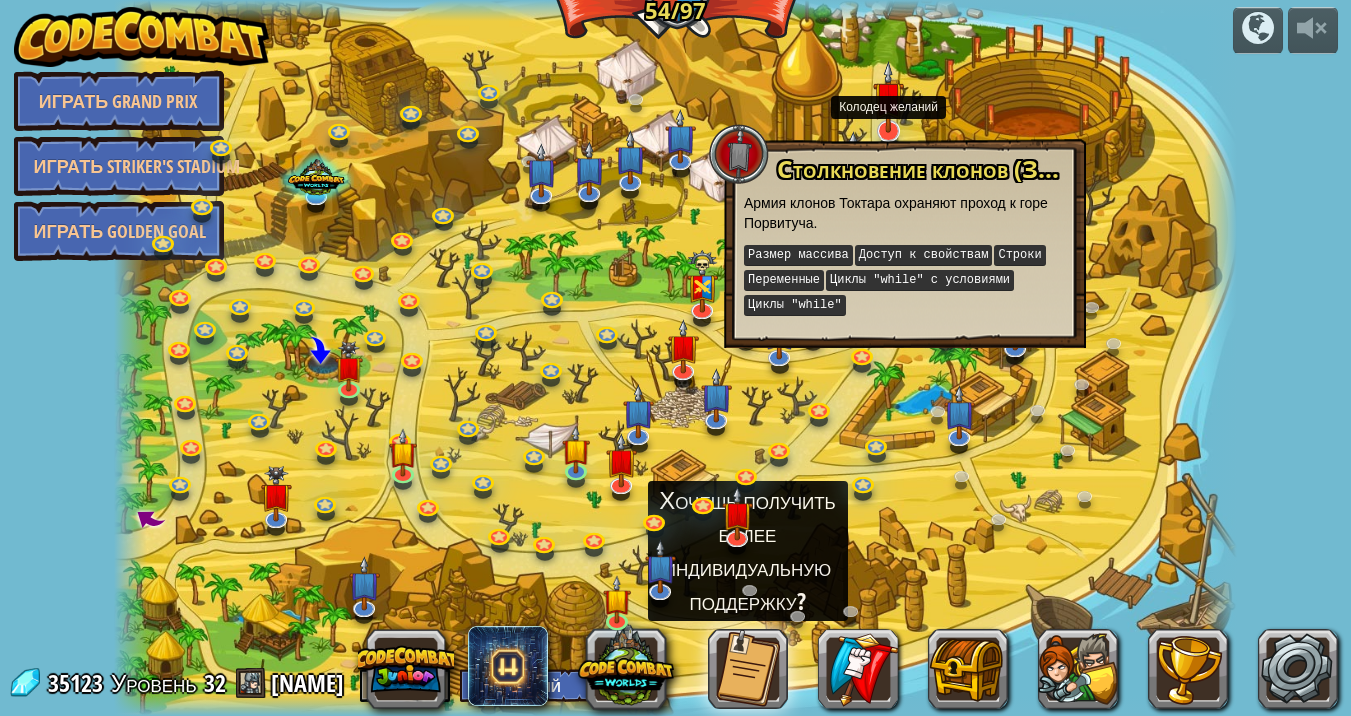 click at bounding box center [888, 97] 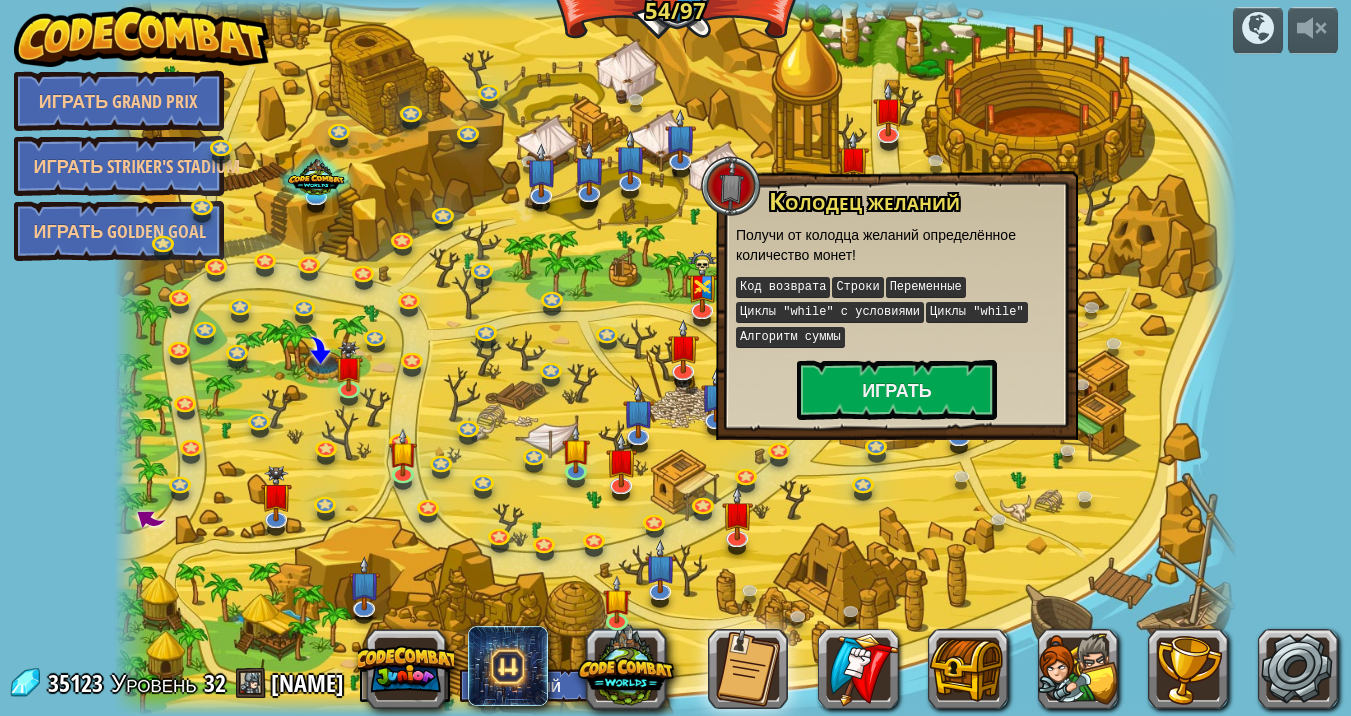 drag, startPoint x: 1144, startPoint y: 304, endPoint x: 1162, endPoint y: 254, distance: 53.14132 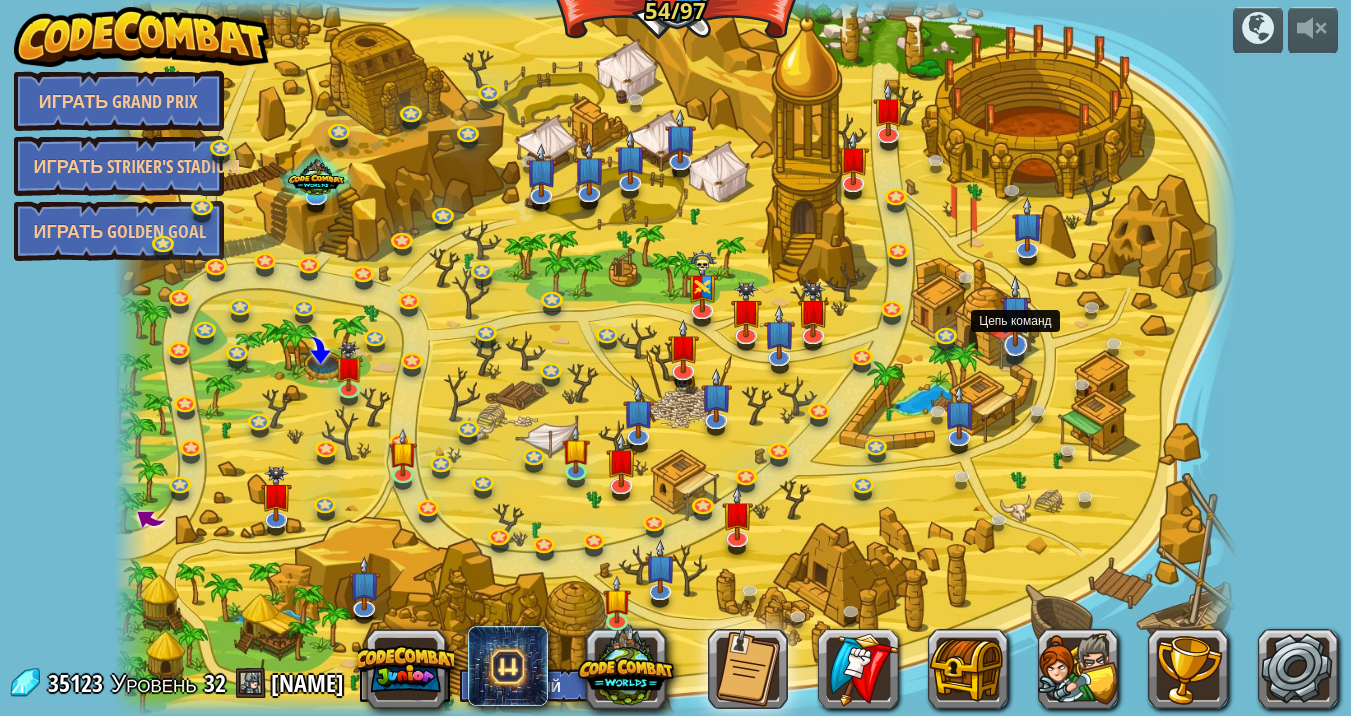 click at bounding box center [1015, 311] 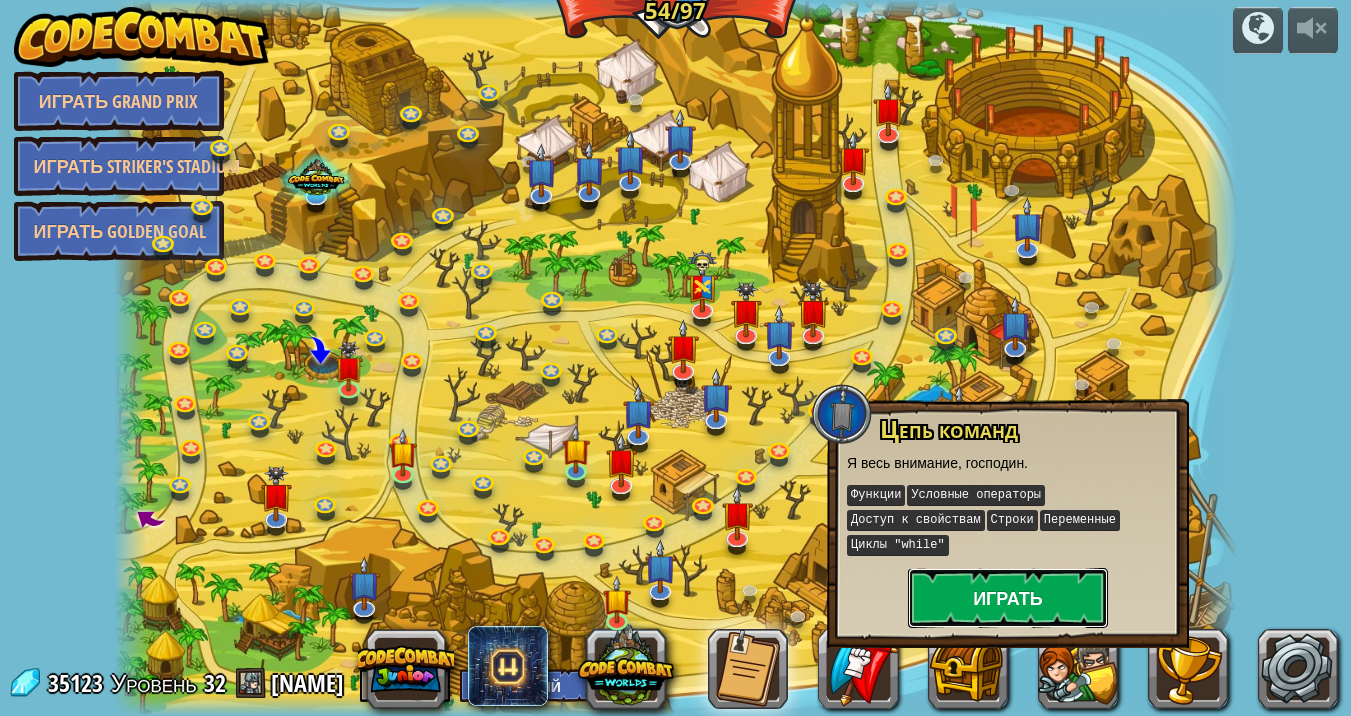 click on "Играть" at bounding box center [1008, 598] 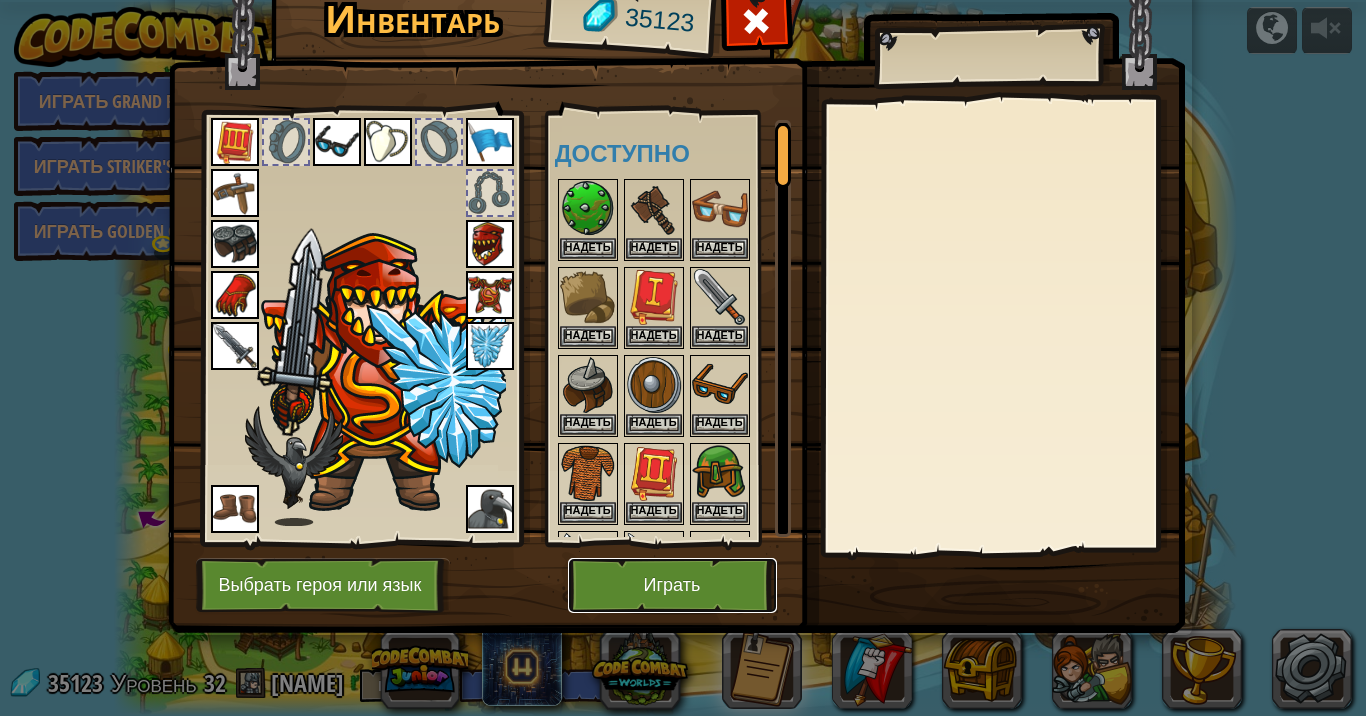 click on "Играть" at bounding box center [672, 585] 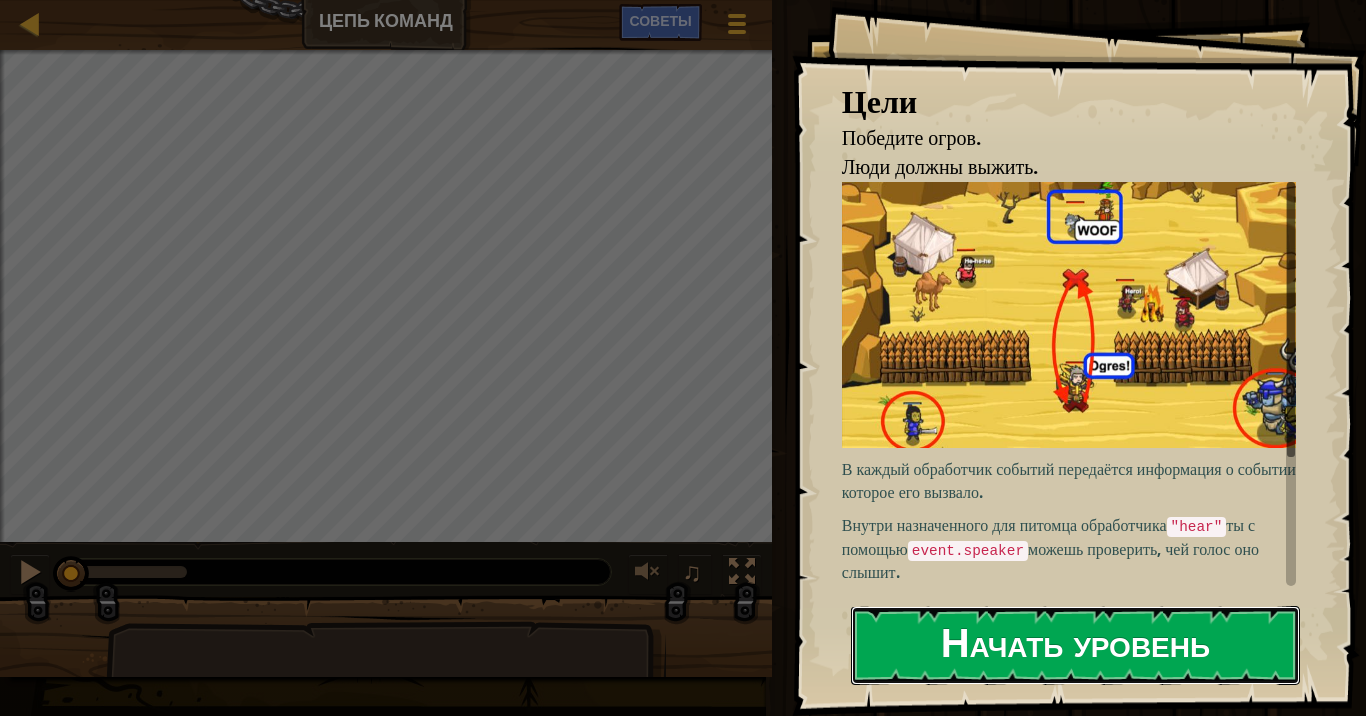 drag, startPoint x: 917, startPoint y: 638, endPoint x: 885, endPoint y: 640, distance: 32.06244 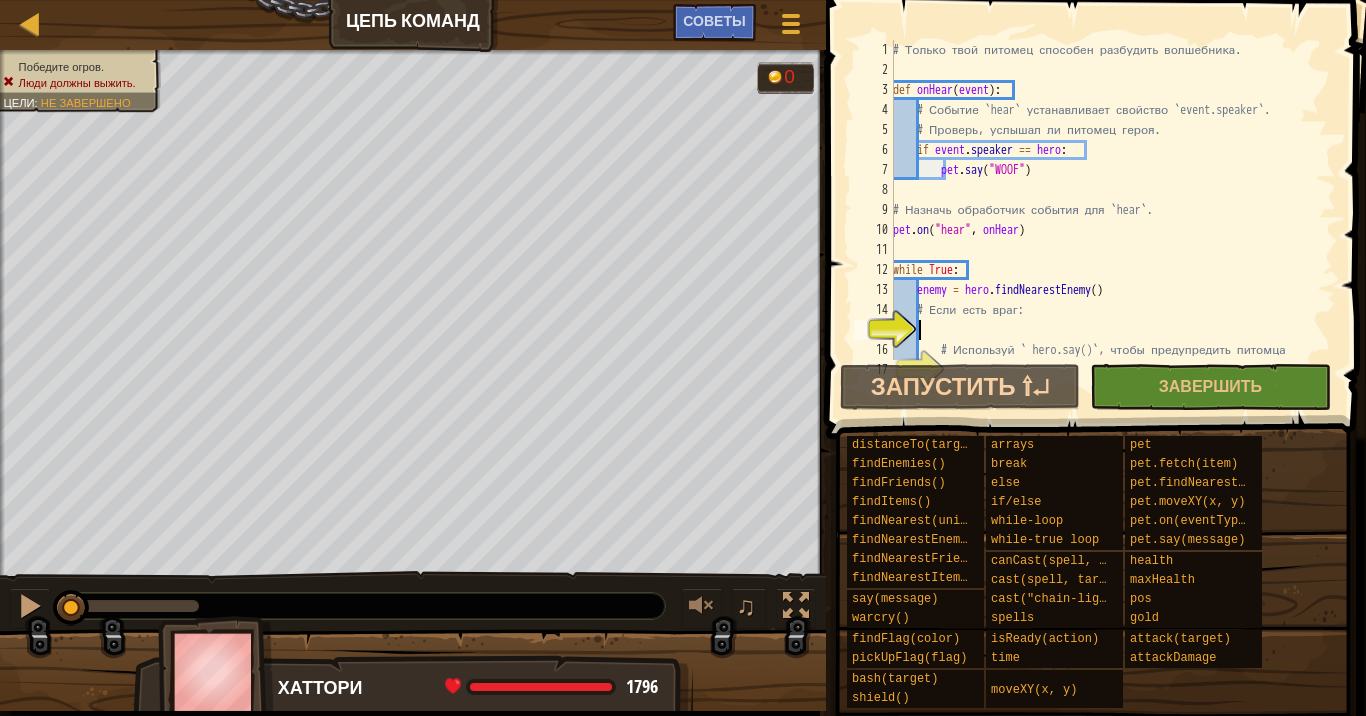 scroll, scrollTop: 120, scrollLeft: 0, axis: vertical 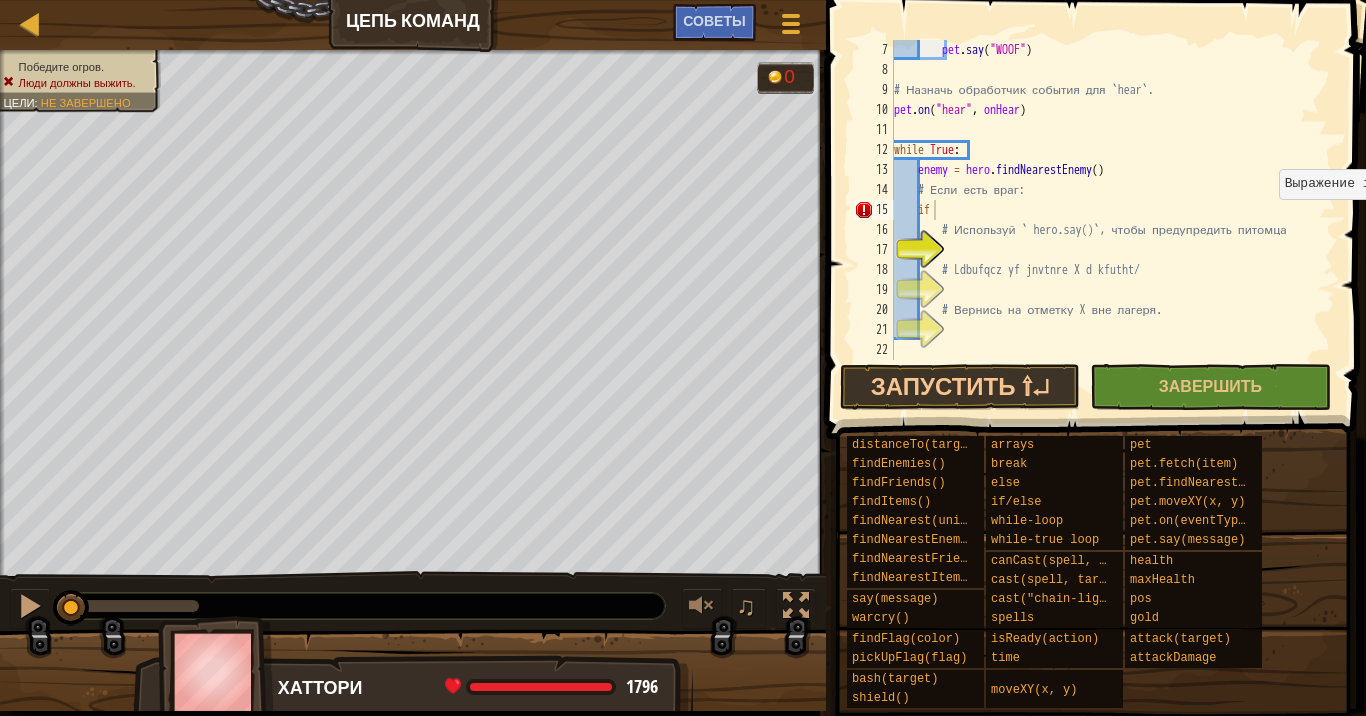 click on "Карта Цепь команд Меню игры Готово Советы 1     הההההההההההההההההההההההההההההההההההההההההההההההההההההההההההההההההההההההההההההההההההההההההההההההההההההההההההההההההההההההההההההההההההההההההההההההההההההההההההההההההההההההההההההההההההההההההההההההההההההההההההההההההההההההההההההההההההההההההההההההההההההההההההההההה XXXXXXXXXXXXXXXXXXXXXXXXXXXXXXXXXXXXXXXXXXXXXXXXXXXXXXXXXXXXXXXXXXXXXXXXXXXXXXXXXXXXXXXXXXXXXXXXXXXXXXXXXXXXXXXXXXXXXXXXXXXXXXXXXXXXXXXXXXXXXXXXXXXXXXXXXXXXXXXXXXXXXXXXXXXXXXXXXXXXXXXXXXXXXXXXXXXXXXXXXXXXXXXXXXXXXXXXXXXXXXXXXXXXXXXXXXXXXXXXXXXXXXXXXXXXXXXX Решение × Советы if 7 8 9 10 11 12 13 14 15 16 17 18 19 20 21 22          pet . say ( "WOOF" ) pet . on ( "hear" ,   onHear ) while   True :      enemy   =" at bounding box center (683, 0) 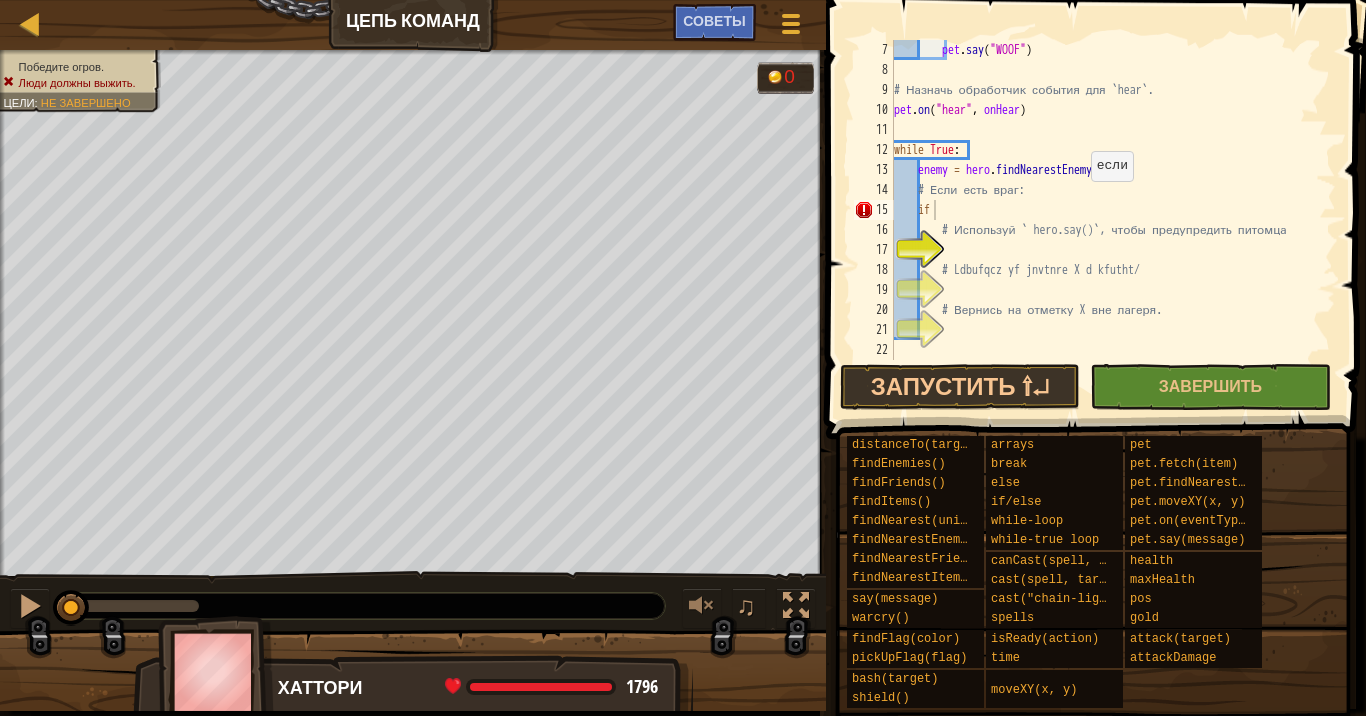 click on "pet . say ( "WOOF" ) # Назначь обработчик события для `hear`. pet . on ( "hear" ,   onHear ) while   True :      enemy   =   hero . findNearestEnemy ( )      # Если есть враг:      if          # Используй ` hero.say()`, чтобы предупредить питомца                   # Ldbufqcz yf jnvtnre X d kfutht/                   # Вернись на отметку X вне лагеря." at bounding box center [1105, 220] 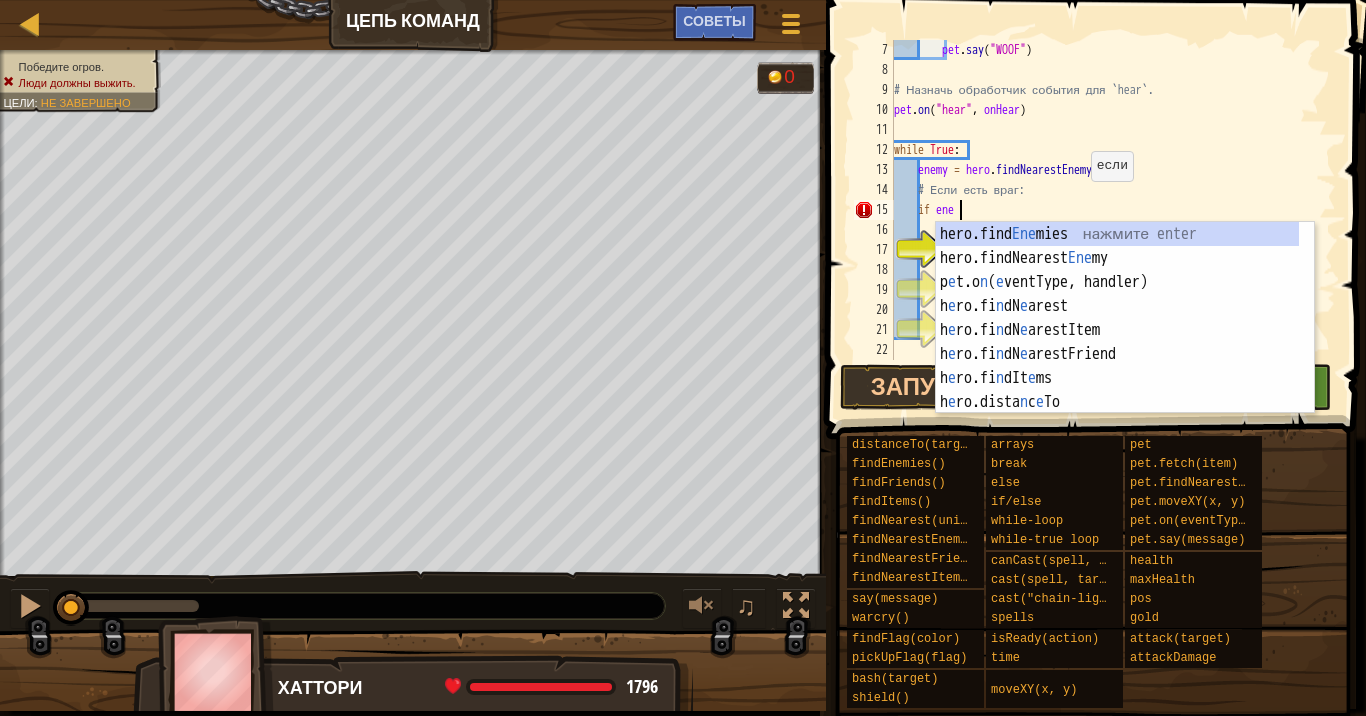 scroll, scrollTop: 9, scrollLeft: 5, axis: both 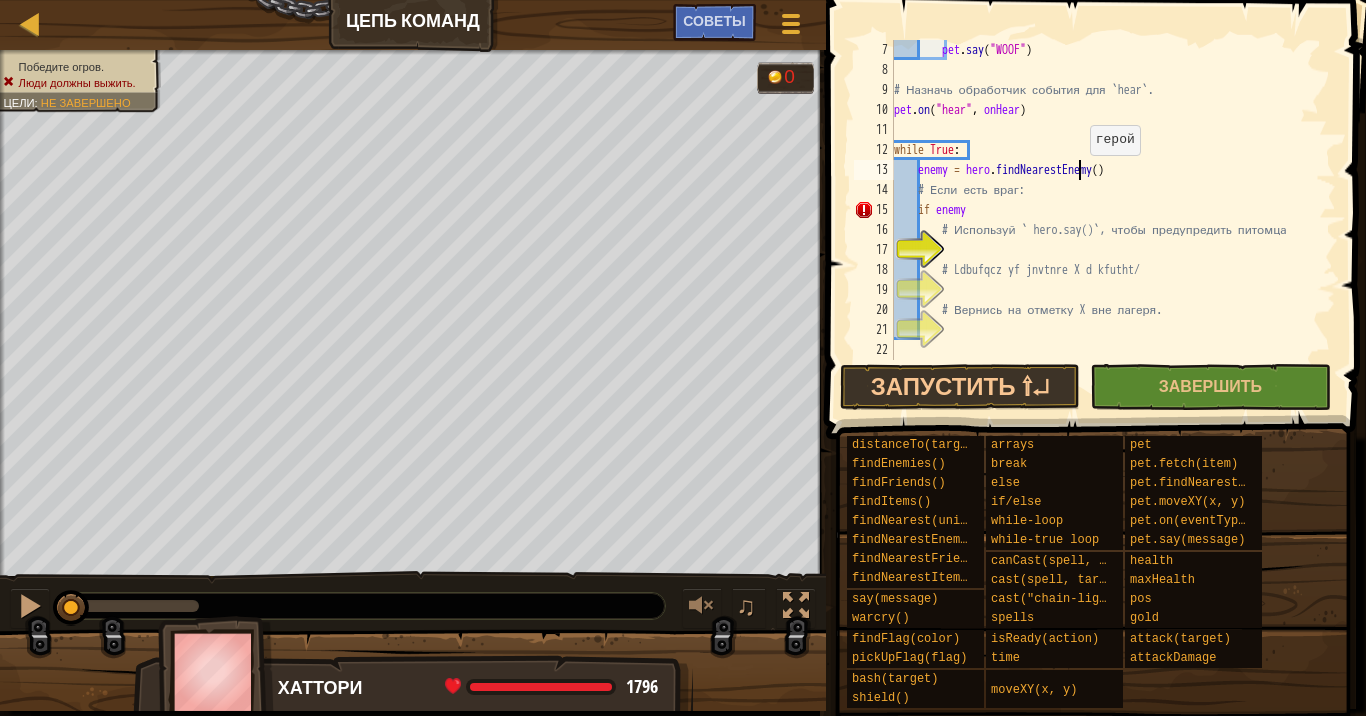 click on "pet . say ( "WOOF" ) # Назначь обработчик события для `hear`. pet . on ( "hear" ,   onHear ) while   True :      enemy   =   hero . findNearestEnemy ( )      # Если есть враг:      if   enemy          # Используй ` hero.say()`, чтобы предупредить питомца                   # Ldbufqcz yf jnvtnre X d kfutht/                   # Вернись на отметку X вне лагеря." at bounding box center (1105, 220) 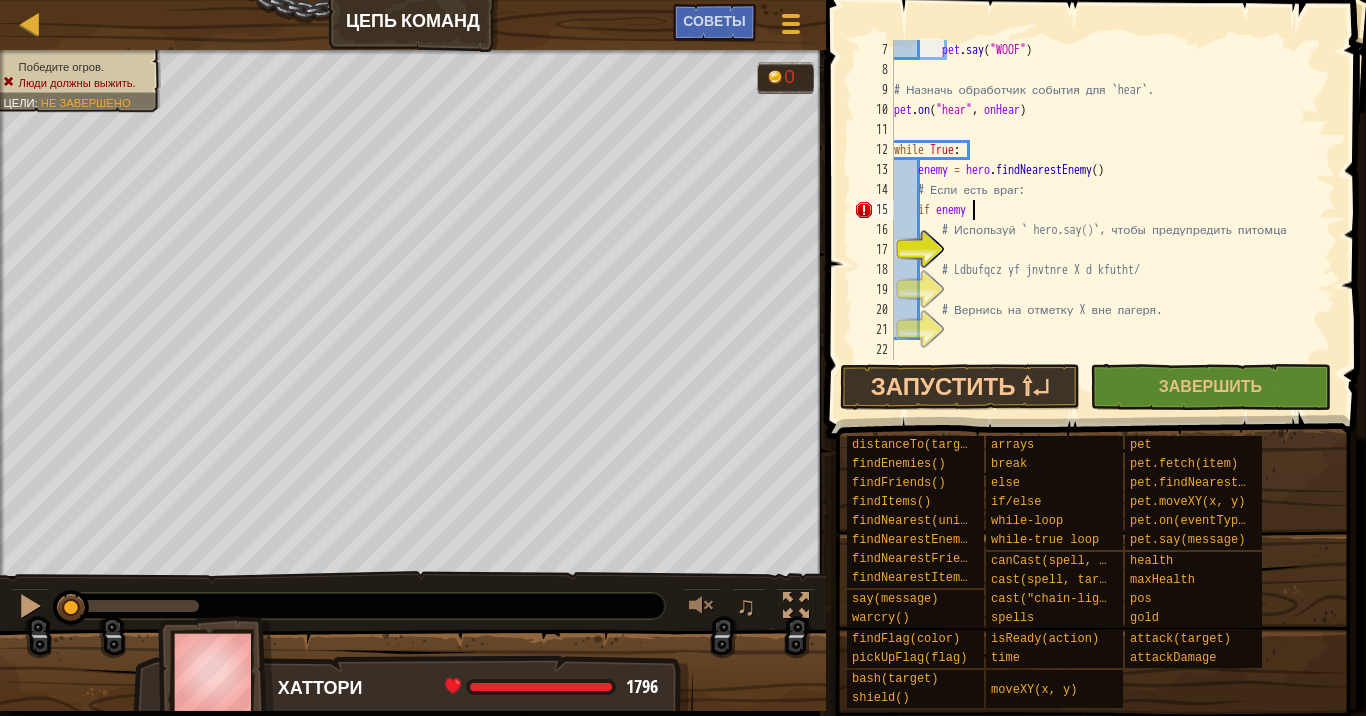 click on "pet . say ( "WOOF" ) # Назначь обработчик события для `hear`. pet . on ( "hear" ,   onHear ) while   True :      enemy   =   hero . findNearestEnemy ( )      # Если есть враг:      if   enemy          # Используй ` hero.say()`, чтобы предупредить питомца                   # Ldbufqcz yf jnvtnre X d kfutht/                   # Вернись на отметку X вне лагеря." at bounding box center [1105, 220] 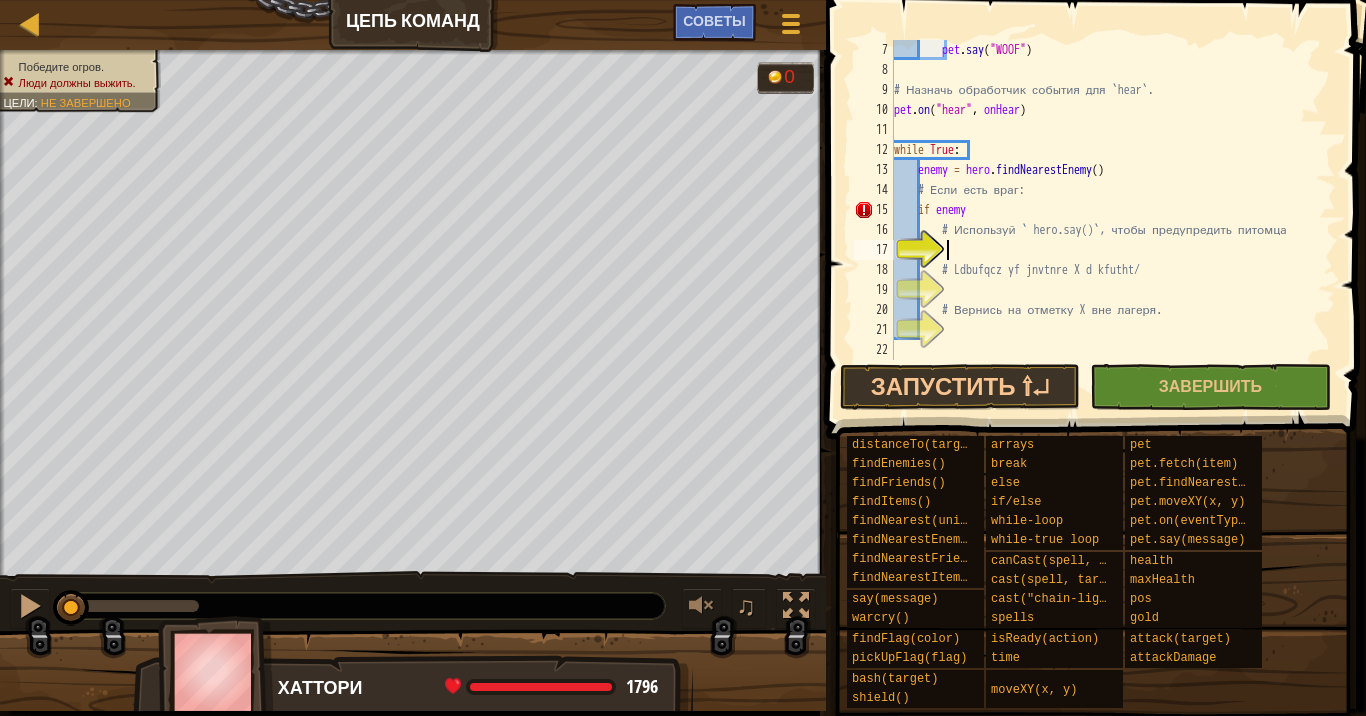 scroll, scrollTop: 9, scrollLeft: 3, axis: both 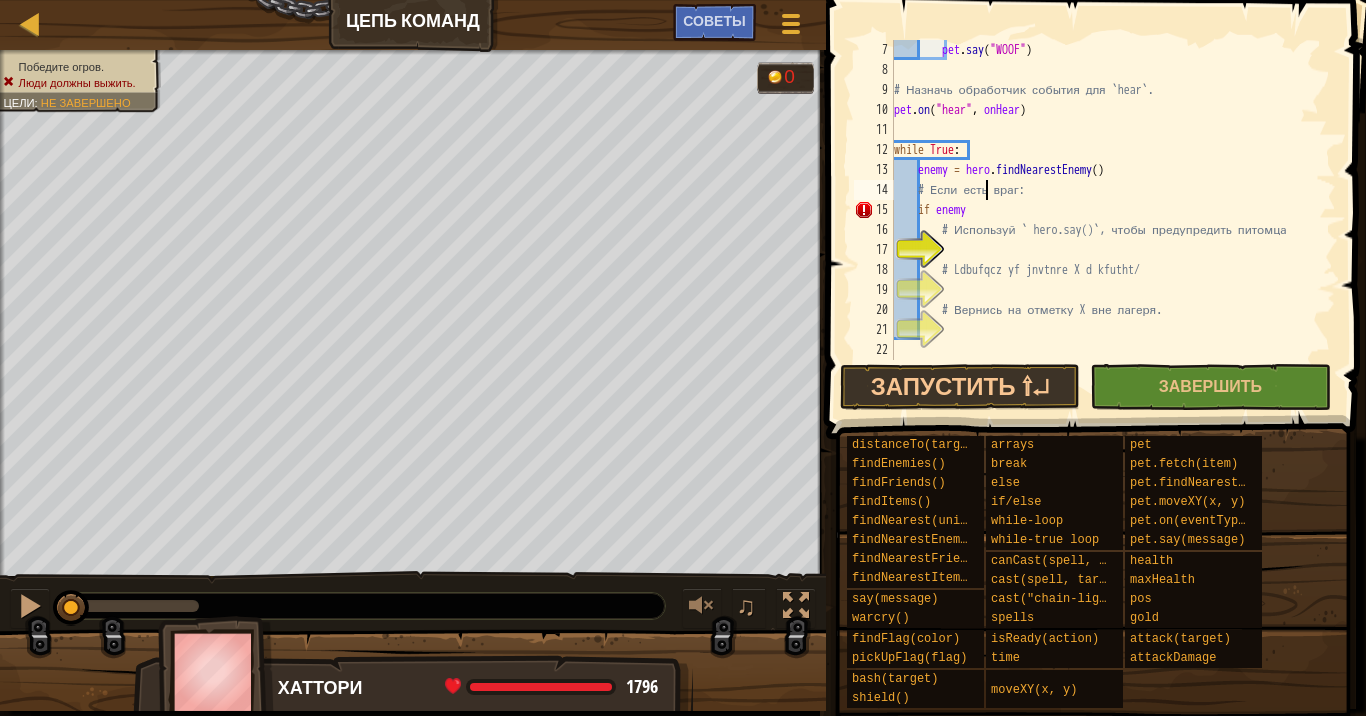 click on "pet . say ( "WOOF" ) # Назначь обработчик события для `hear`. pet . on ( "hear" ,   onHear ) while   True :      enemy   =   hero . findNearestEnemy ( )      # Если есть враг:      if   enemy          # Используй ` hero.say()`, чтобы предупредить питомца                   # Ldbufqcz yf jnvtnre X d kfutht/                   # Вернись на отметку X вне лагеря." at bounding box center (1105, 220) 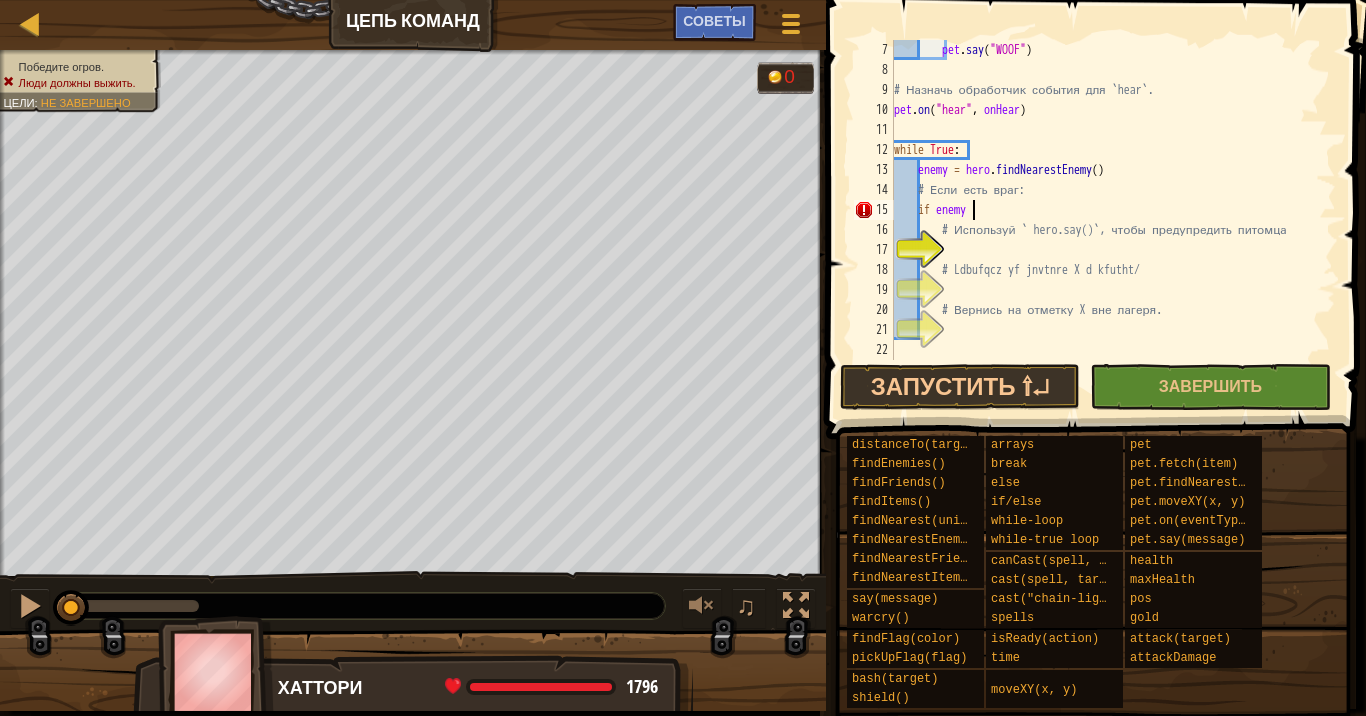 click on "pet . say ( "WOOF" ) # Назначь обработчик события для `hear`. pet . on ( "hear" ,   onHear ) while   True :      enemy   =   hero . findNearestEnemy ( )      # Если есть враг:      if   enemy          # Используй ` hero.say()`, чтобы предупредить питомца                   # Ldbufqcz yf jnvtnre X d kfutht/                   # Вернись на отметку X вне лагеря." at bounding box center [1105, 220] 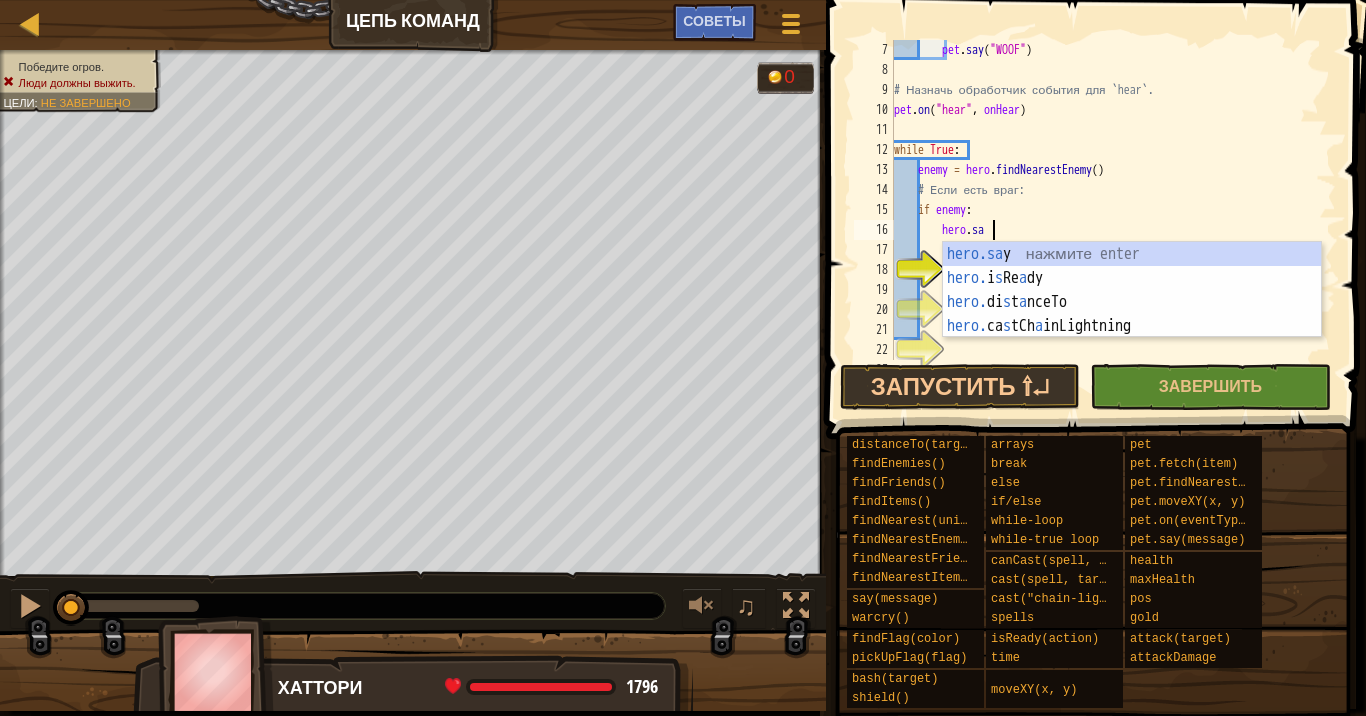 scroll, scrollTop: 9, scrollLeft: 7, axis: both 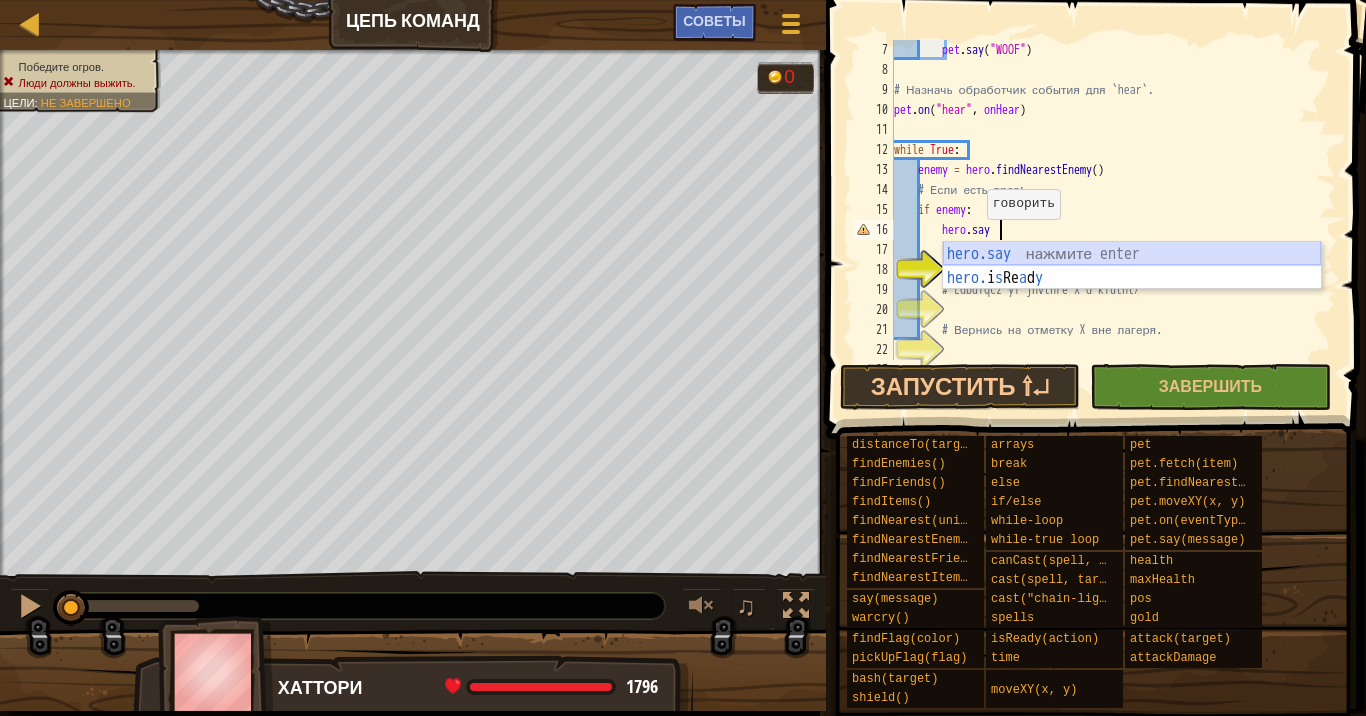 click on "hero.say нажмите enter hero. i s Re a d y нажмите enter" at bounding box center [1132, 290] 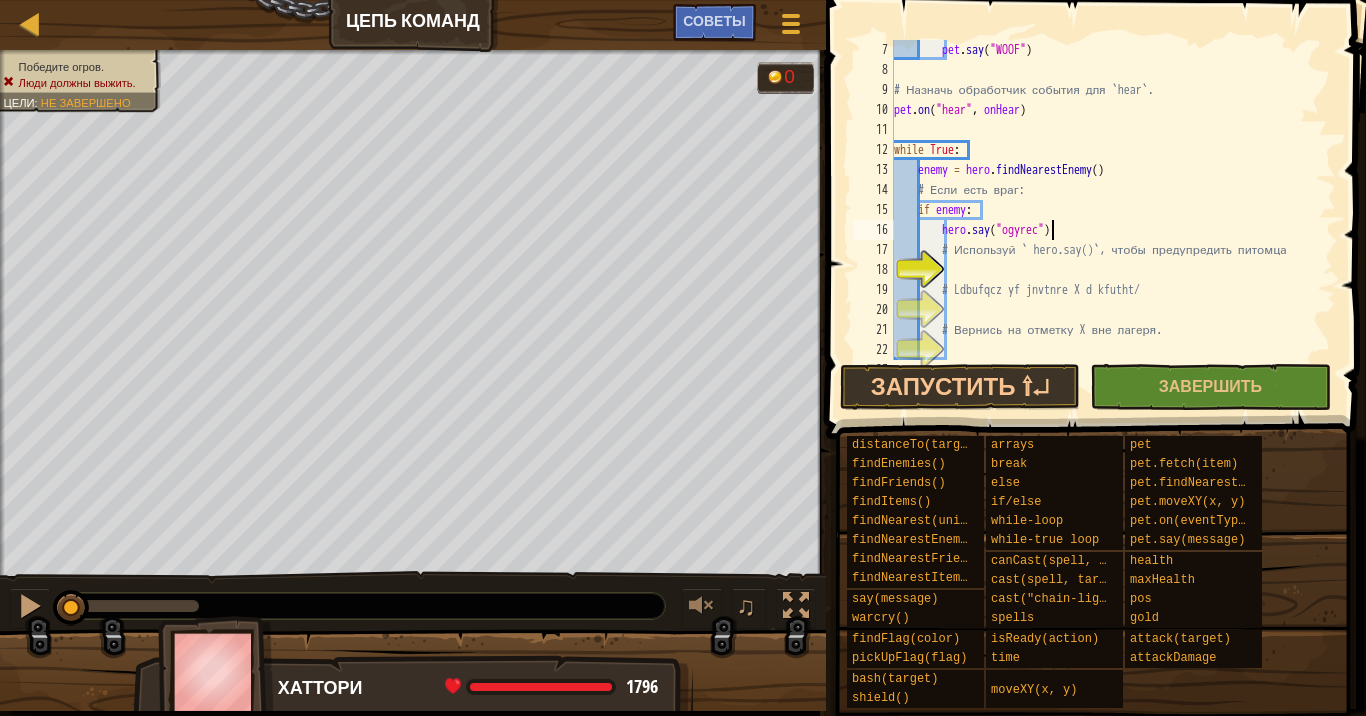 scroll, scrollTop: 9, scrollLeft: 13, axis: both 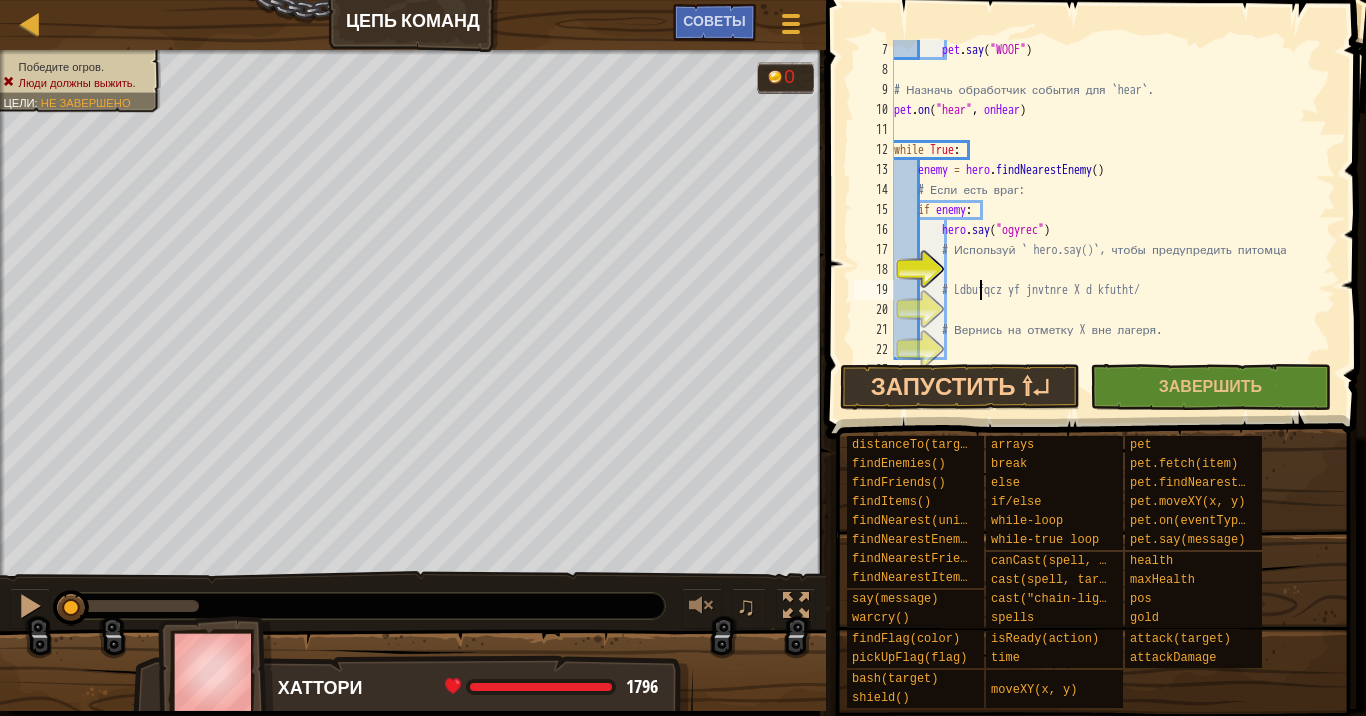 click on "pet . say ( "WOOF" ) # Назначь обработчик события для `hear`. pet . on ( "hear" ,   onHear ) while   True :      enemy   =   hero . findNearestEnemy ( )      # Если есть враг:      if   enemy :          hero . say ( "ogyrec" )          # Используй ` hero.say()`, чтобы предупредить питомца                   # Ldbufqcz yf jnvtnre X d kfutht/                   # Вернись на отметку X вне лагеря." at bounding box center [1105, 220] 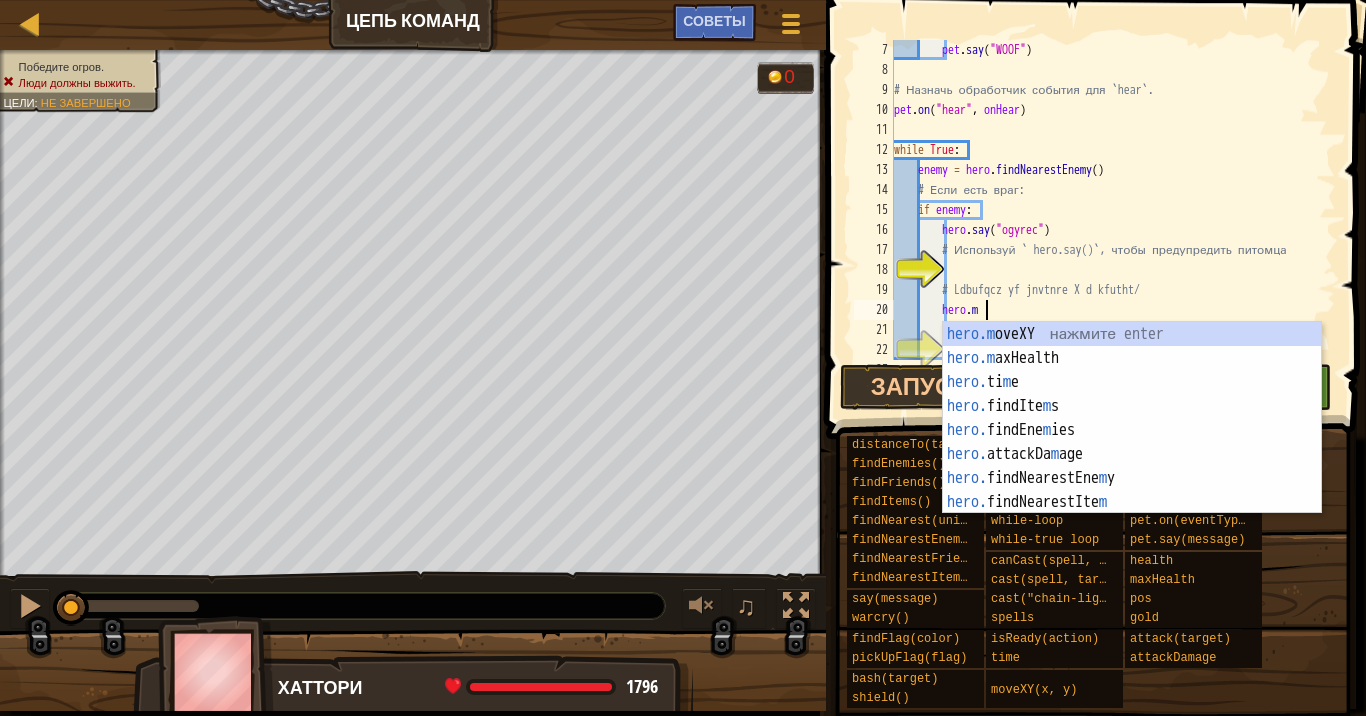 scroll, scrollTop: 9, scrollLeft: 7, axis: both 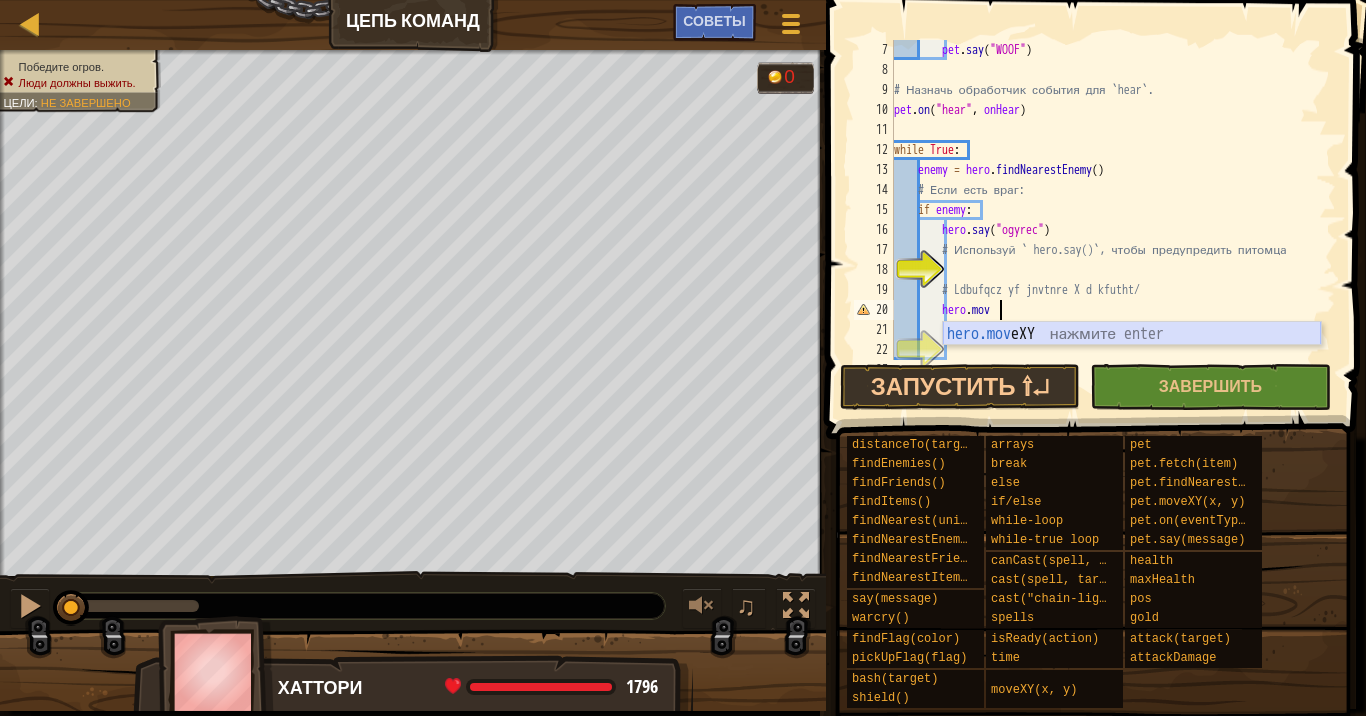 click on "hero.mov eXY(30, 16)" at bounding box center [1132, 358] 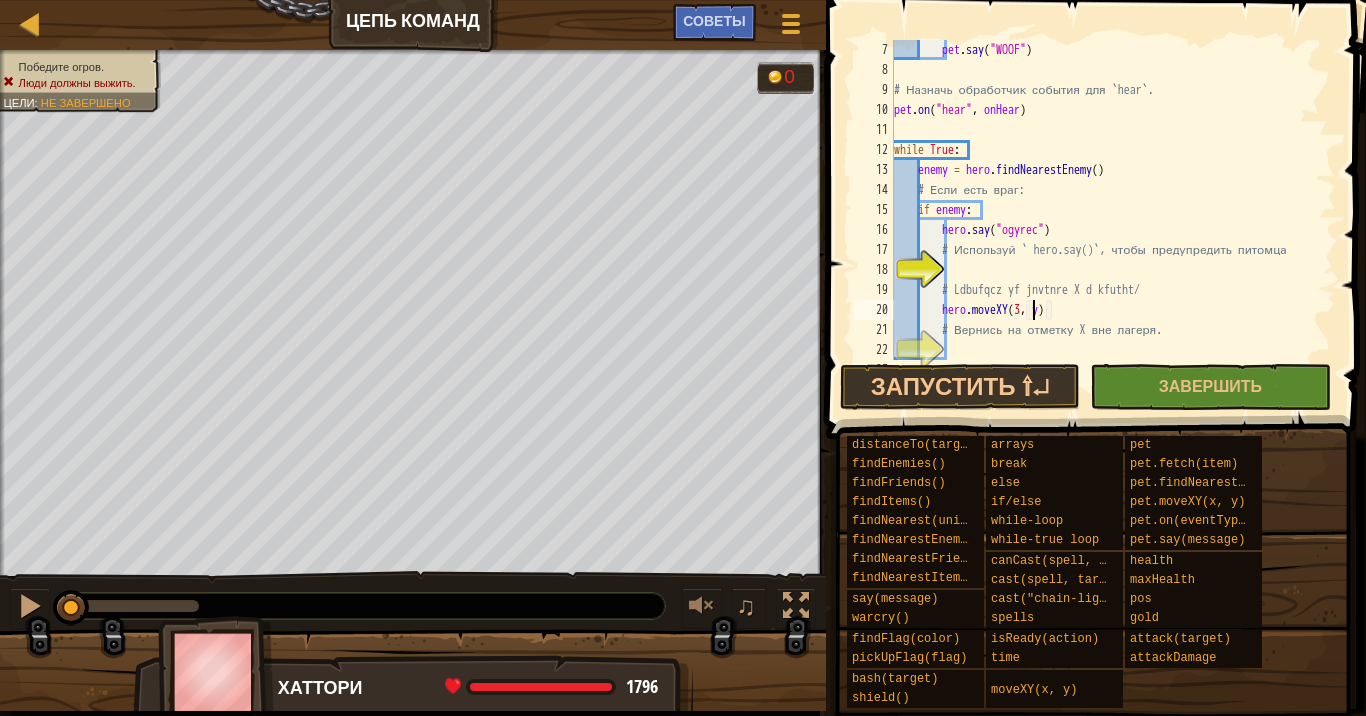 scroll, scrollTop: 9, scrollLeft: 12, axis: both 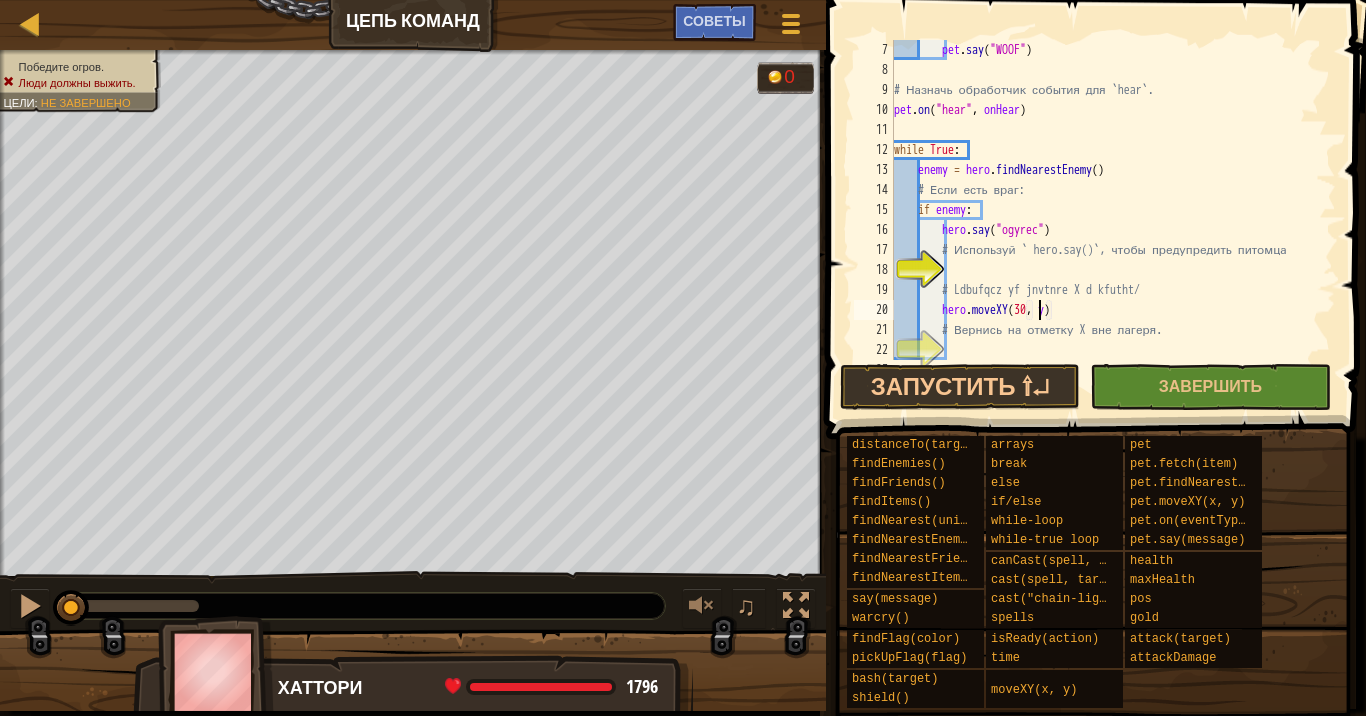 click on "pet . say ( "WOOF" ) # Назначь обработчик события для `hear`. pet . on ( "hear" ,   onHear ) while   True :      enemy   =   hero . findNearestEnemy ( )      # Если есть враг:      if   enemy :          hero . say ( "ogyrec" )          # Используй ` hero.say()`, чтобы предупредить питомца                   # Ldbufqcz yf jnvtnre X d kfutht/          hero . moveXY ( 30 ,   y )          # Вернись на отметку X вне лагеря." at bounding box center (1105, 220) 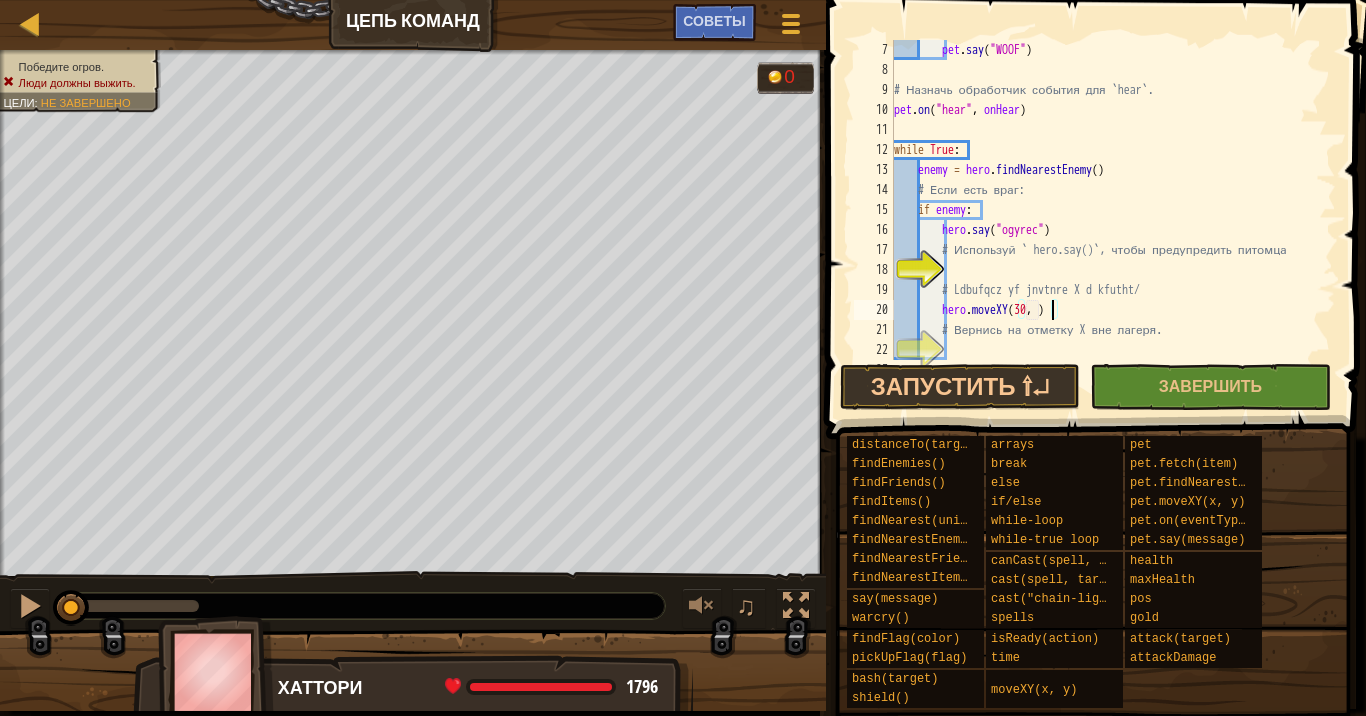 scroll, scrollTop: 9, scrollLeft: 13, axis: both 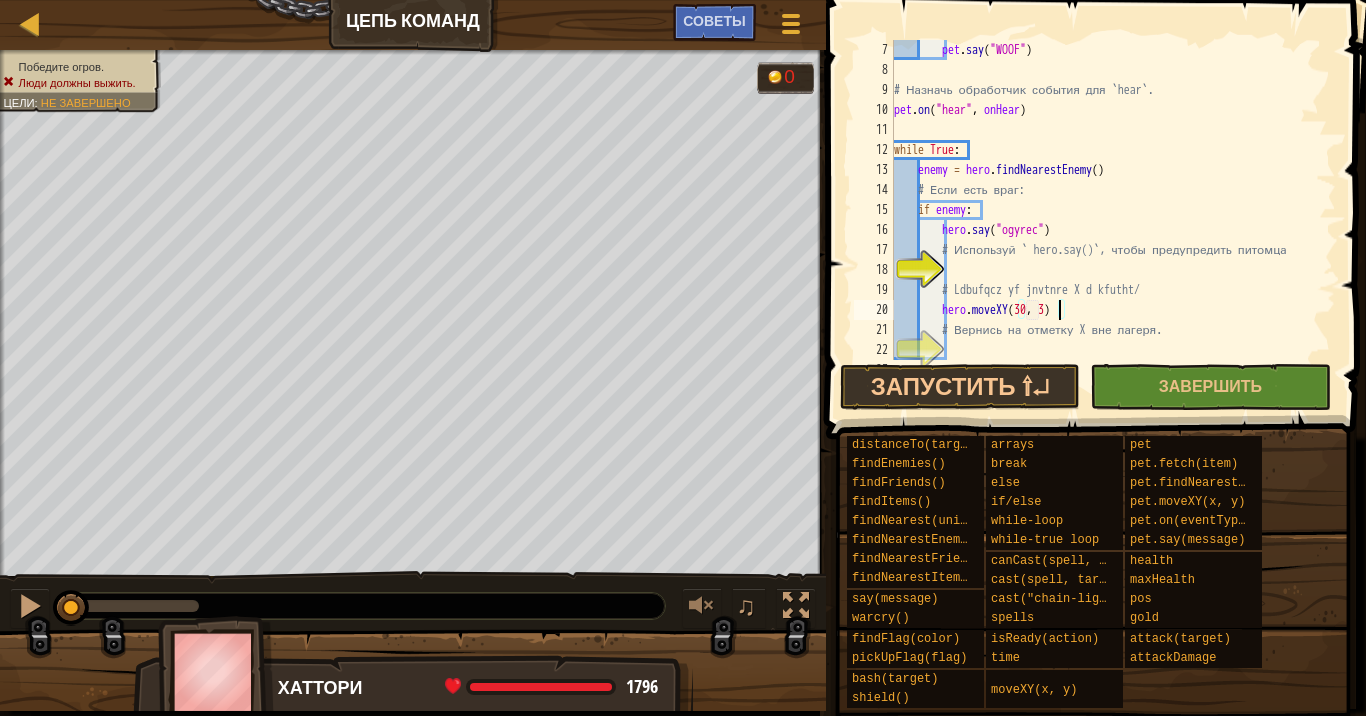 type on "hero.moveXY(30, 33)" 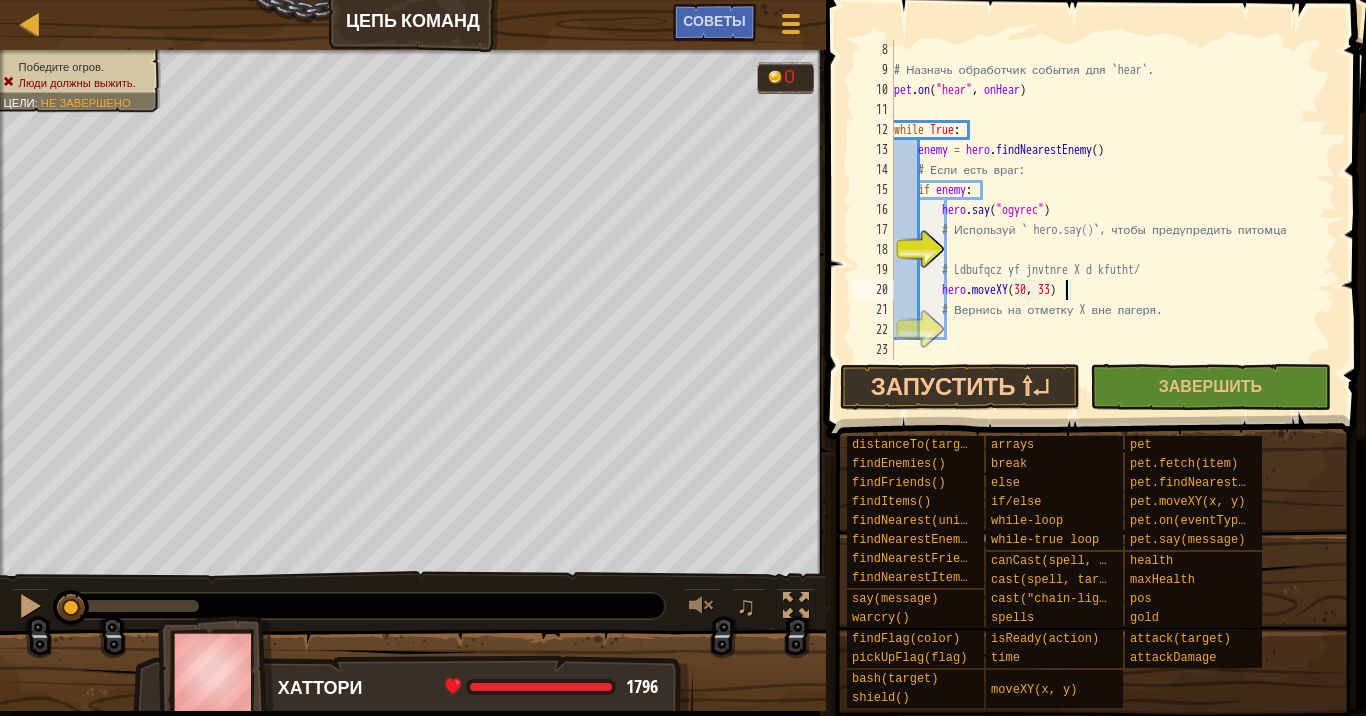 scroll, scrollTop: 140, scrollLeft: 0, axis: vertical 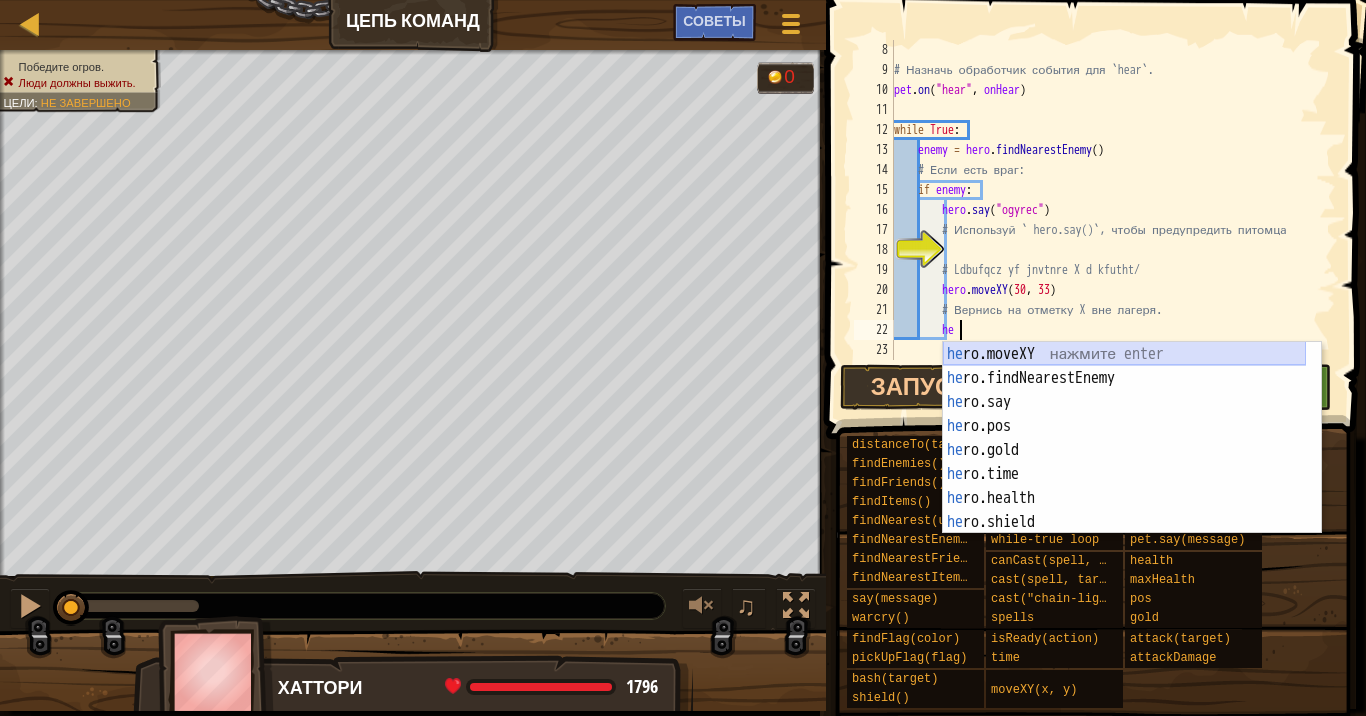 click on "he ro.moveXY нажмите enter he ro.findNearestEnemy нажмите enter he ro.say нажмите enter he ro.pos нажмите enter he ro.gold нажмите enter he ro.time нажмите enter he ro.health нажмите enter he ro.shield нажмите enter he ro.warcry нажмите enter" at bounding box center [1124, 462] 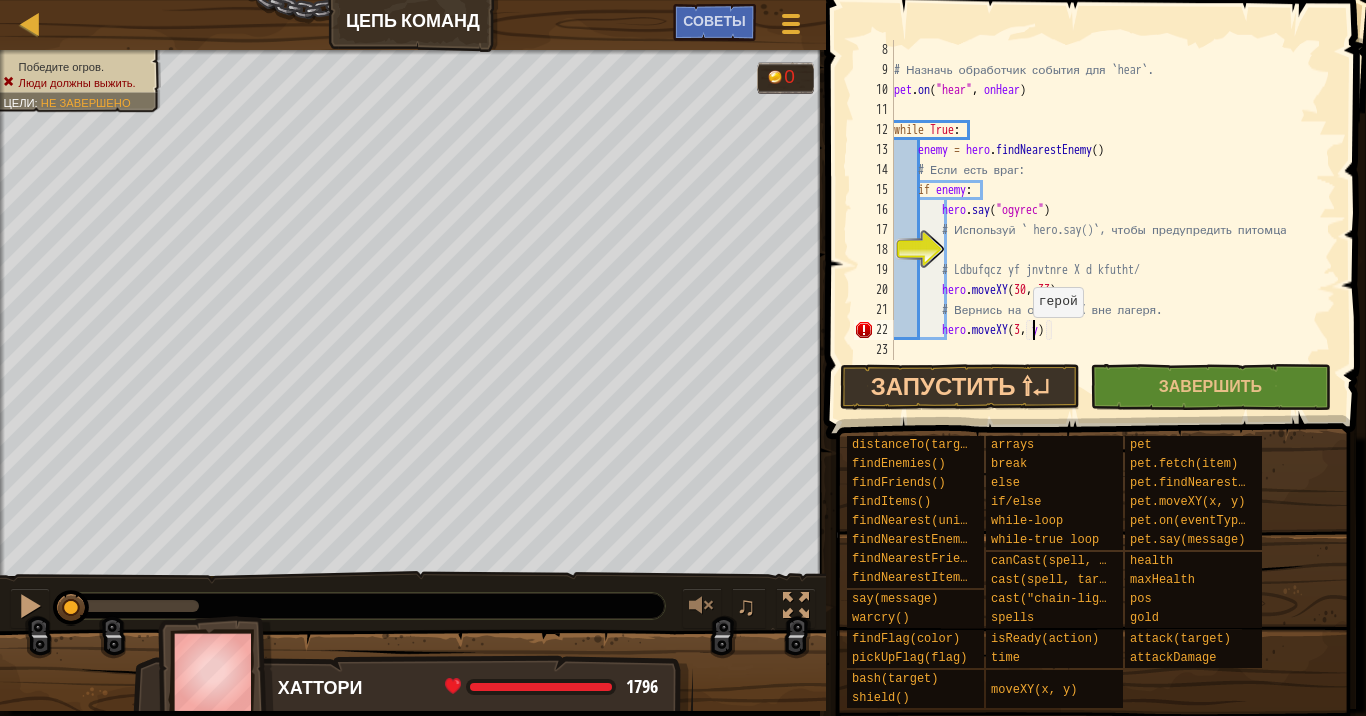 scroll, scrollTop: 9, scrollLeft: 12, axis: both 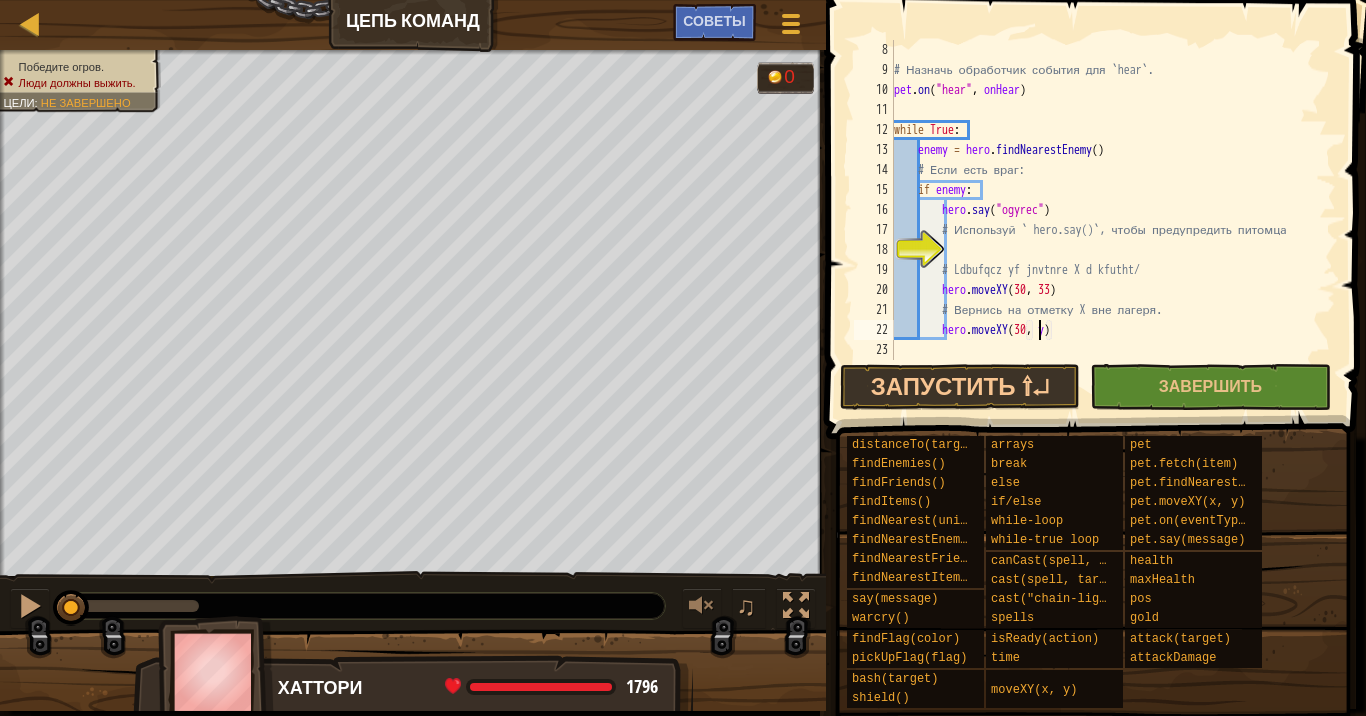 click on "# Назначь обработчик события для `hear`. pet . on ( "hear" ,   onHear ) while   True :      enemy   =   hero . findNearestEnemy ( )      # Если есть враг:      if   enemy :          hero . say ( "ogyrec" )          # Используй ` hero.say()`, чтобы предупредить питомца                   # Ldbufqcz yf jnvtnre X d kfutht/          hero . moveXY ( 30 ,   33 )          # Вернись на отметку X вне лагеря.          hero . moveXY ( 30 ,   y )" at bounding box center (1105, 220) 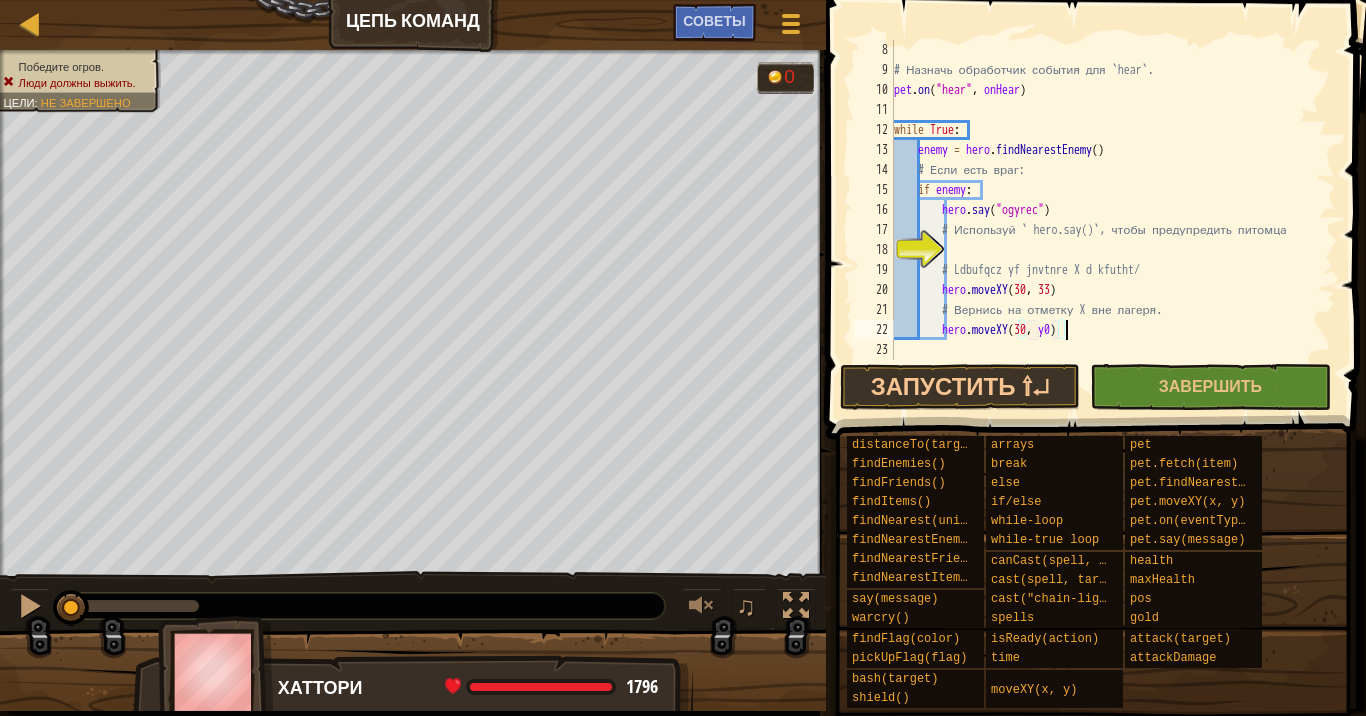 scroll, scrollTop: 9, scrollLeft: 13, axis: both 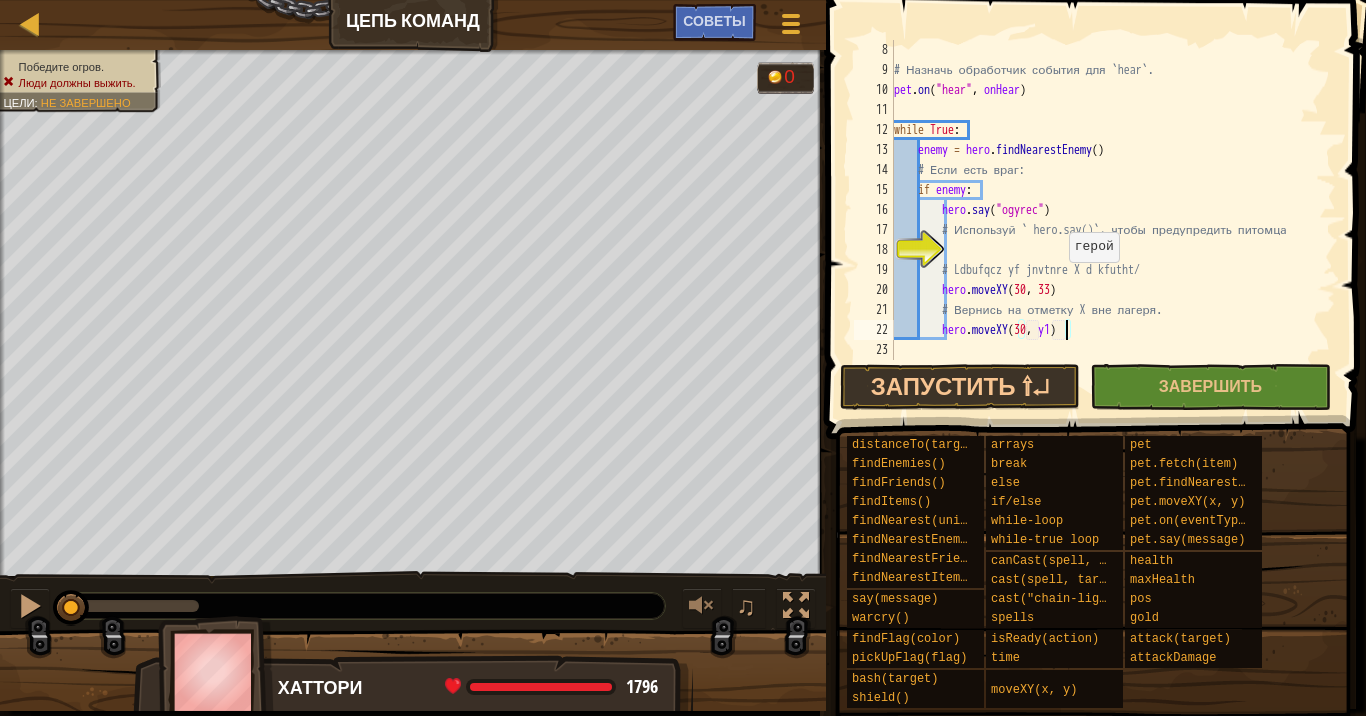 type on "hero.moveXY(30, y16)" 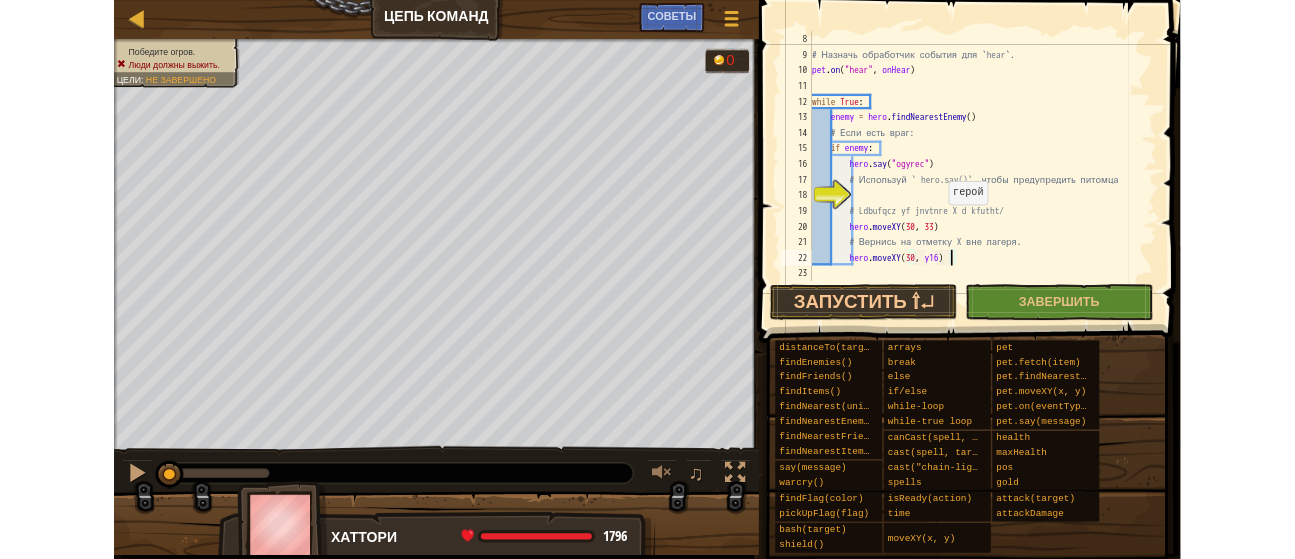 scroll, scrollTop: 9, scrollLeft: 3, axis: both 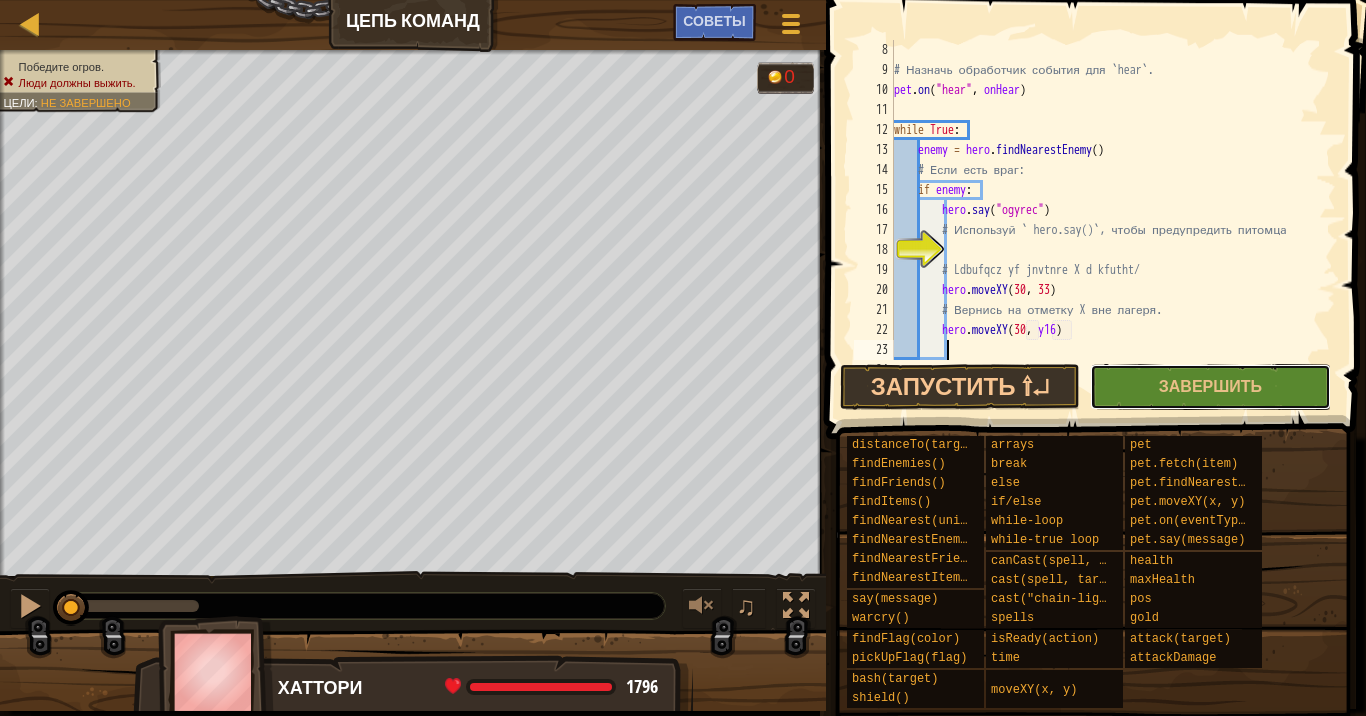 drag, startPoint x: 1263, startPoint y: 384, endPoint x: 1261, endPoint y: 407, distance: 23.086792 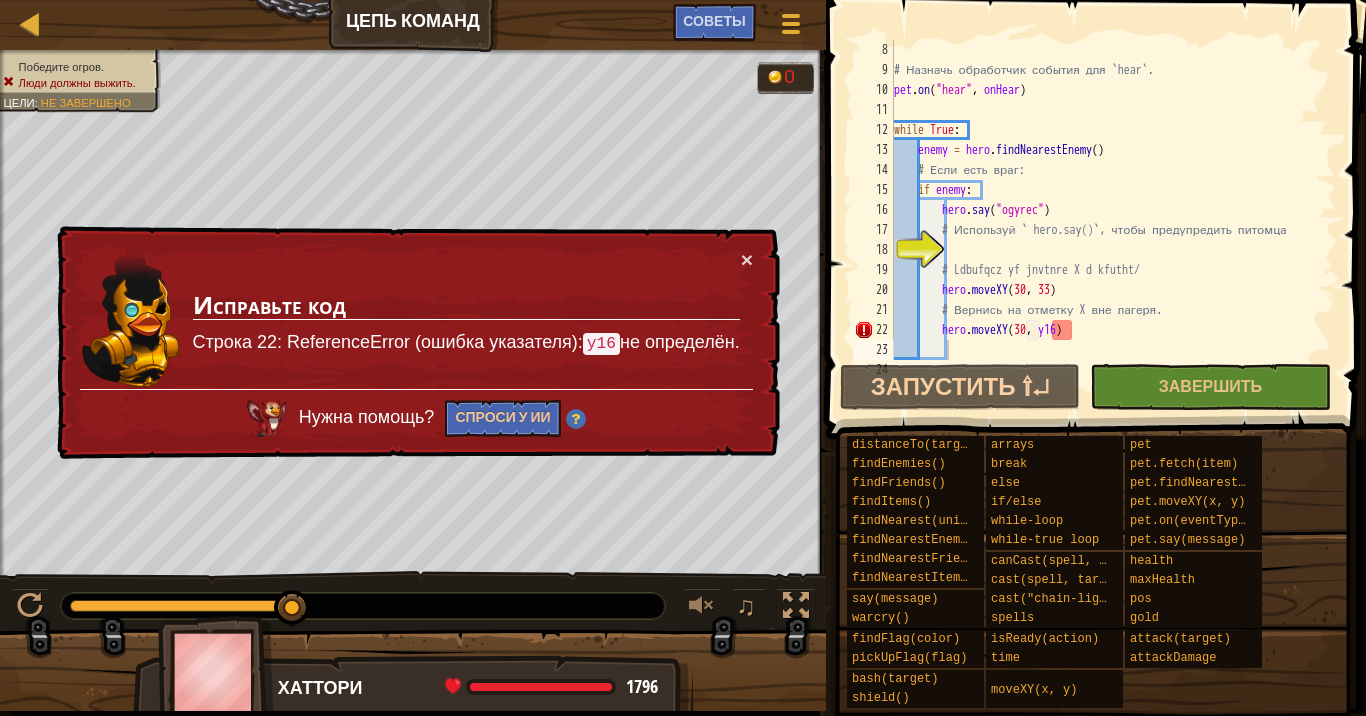 click on "# Назначь обработчик события для `hear`. pet . on ( "hear" ,   onHear ) while   True :      enemy   =   hero . findNearestEnemy ( )      # Если есть враг:      if   enemy :          hero . say ( "ogyrec" )          # Используй ` hero.say()`, чтобы предупредить питомца                   # Ldbufqcz yf jnvtnre X d kfutht/          hero . moveXY ( 30 ,   33 )          # Вернись на отметку X вне лагеря.          hero . moveXY ( 30 ,   y16 )" at bounding box center [1105, 220] 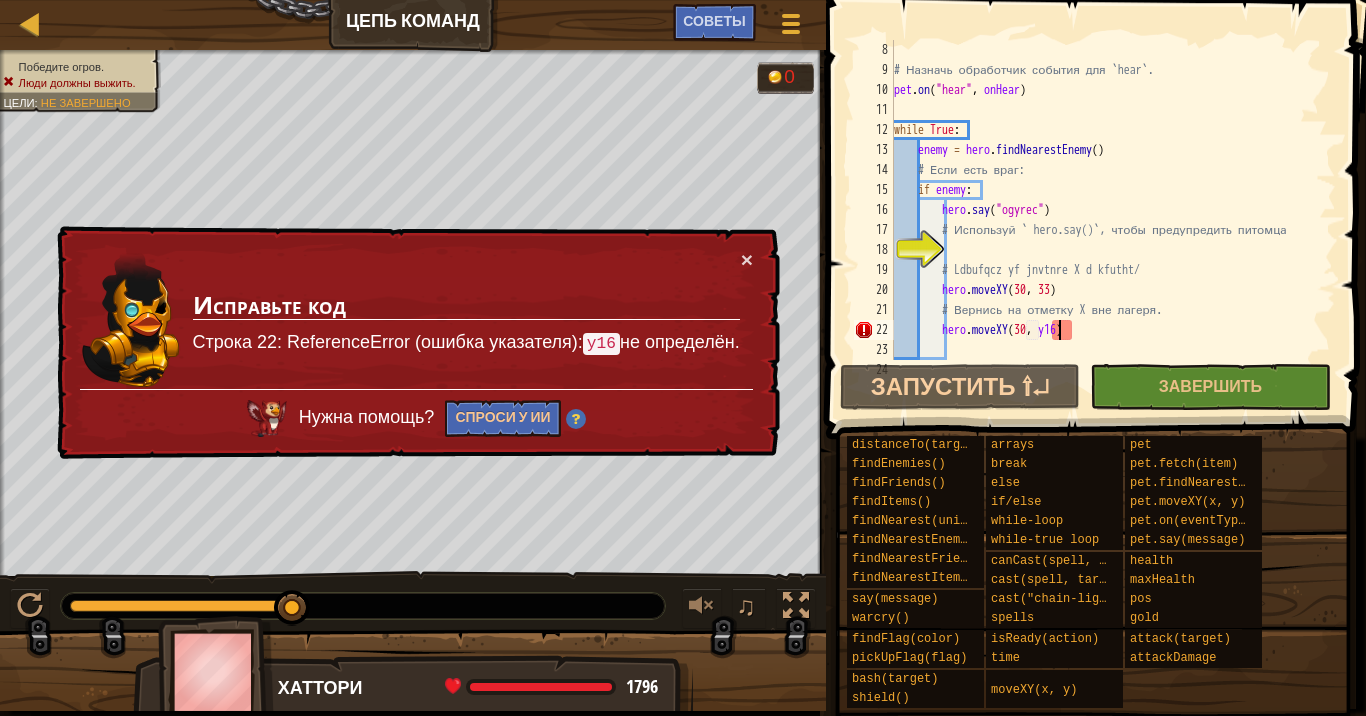type on "hero.moveXY(30, 16)" 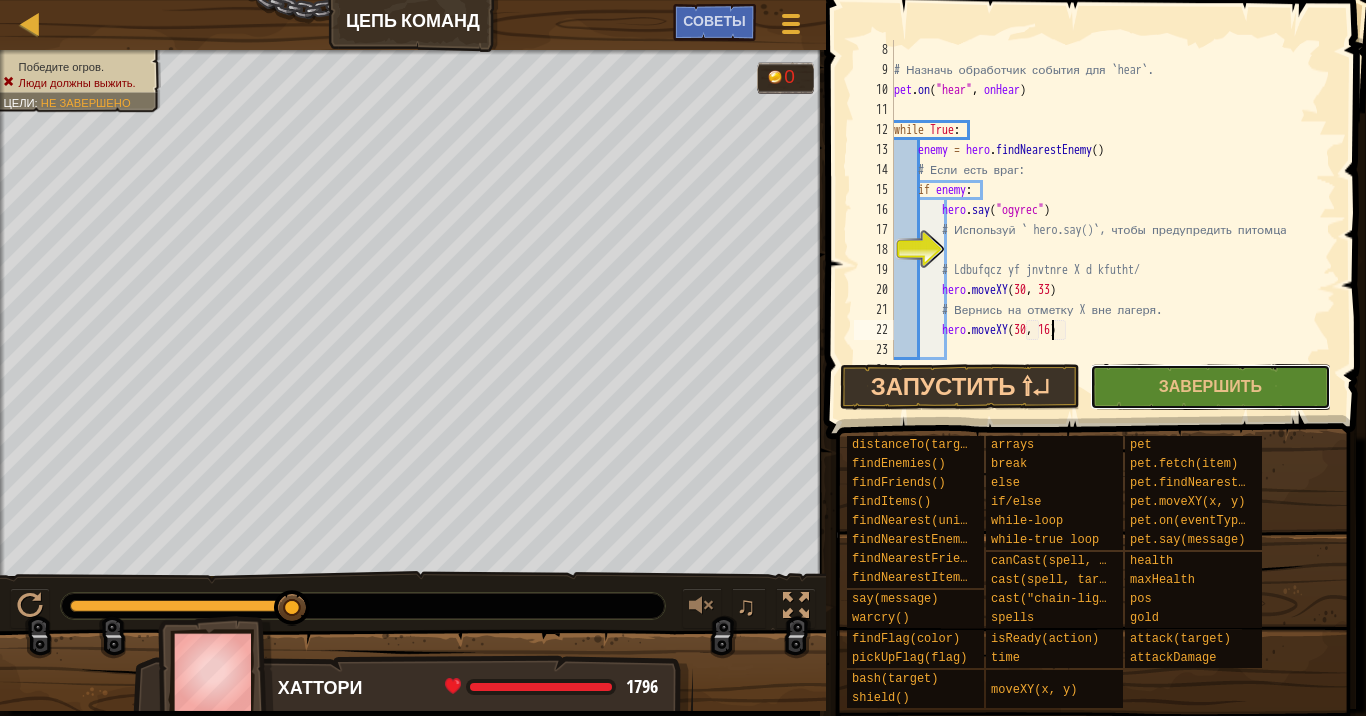 click on "Завершить" at bounding box center (1210, 386) 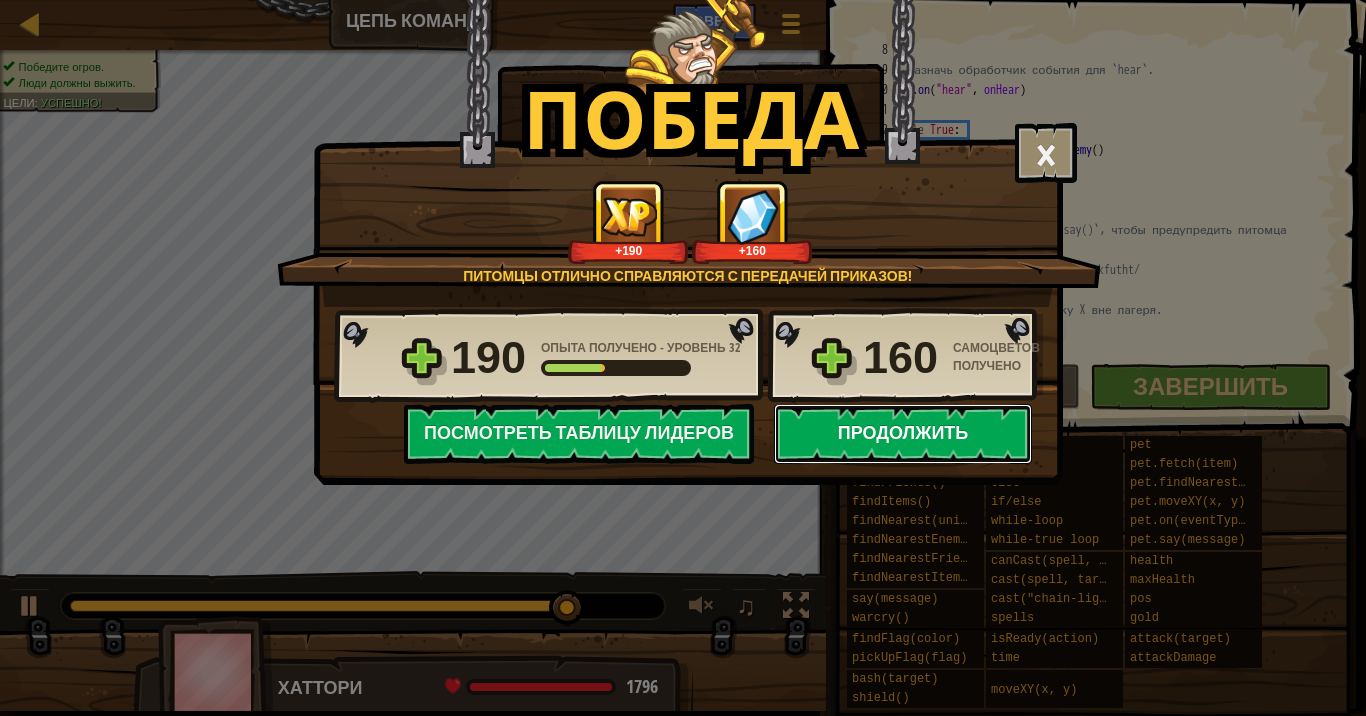 click on "Продолжить" at bounding box center [903, 434] 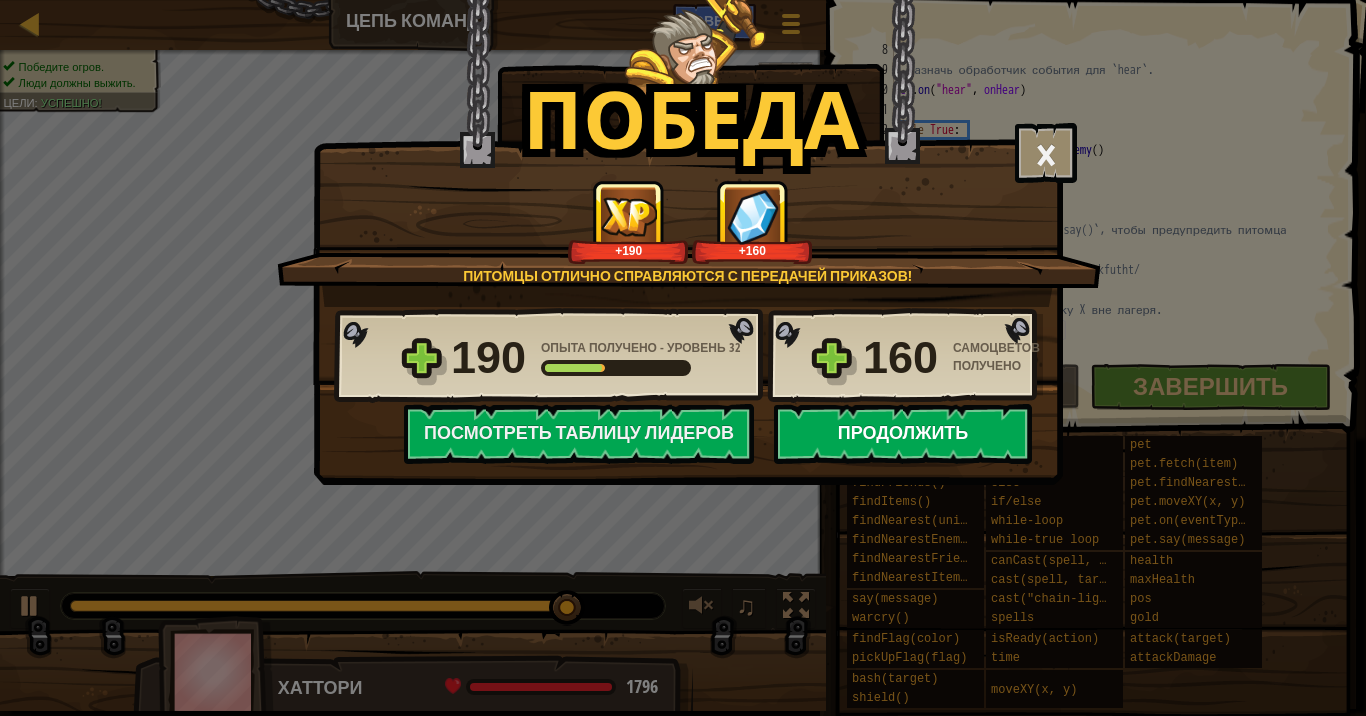select on "ru" 